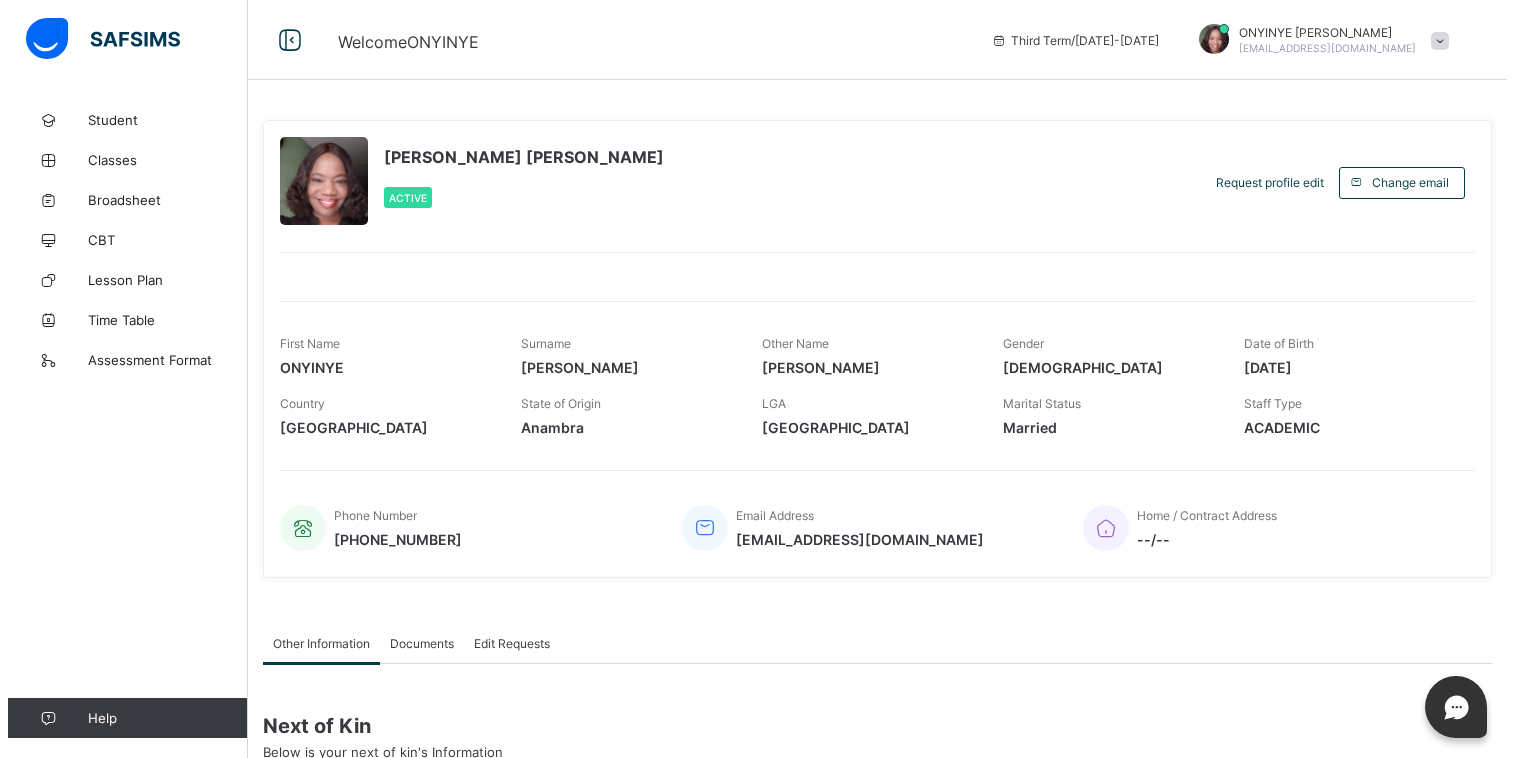 scroll, scrollTop: 0, scrollLeft: 0, axis: both 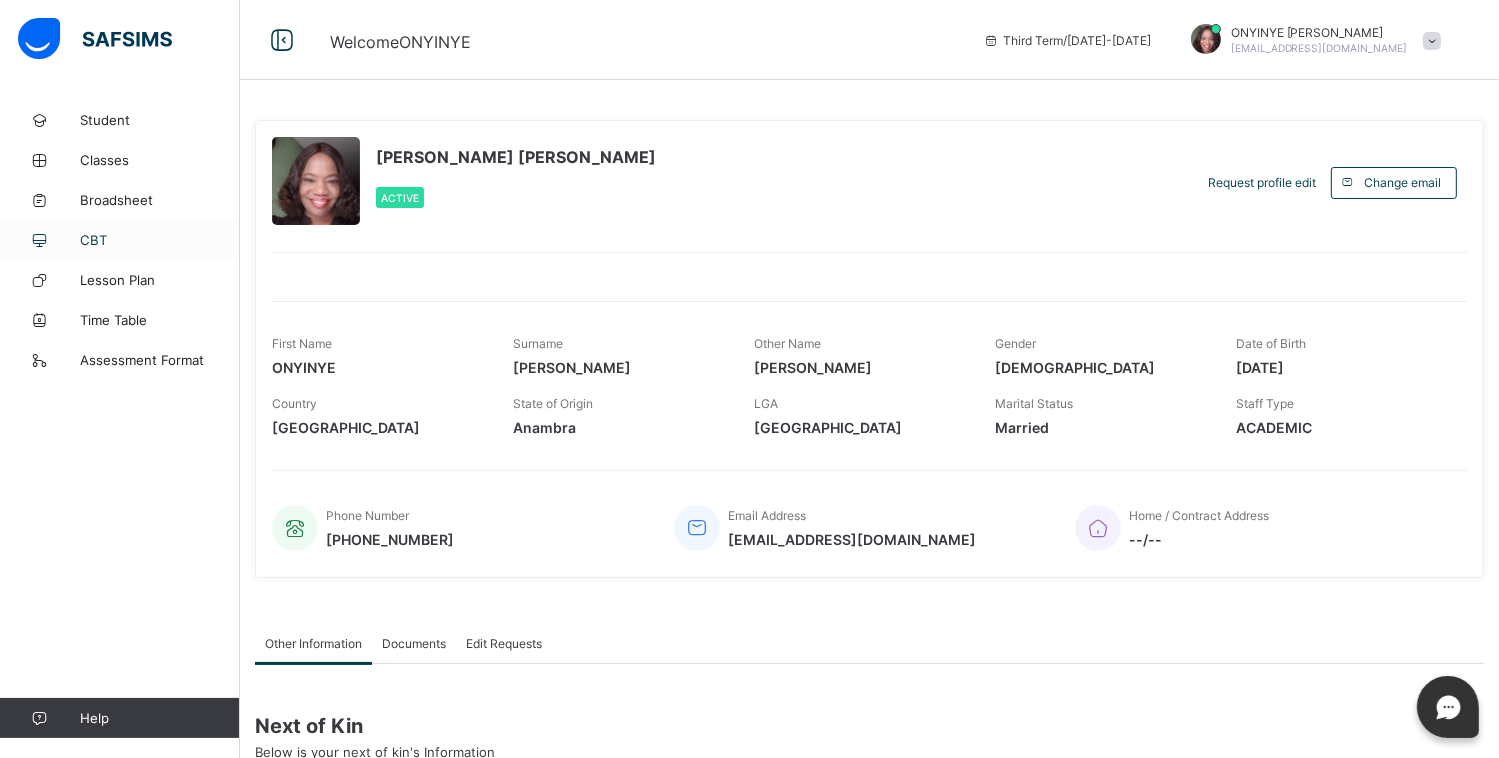 click on "CBT" at bounding box center (160, 240) 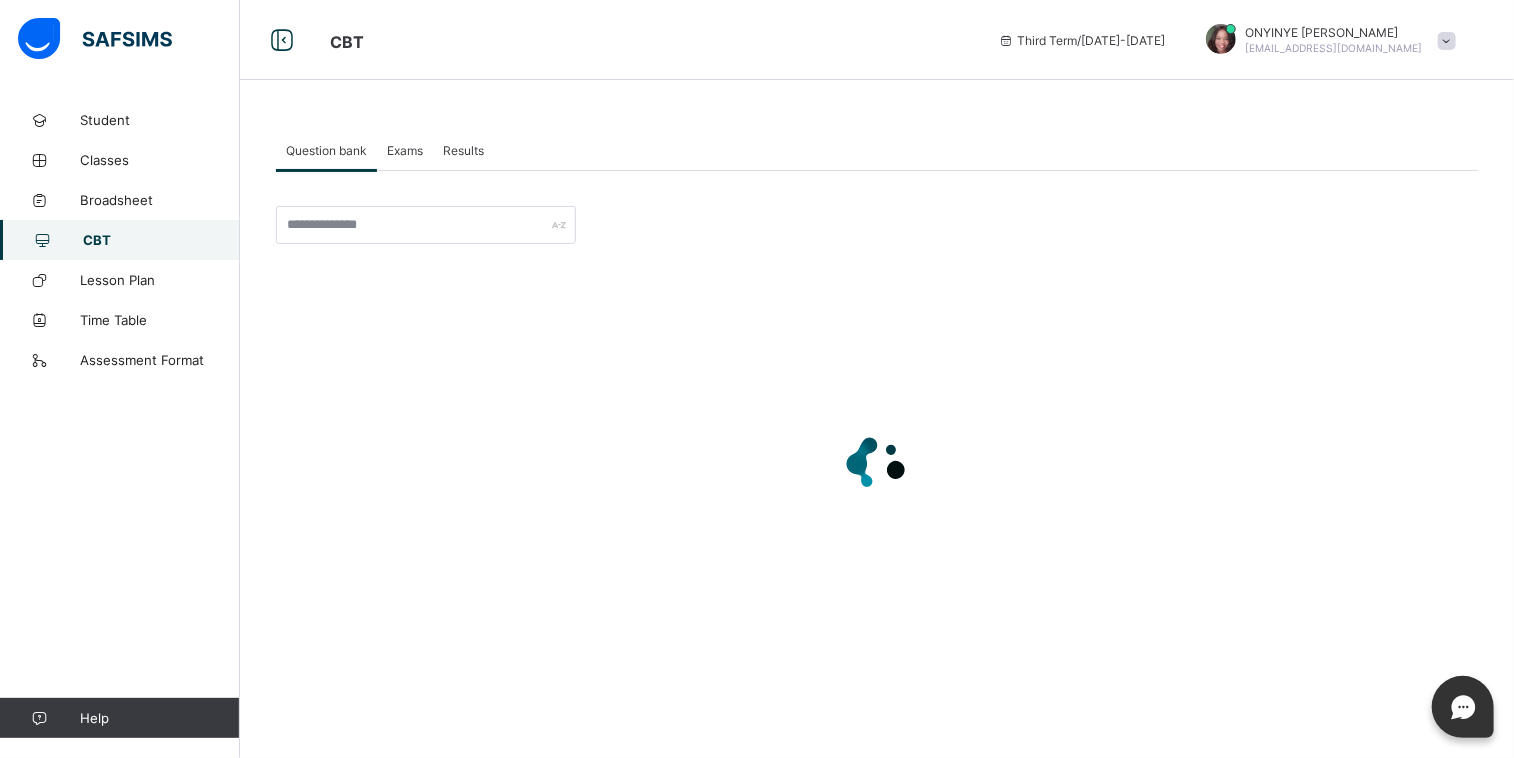click on "Exams" at bounding box center [405, 150] 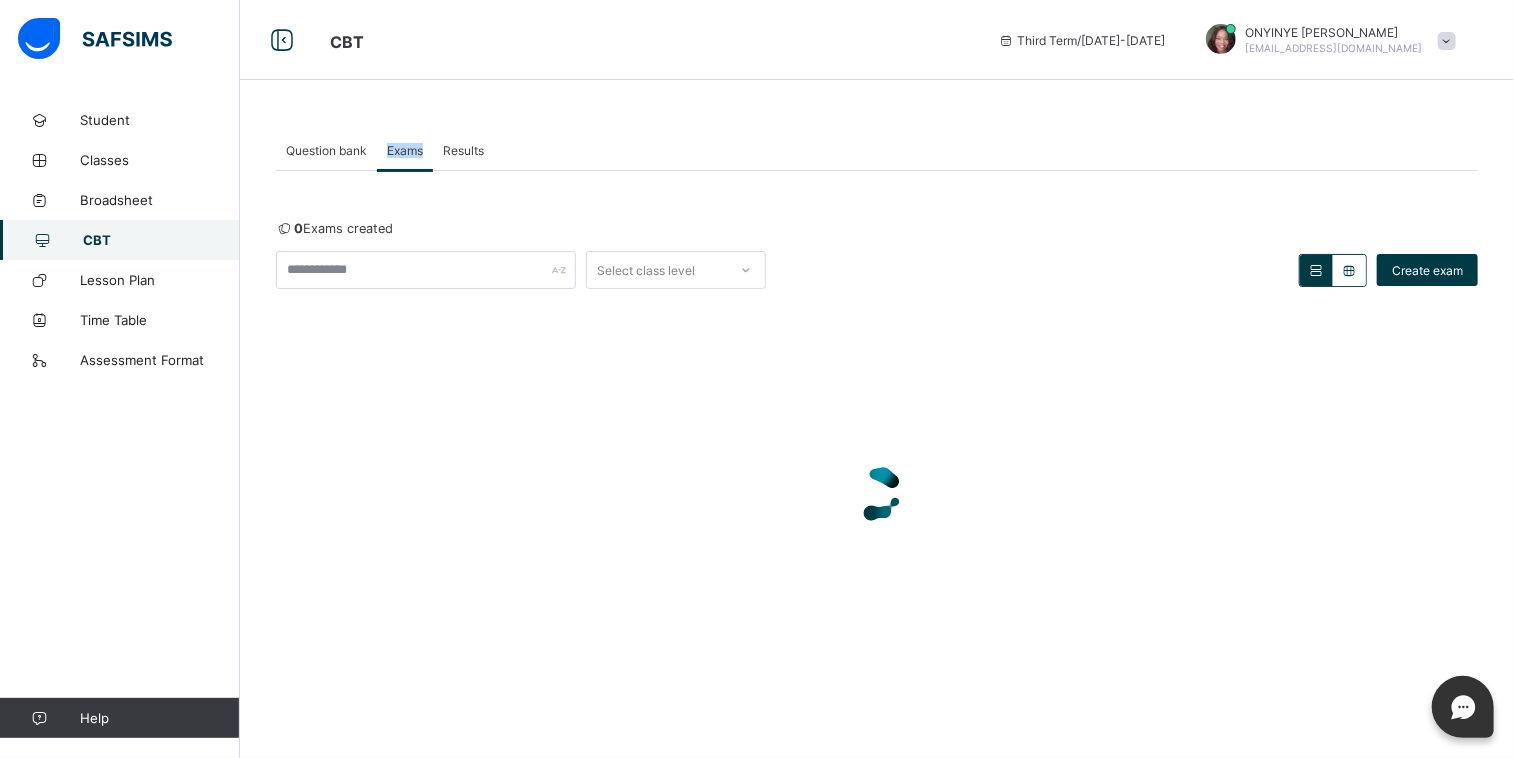 click on "Exams" at bounding box center [405, 150] 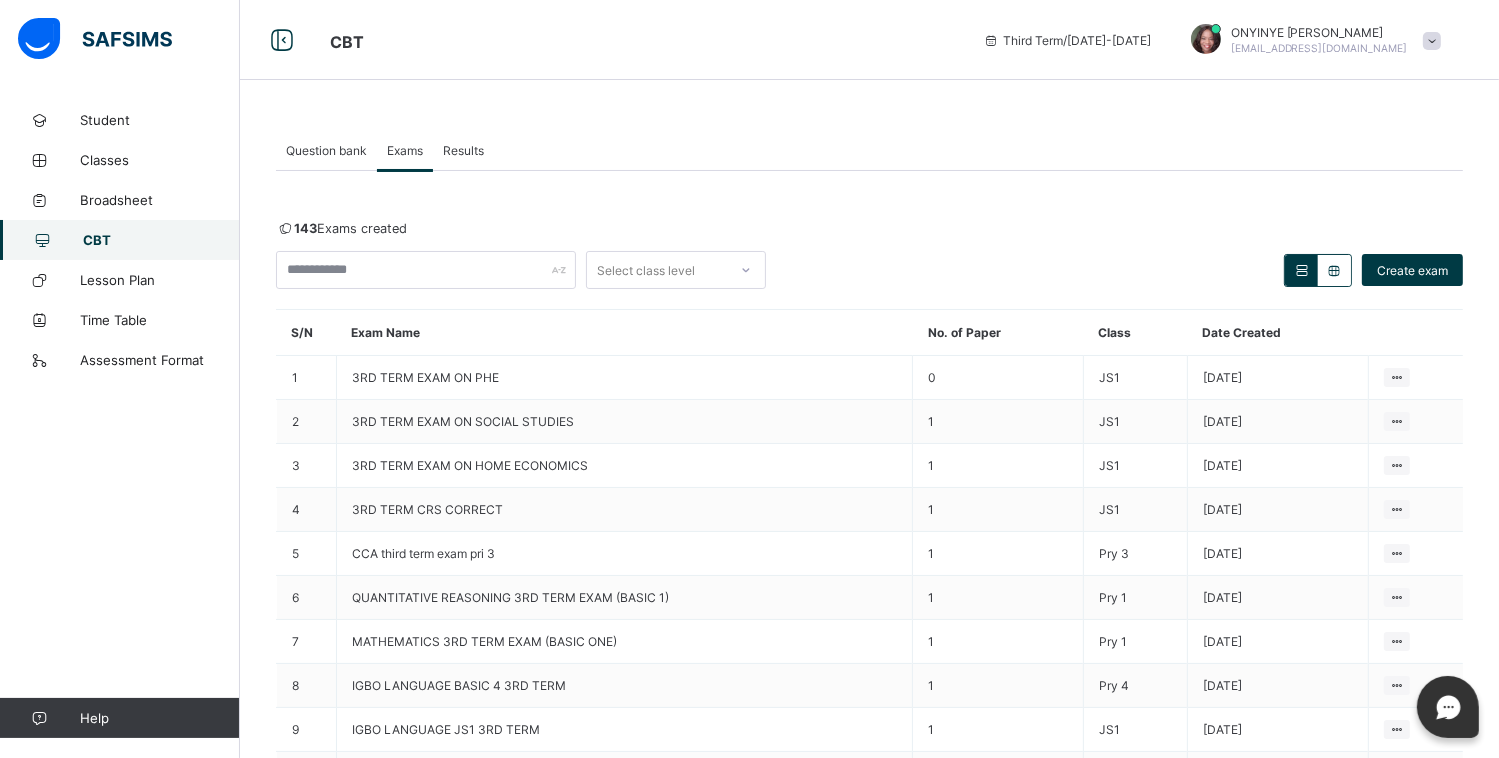 click on "Results" at bounding box center (463, 150) 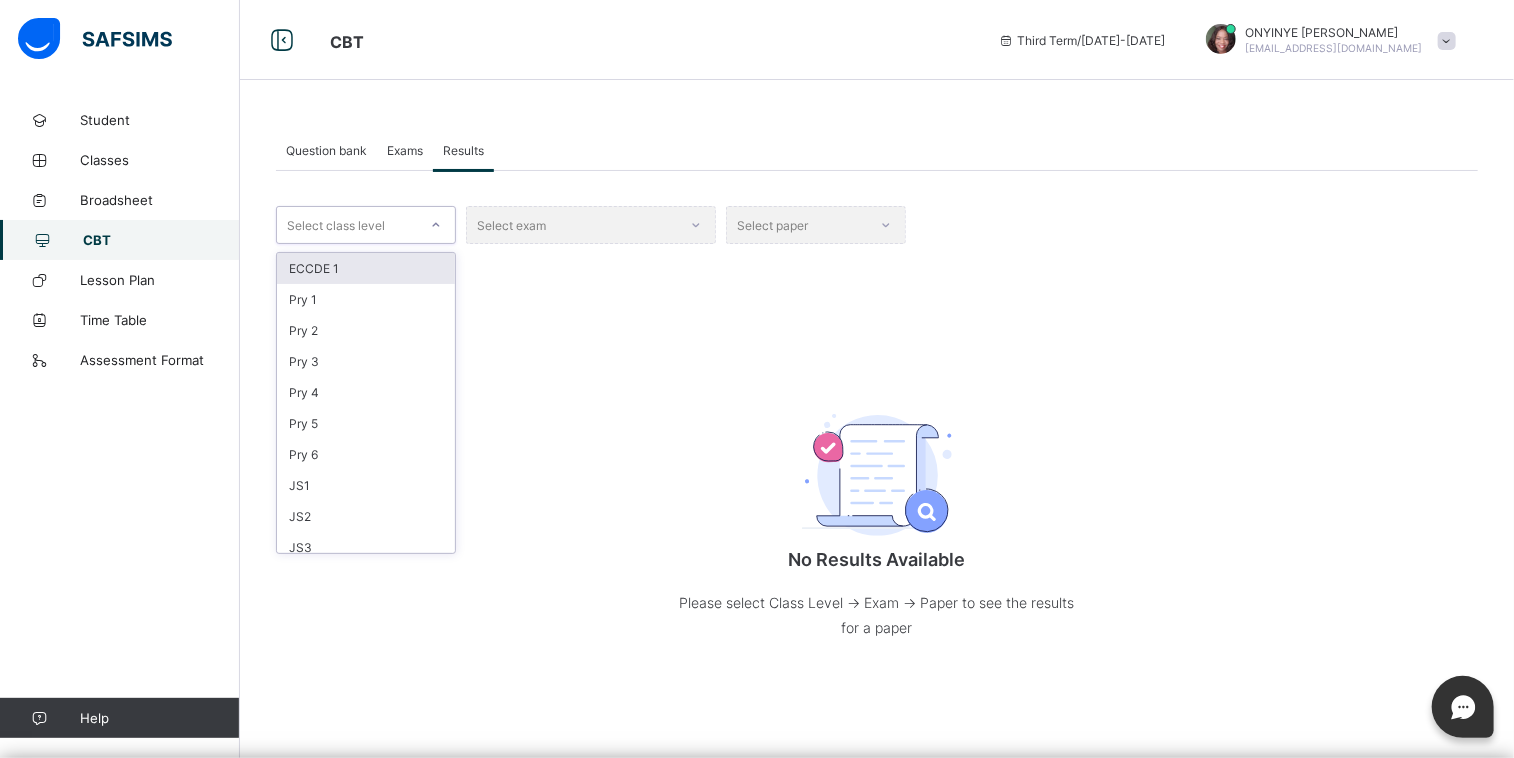 click 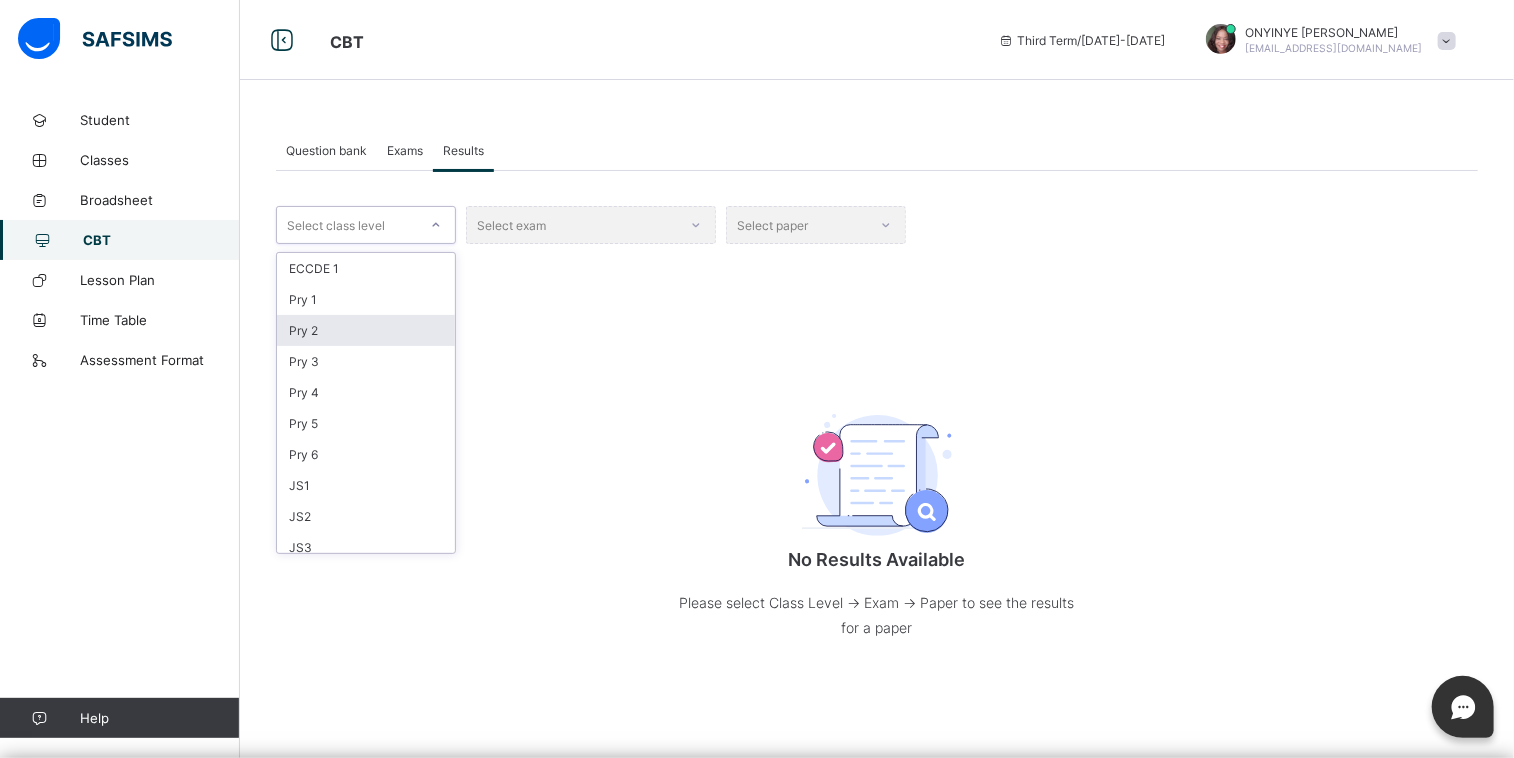 click on "Pry 2" at bounding box center (366, 330) 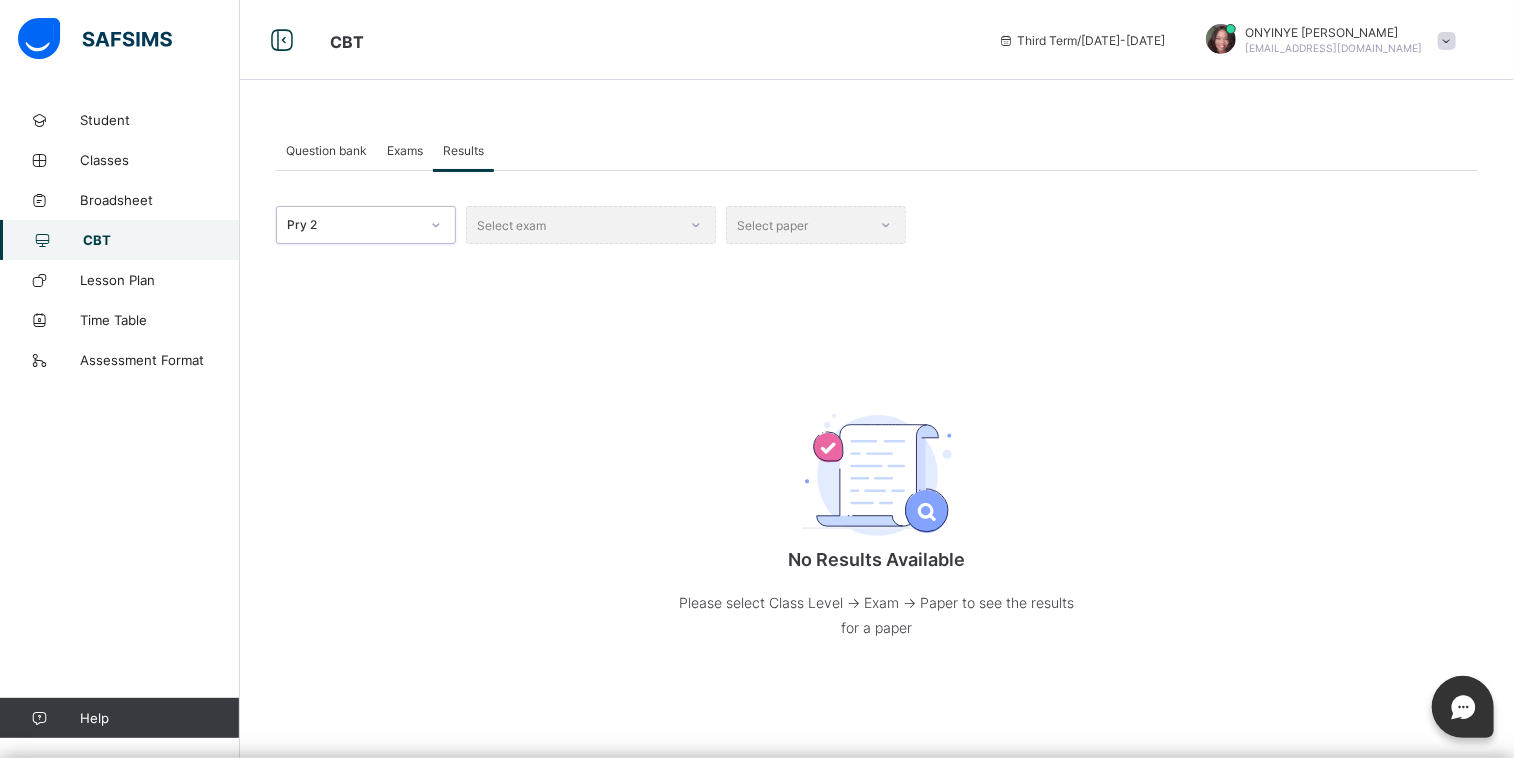 click on "Select exam" at bounding box center (591, 225) 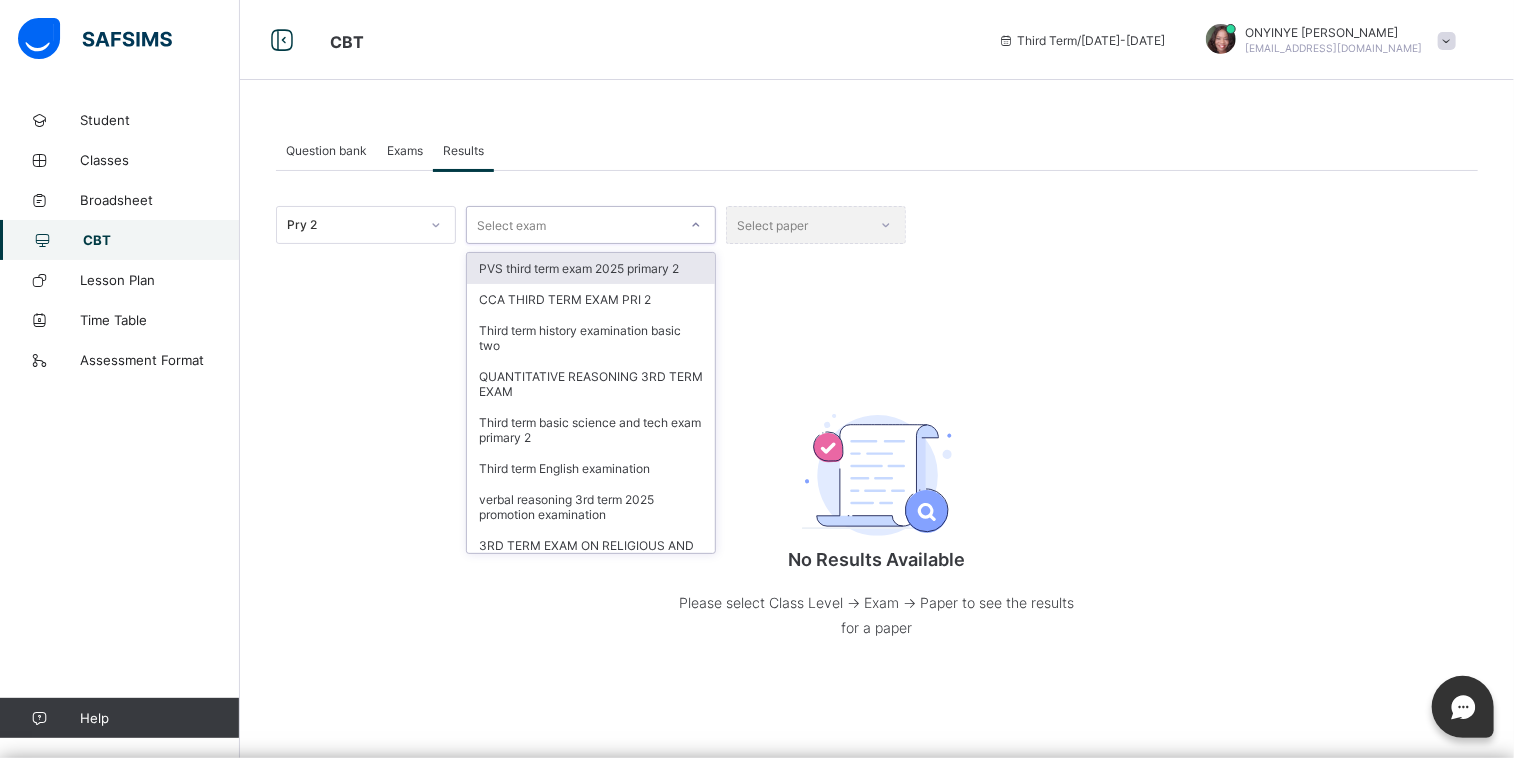 click 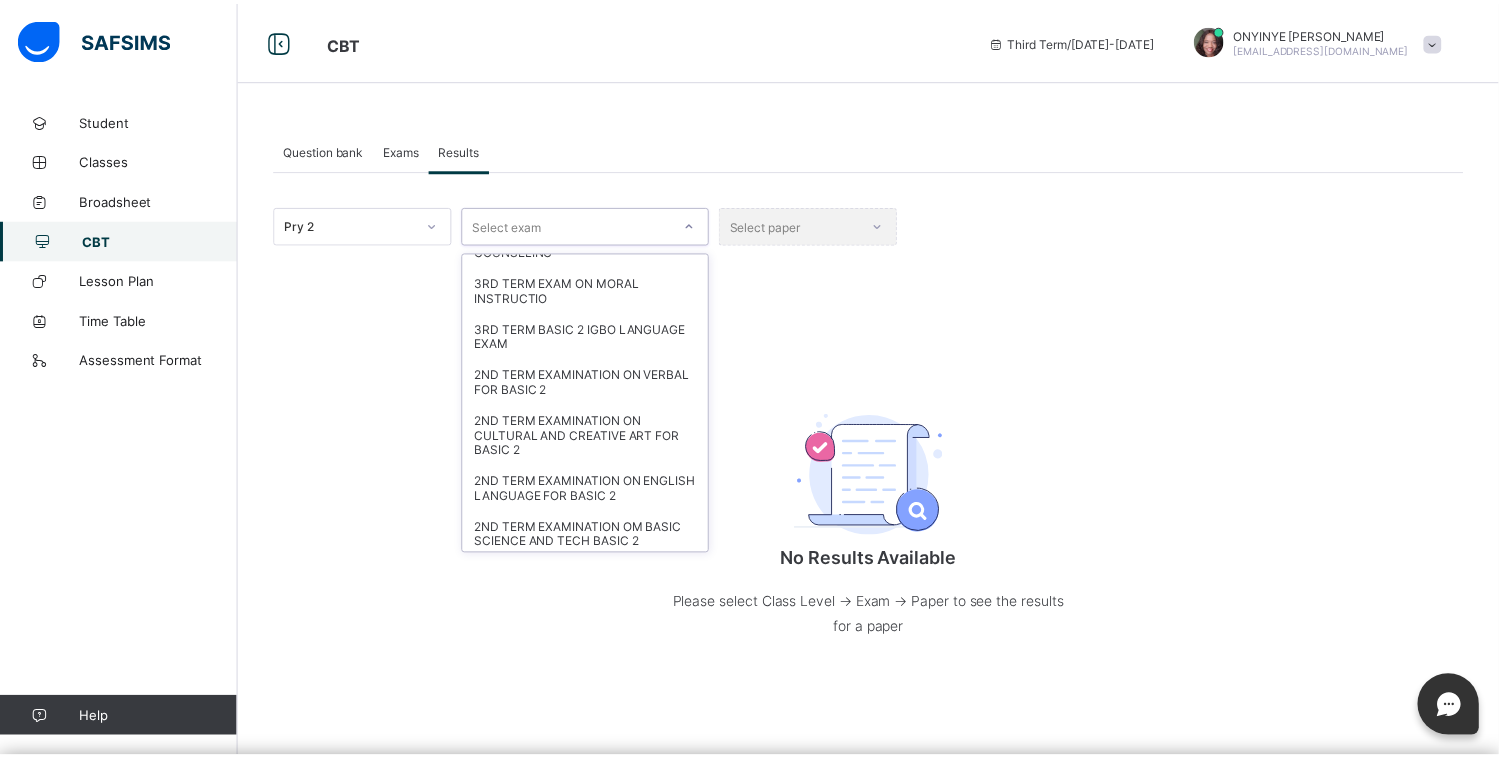 scroll, scrollTop: 426, scrollLeft: 0, axis: vertical 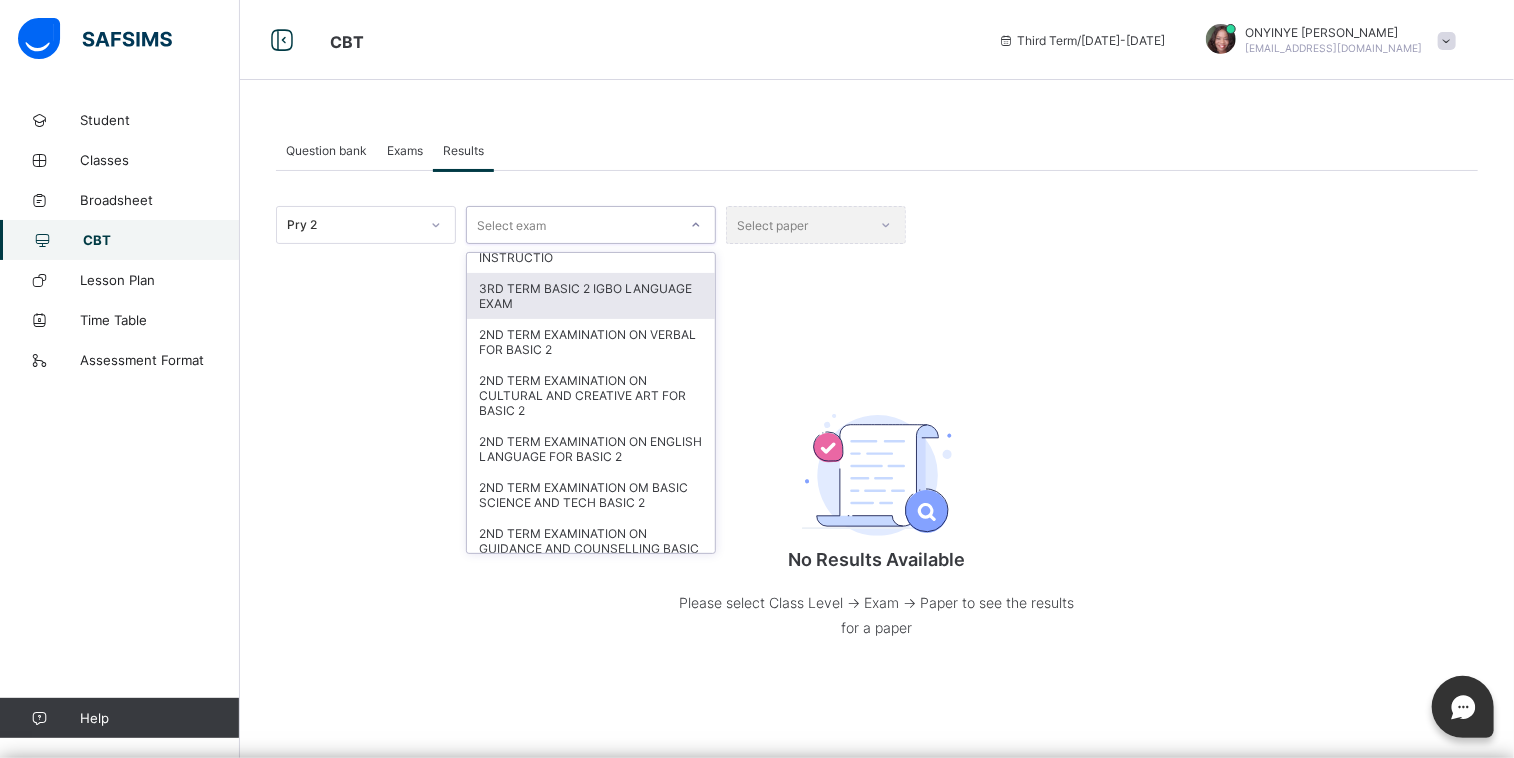 click on "3RD TERM BASIC 2 IGBO LANGUAGE EXAM" at bounding box center (591, 296) 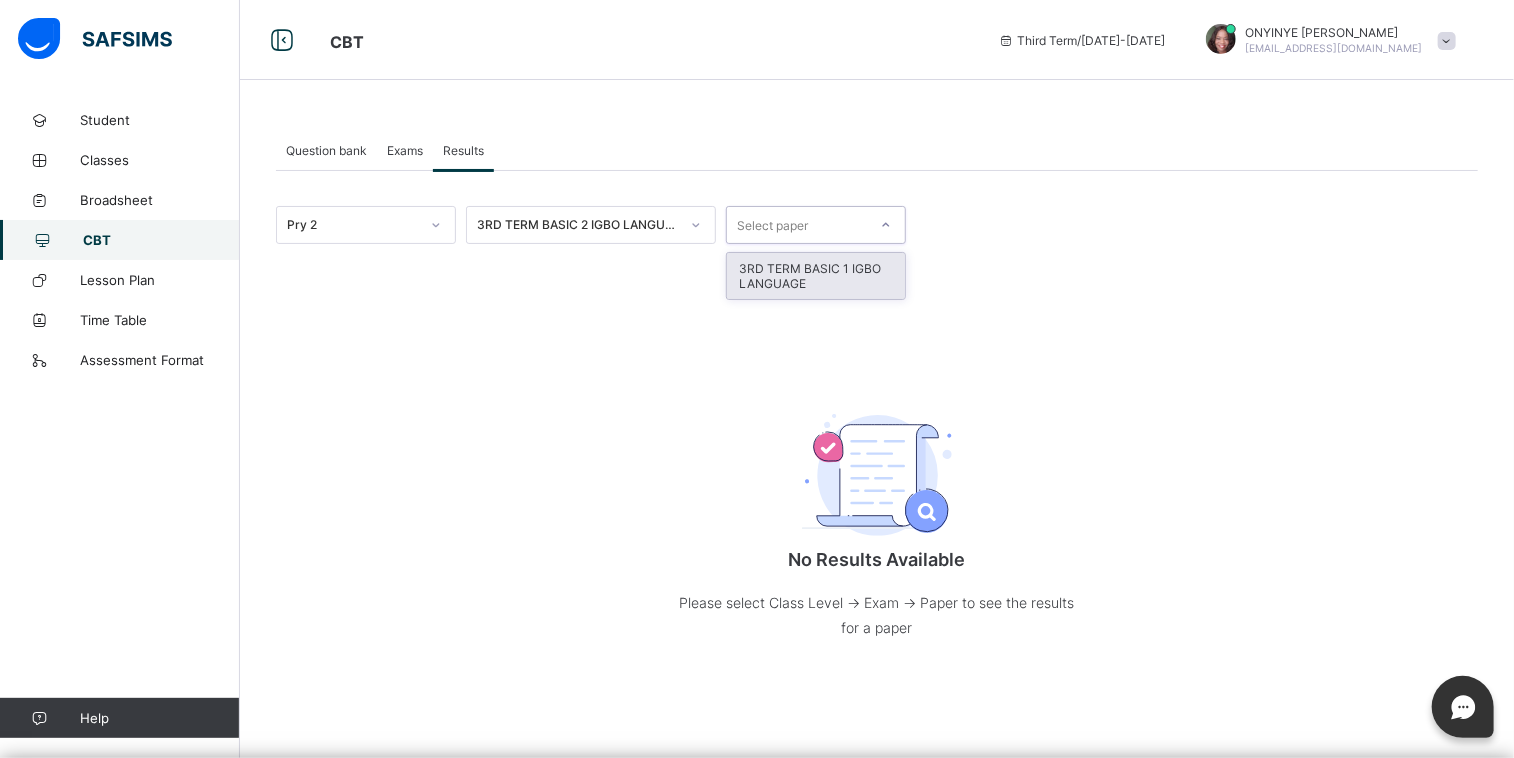 click 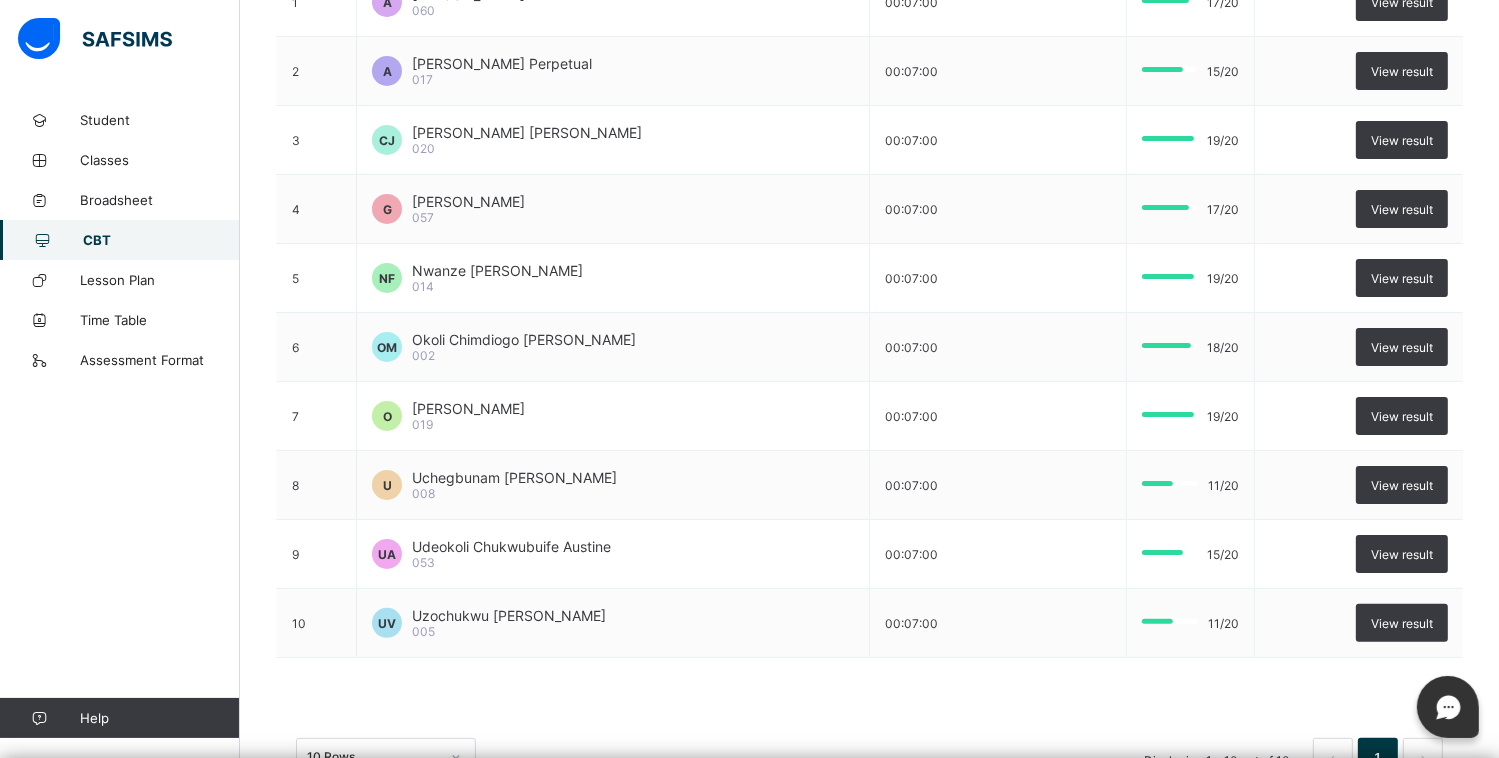 scroll, scrollTop: 368, scrollLeft: 0, axis: vertical 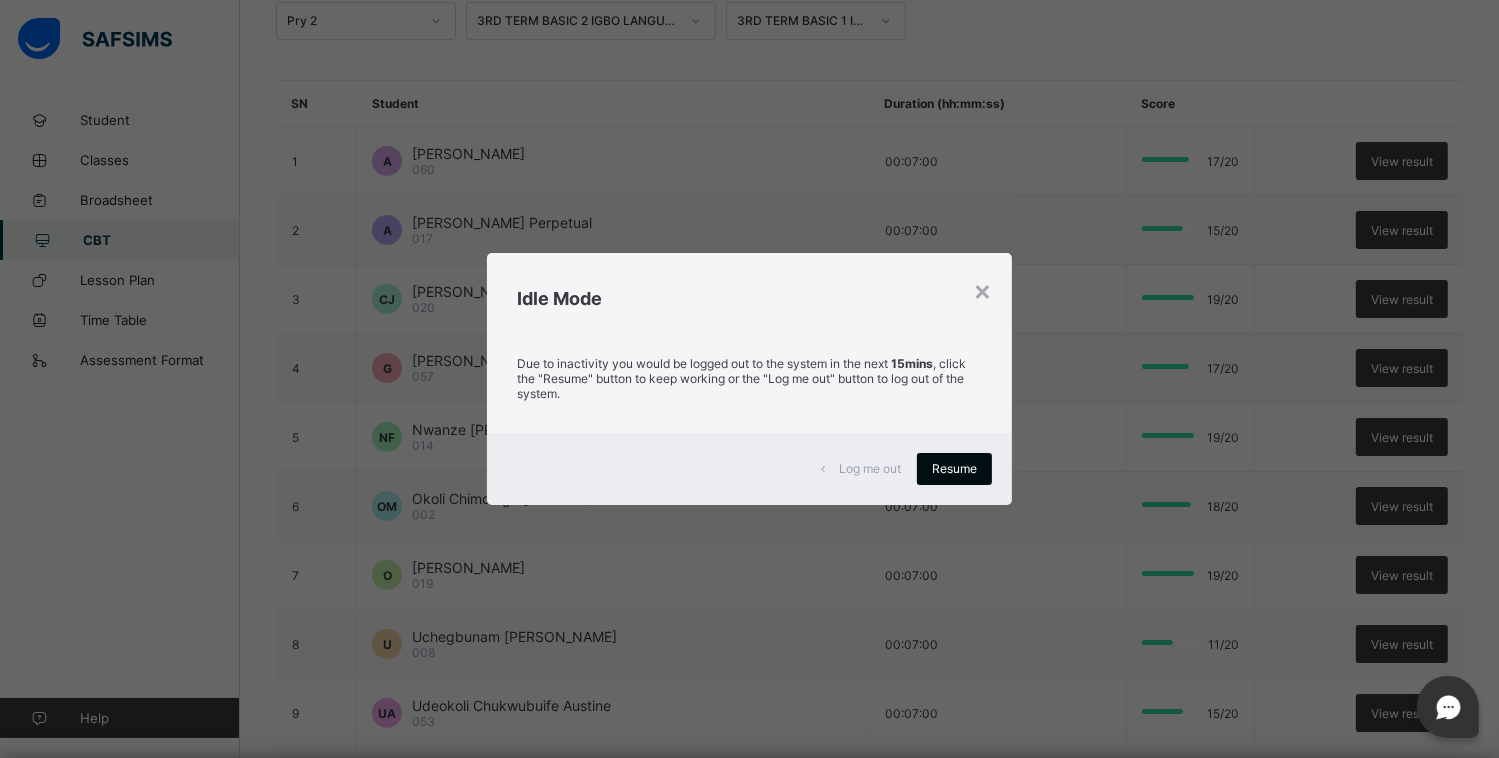 click on "Resume" at bounding box center (954, 469) 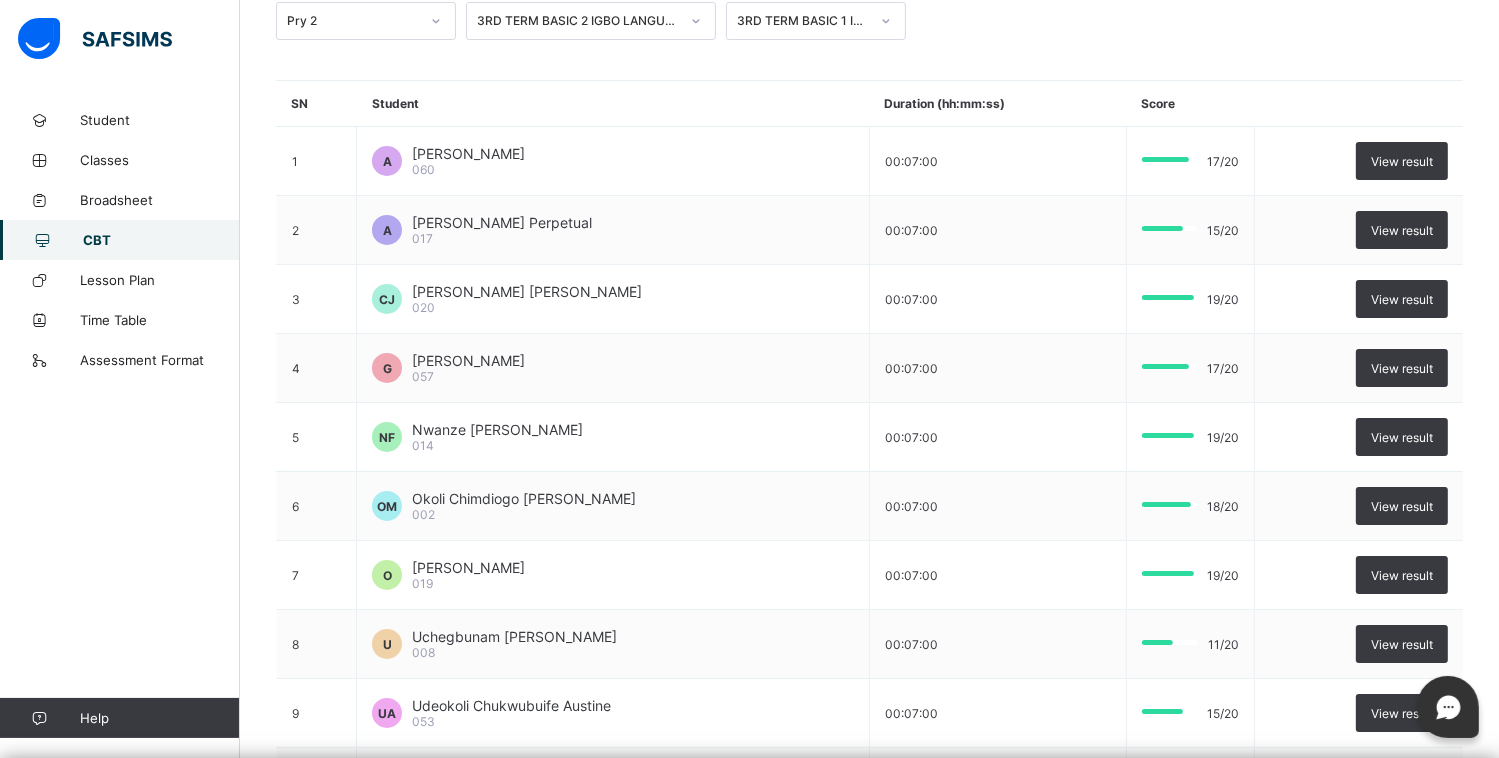 click on "CBT" at bounding box center (120, 240) 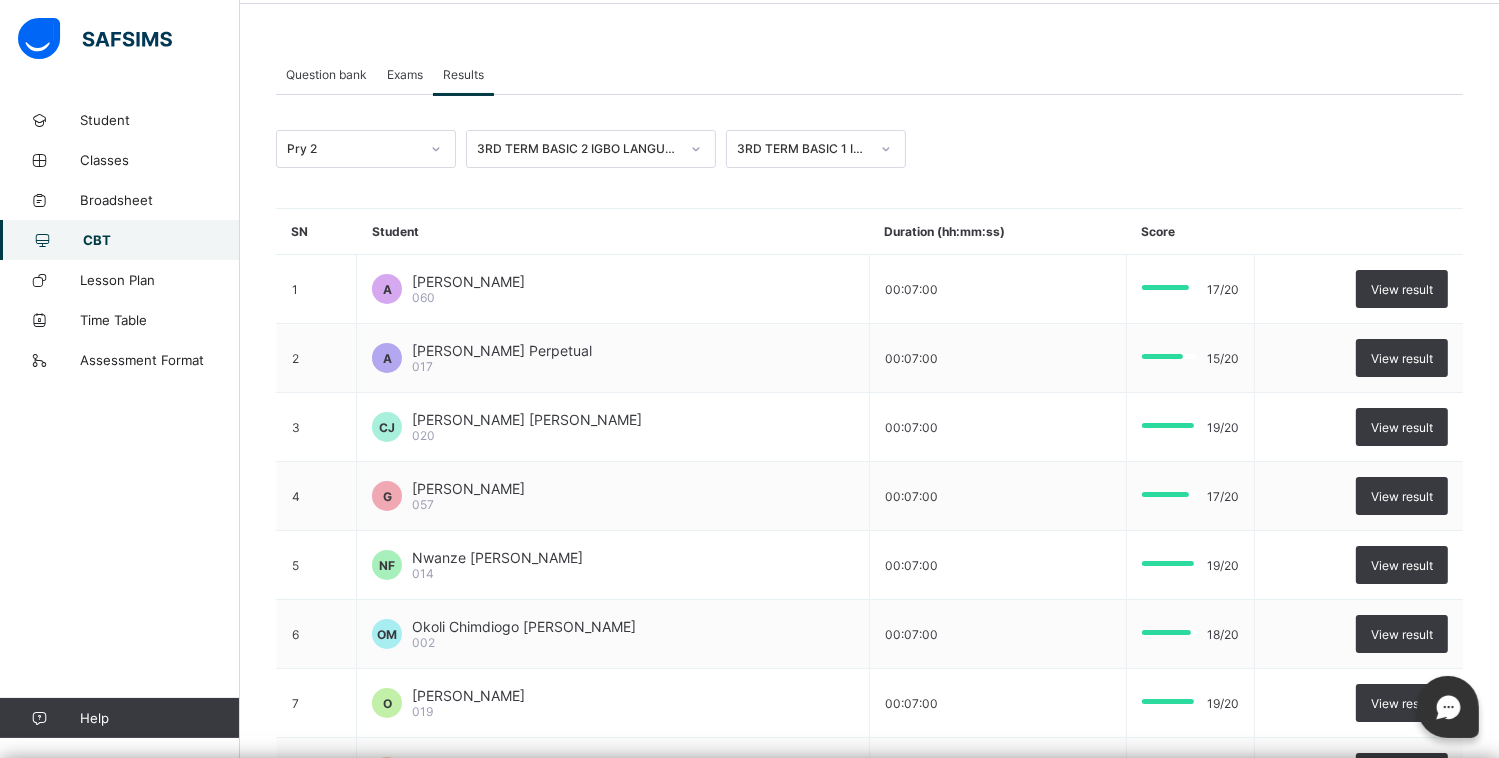 click 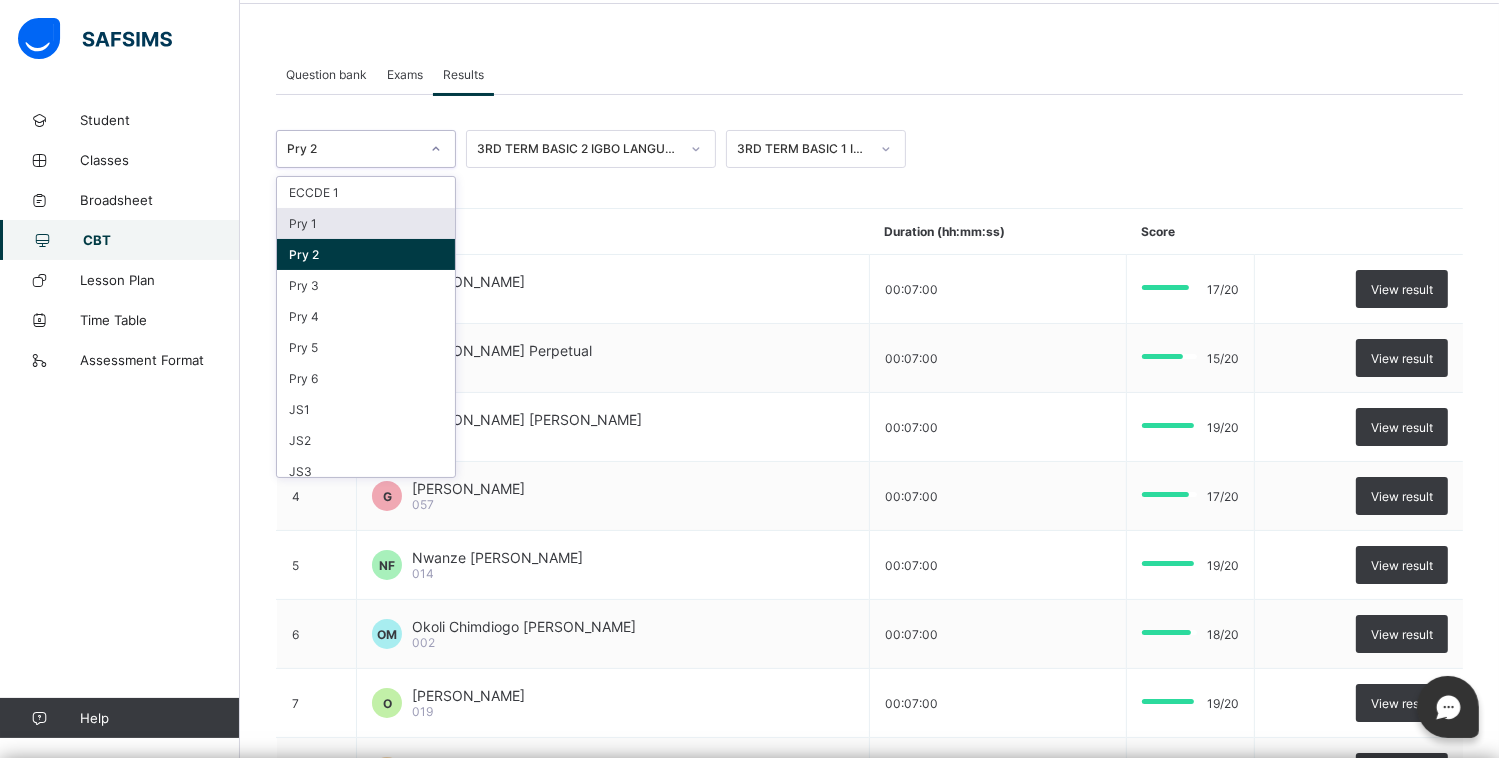 click on "Pry 1" at bounding box center (366, 223) 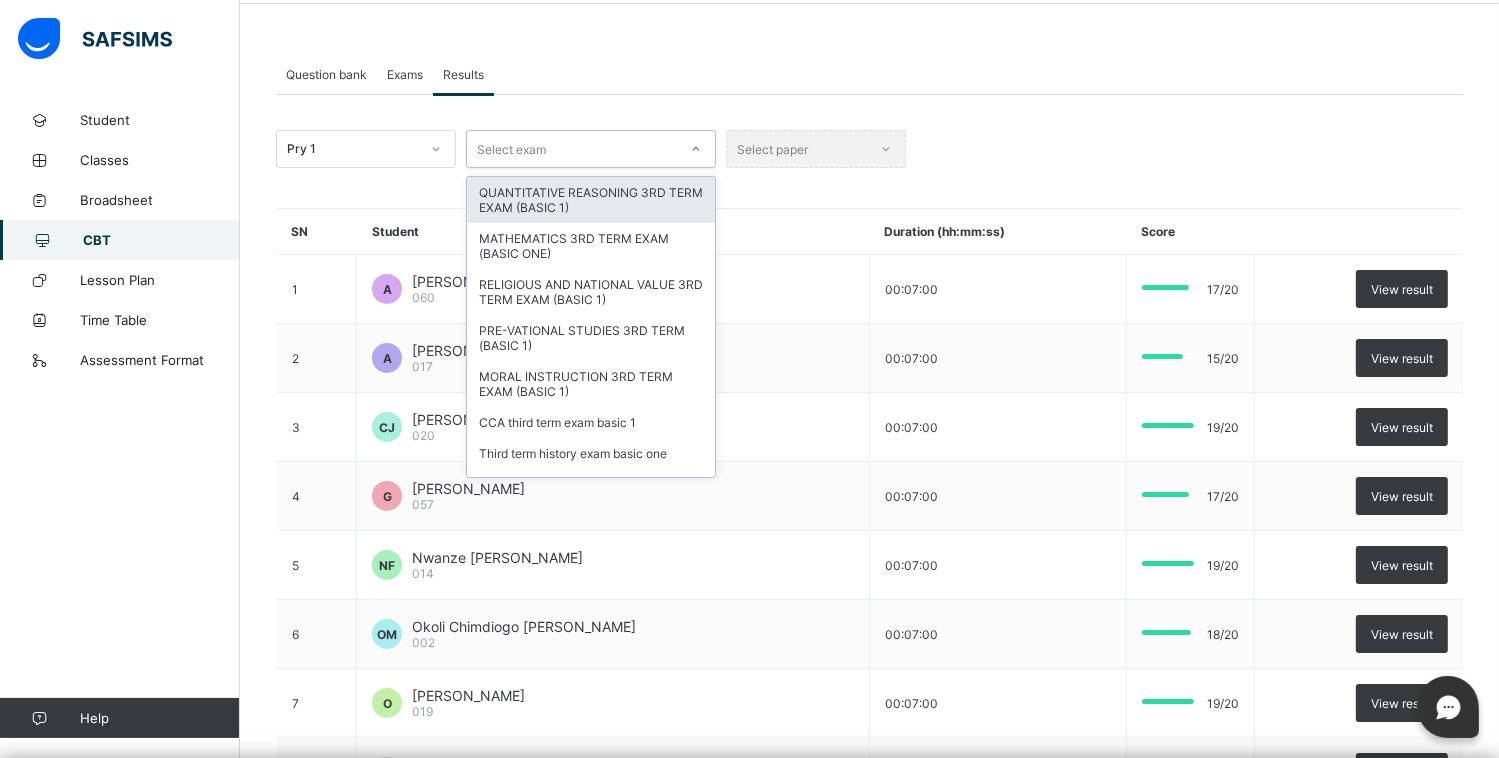 click 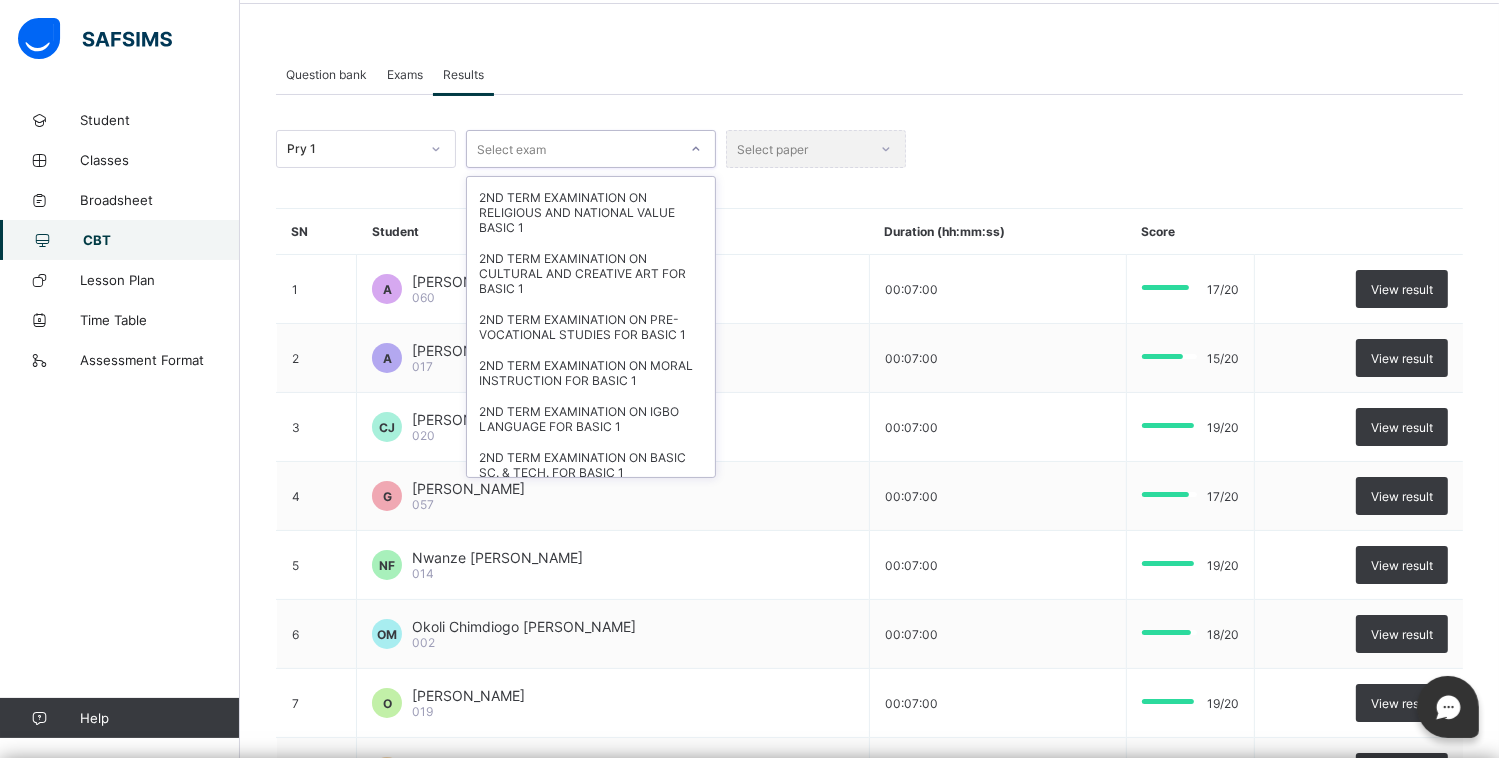 scroll, scrollTop: 1012, scrollLeft: 0, axis: vertical 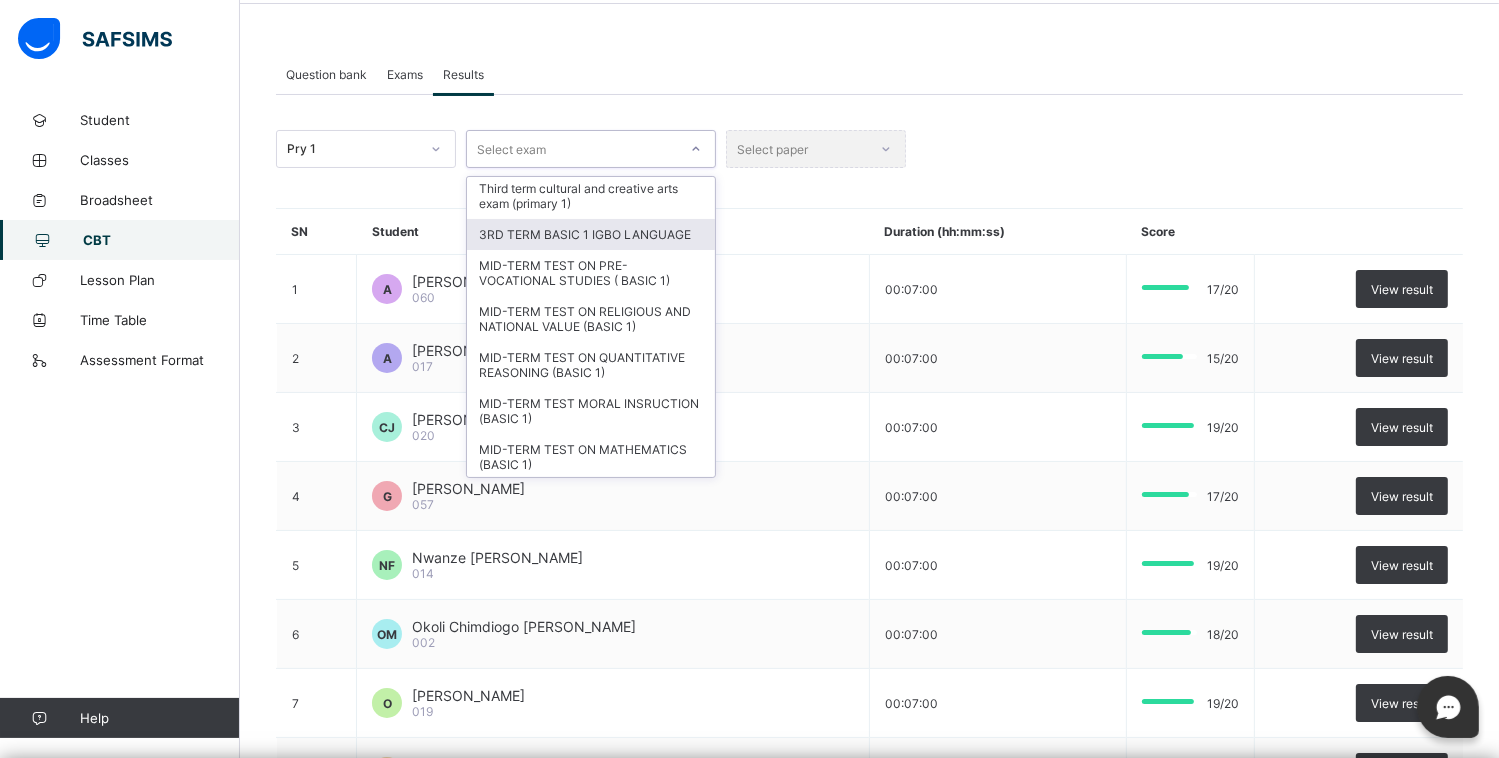 click on "3RD TERM BASIC 1 IGBO LANGUAGE" at bounding box center [591, 234] 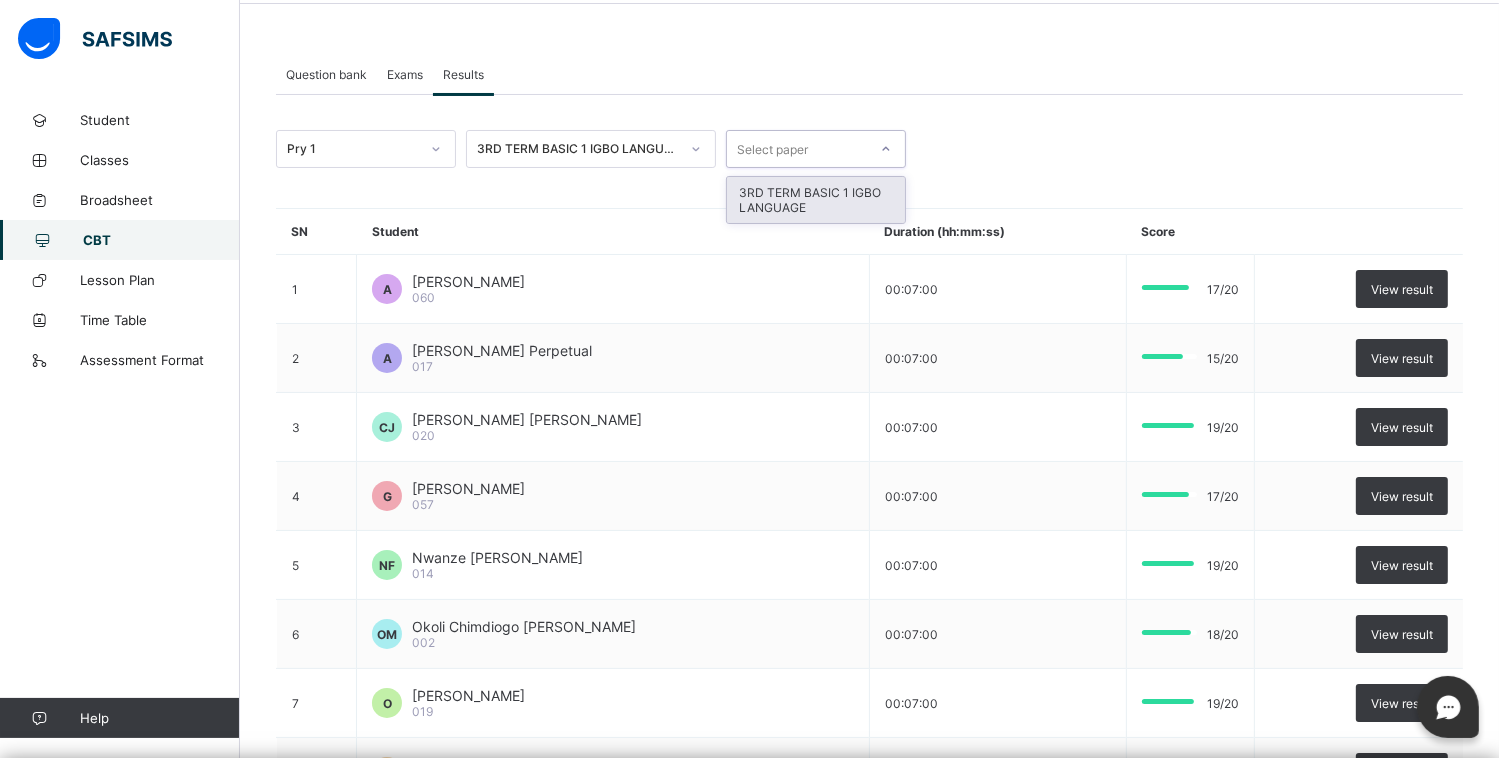 click 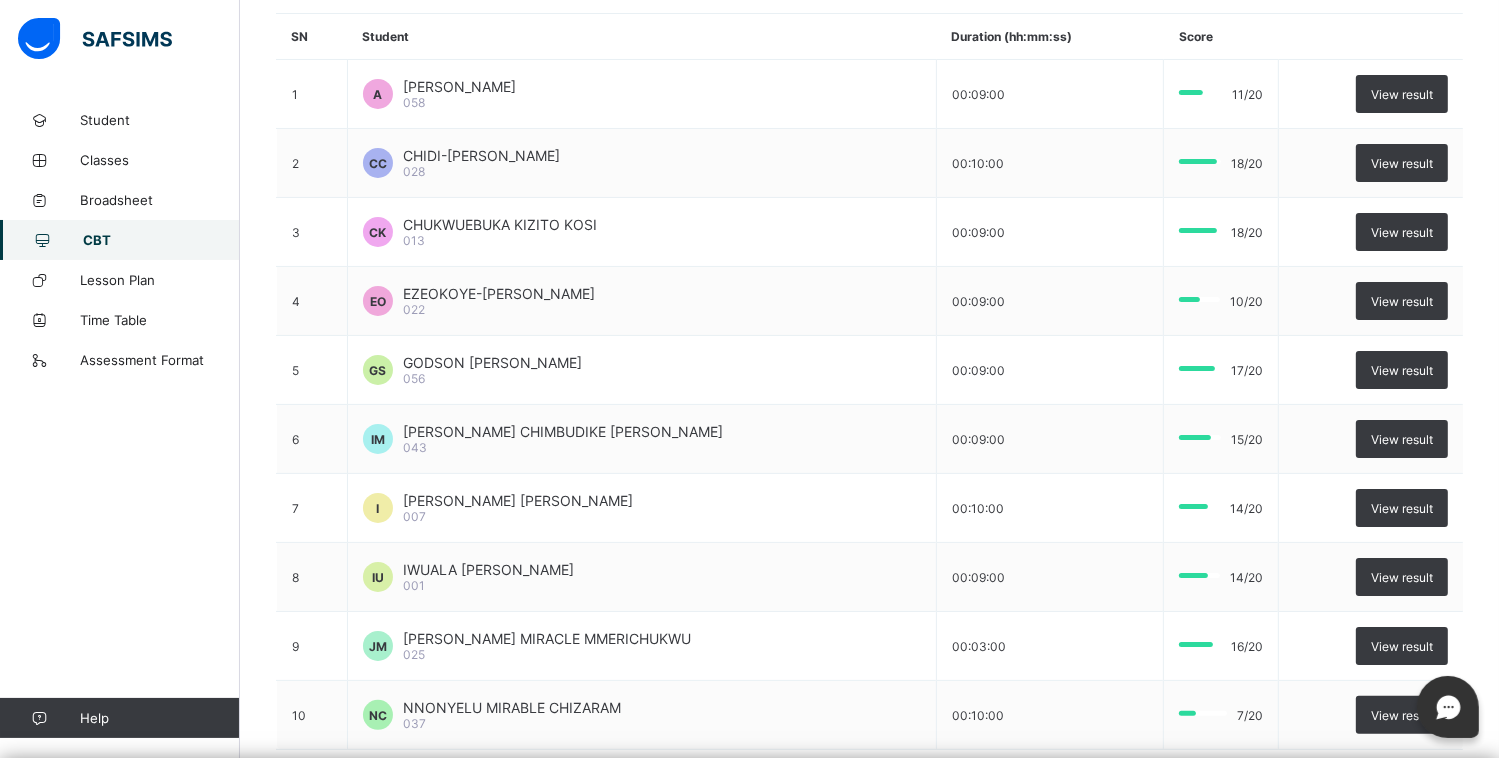 scroll, scrollTop: 430, scrollLeft: 0, axis: vertical 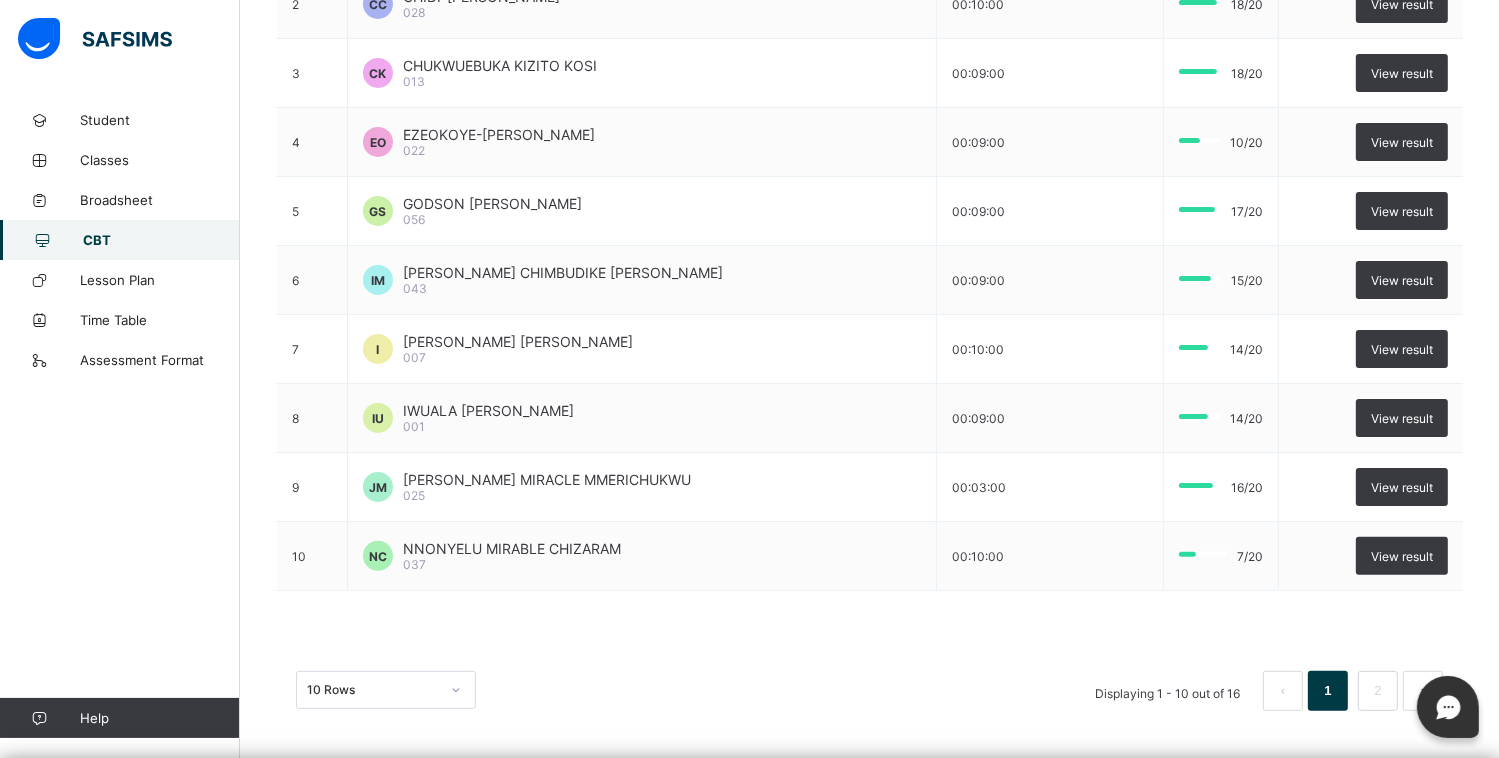 click on "Question bank Exams Results Results More Options   Bulk upload question Add question Igbo Language Levels ECCDE 1 ECCDE 2 Pry 1 Pry 2 Pry 3 Pry 4 Pry 5 Pry 6 JS1 JS2 JS3 Pre ECC Agricultural Science Levels JS1 JS2 JS3 Pry 1 Pry 2 Pry 3 Pry 4 Pry 5 Pry 6 Basic Sci And Tech Levels Pry 1 Pry 2 Pry 3 Pry 4 Pry 5 Pry 6 English Language Levels JS1 JS2 JS3 Pry 1 Pry 2 Pry 3 Pry 4 Pry 5 Pry 6 ECCDE 1 ECCDE 2 Pre ECC Pre-vocational Studies Levels Pry 1 Pry 2 Pry 3 Pry 4 Pry 5 Pry 6 Guidance And Counselling Levels Pry 1 Pry 2 Pry 3 Pry 4 Pry 5 Pry 6 JS1 JS2 JS3 Mathematics Levels JS1 JS2 JS3 ECCDE 1 ECCDE 2 Pry 1 Pry 2 Pry 3 Pry 4 Pry 5 Pry 6 Pre ECC Quantitative Reasoning Levels Pry 1 Pry 2 Pry 3 Pry 4 Pry 5 Pry 6 Verbal Reasoning Levels Pry 1 Pry 2 Pry 3 Pry 4 Pry 5 Pry 6 Writing & Dictation Levels Pry 1 Pry 2 Pry 3 Pry 4 Pry 5 Pry 6 Moral Instruction Levels JS1 JS2 JS3 Pry 1 Pry 2 Pry 3 Pry 4 Pry 5 Pry 6 Religious And National Values Levels Pry 1 Pry 2 Pry 3 Pry 4 Pry 5 Pry 6 Cultural/creative Arts Levels JS1 JS2 ×" at bounding box center [869, 215] 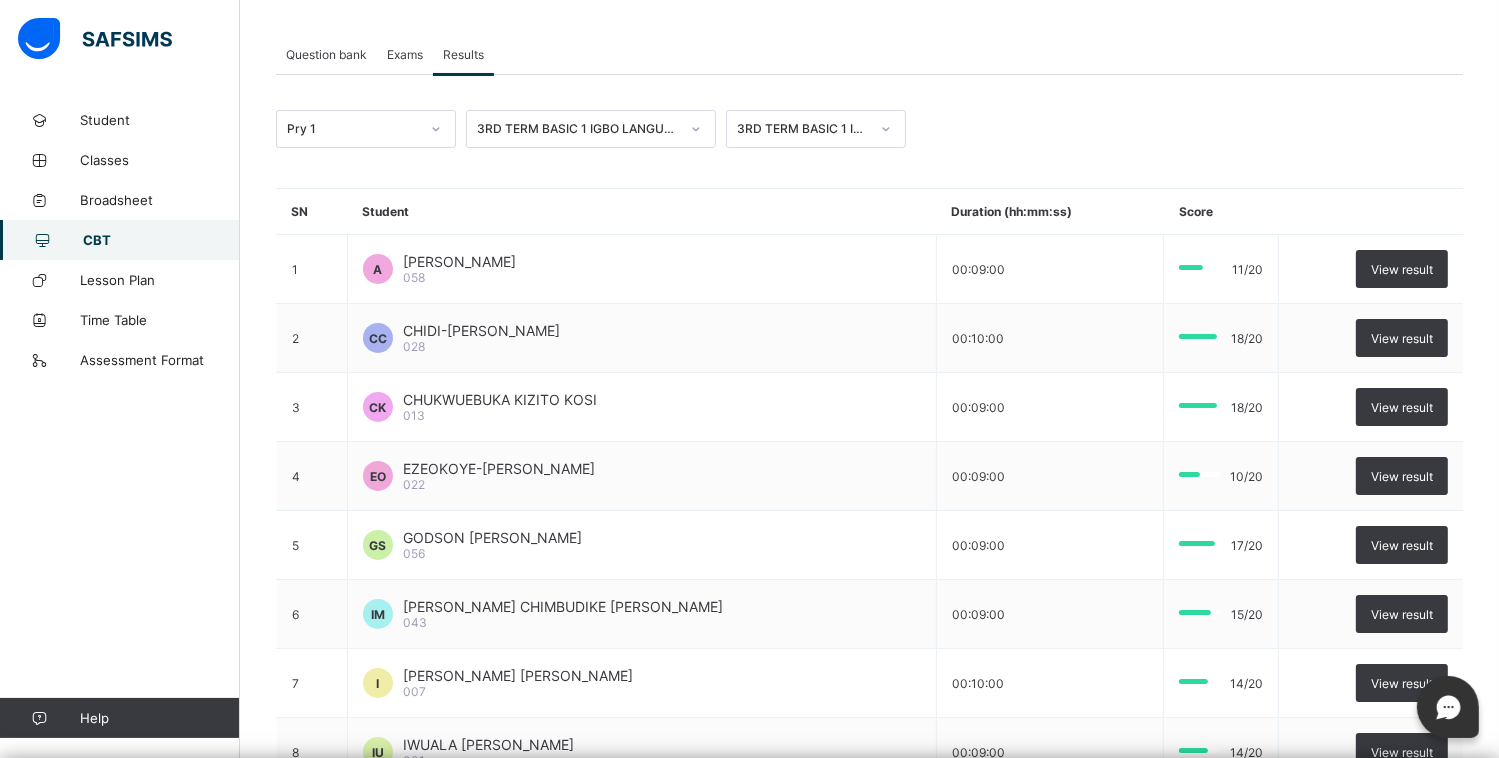 scroll, scrollTop: 102, scrollLeft: 0, axis: vertical 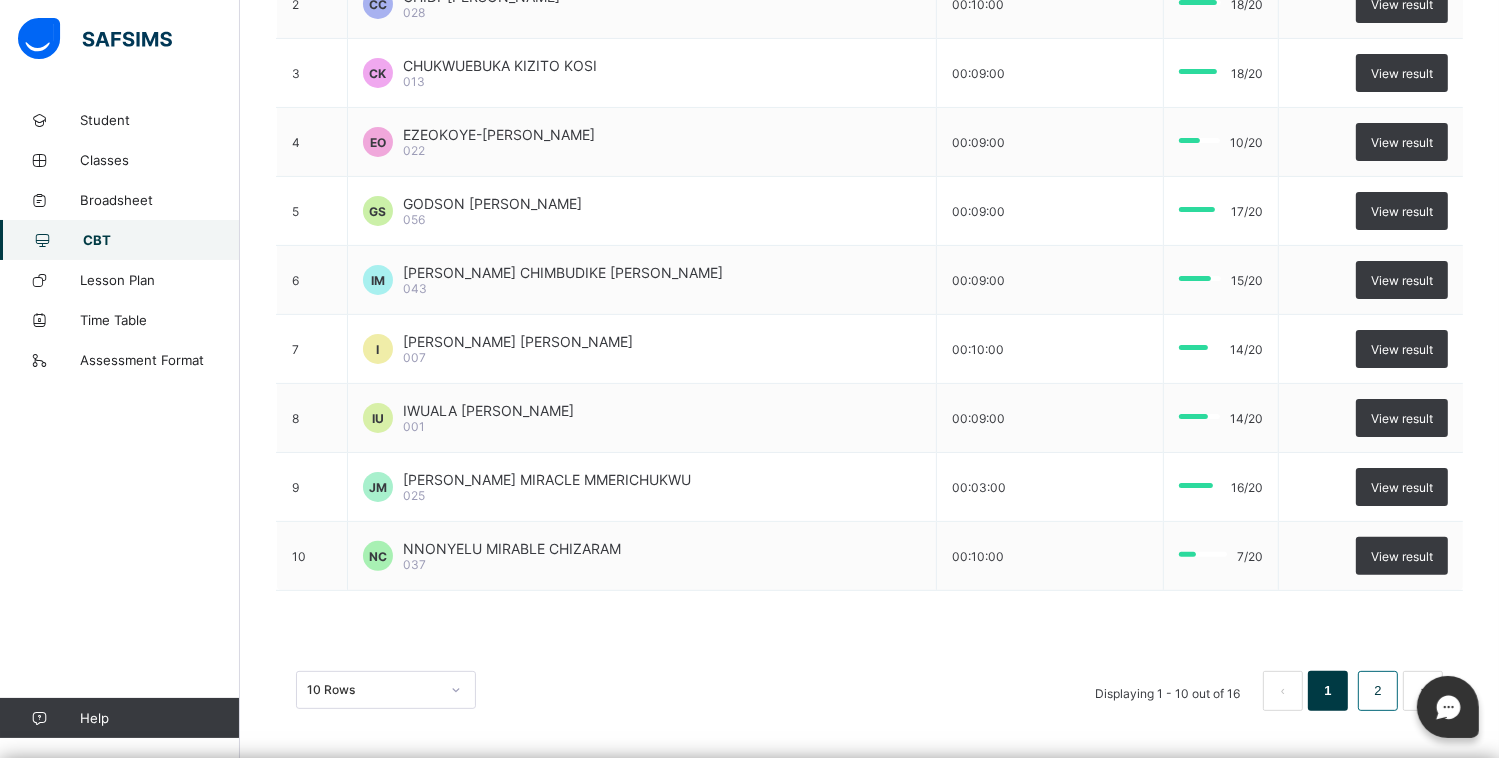 click on "2" at bounding box center [1377, 691] 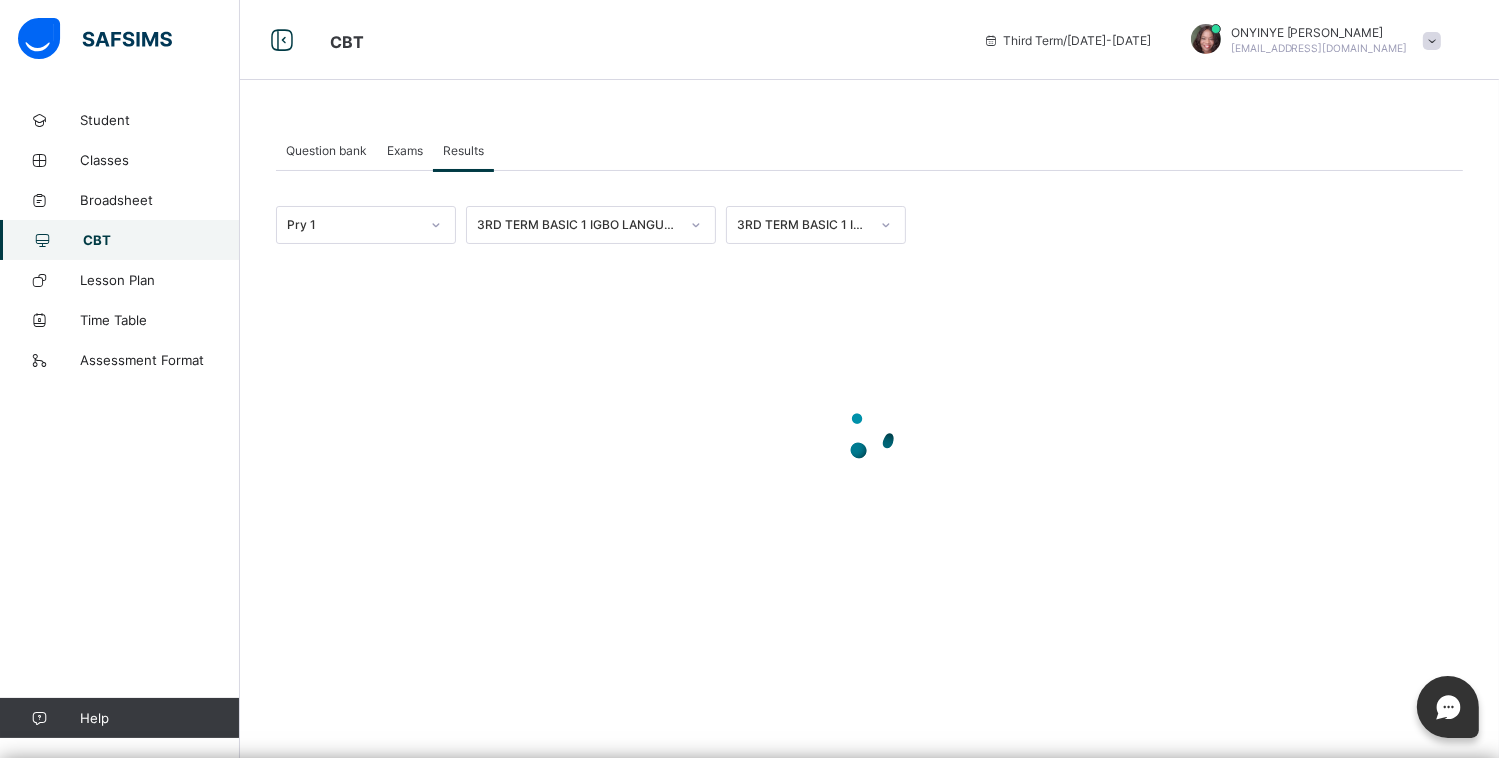 scroll, scrollTop: 0, scrollLeft: 0, axis: both 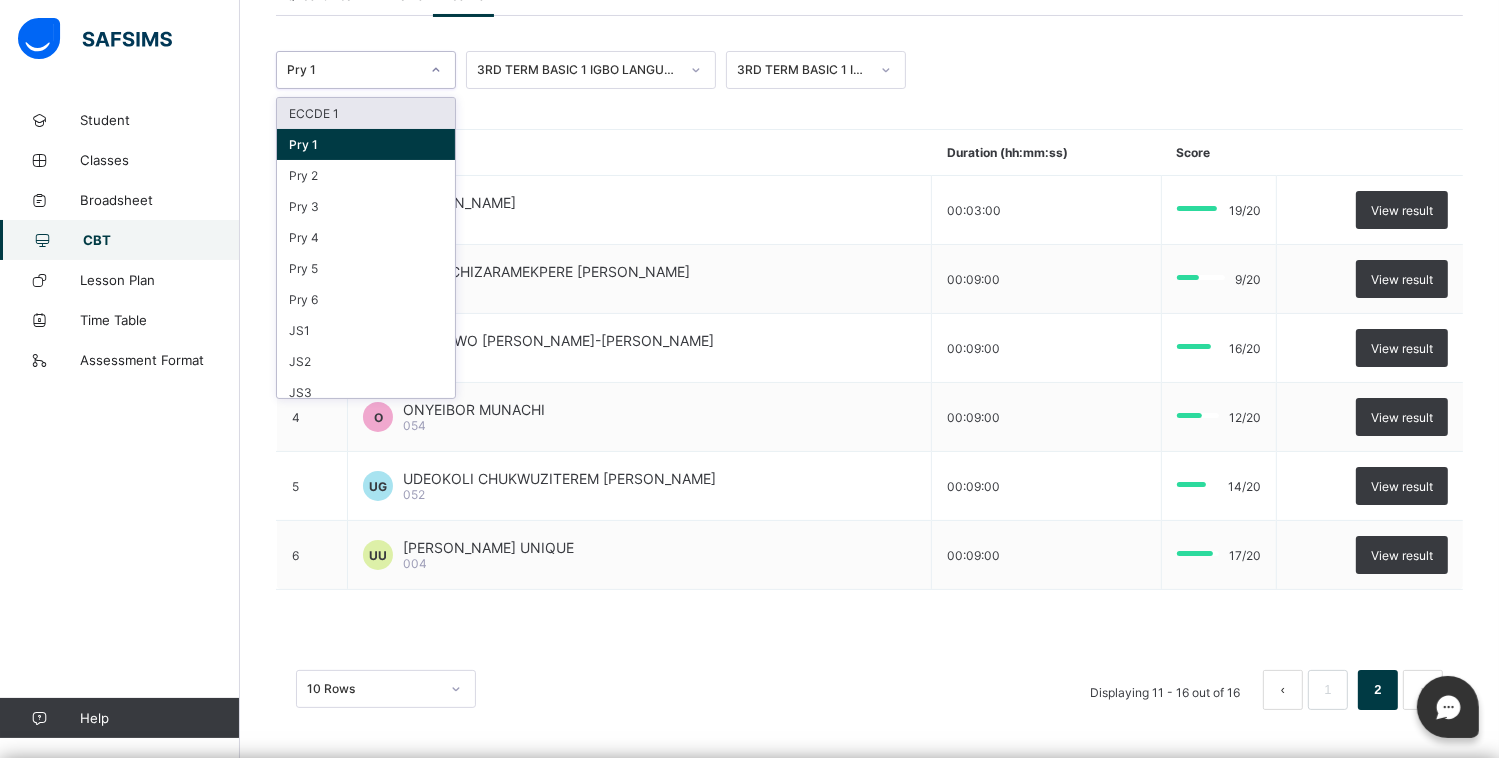 click 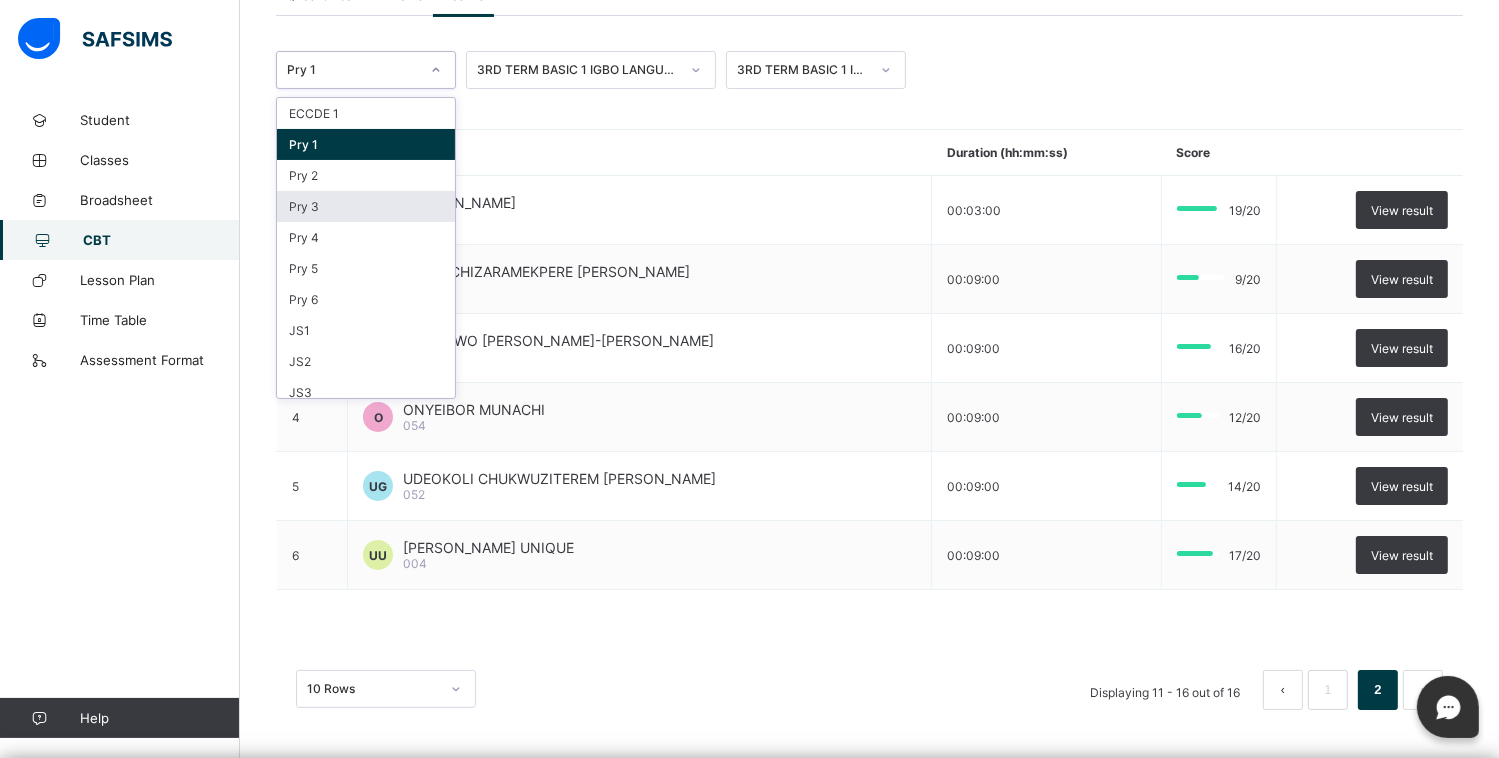 click on "Pry 3" at bounding box center (366, 206) 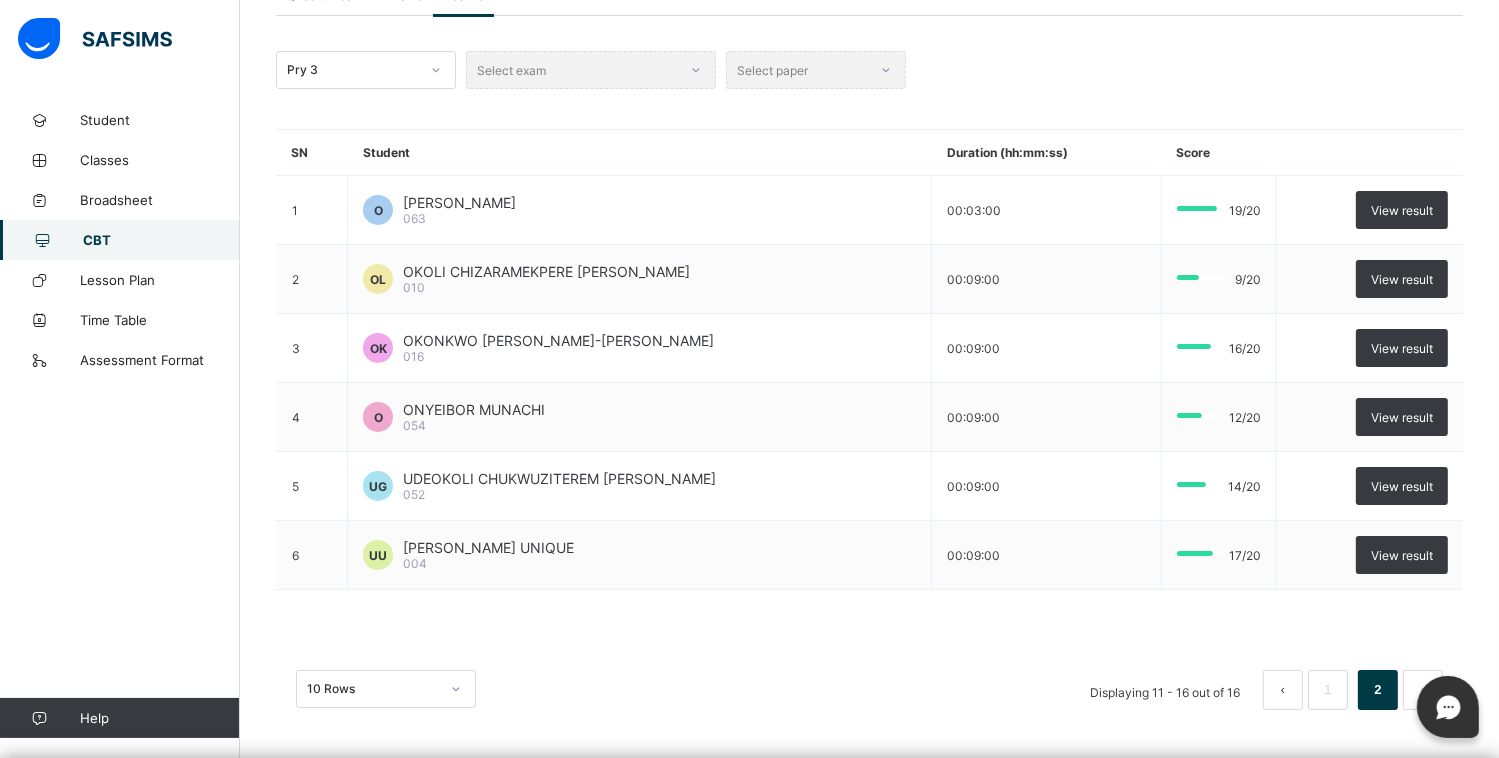 click on "Select exam" at bounding box center (591, 70) 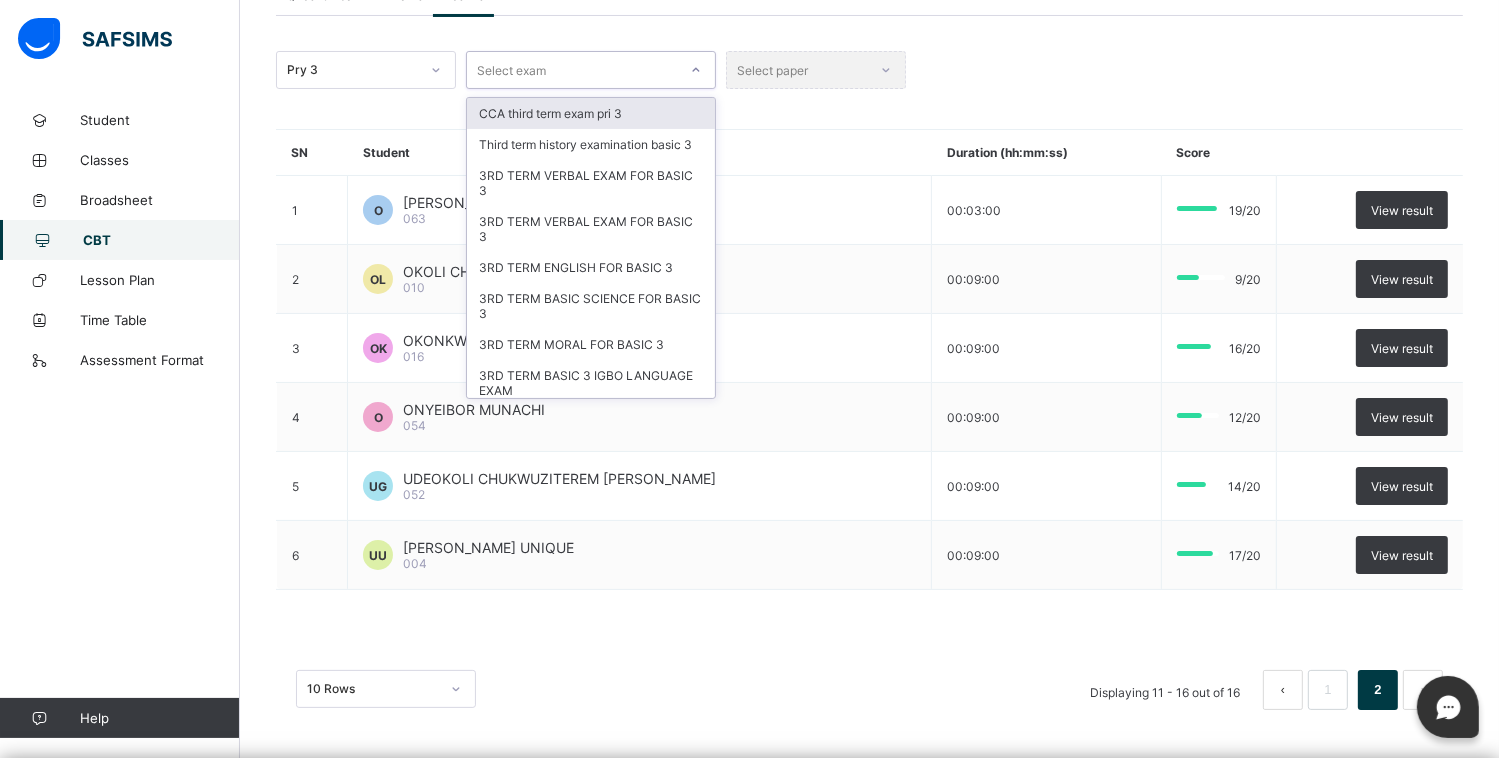 click 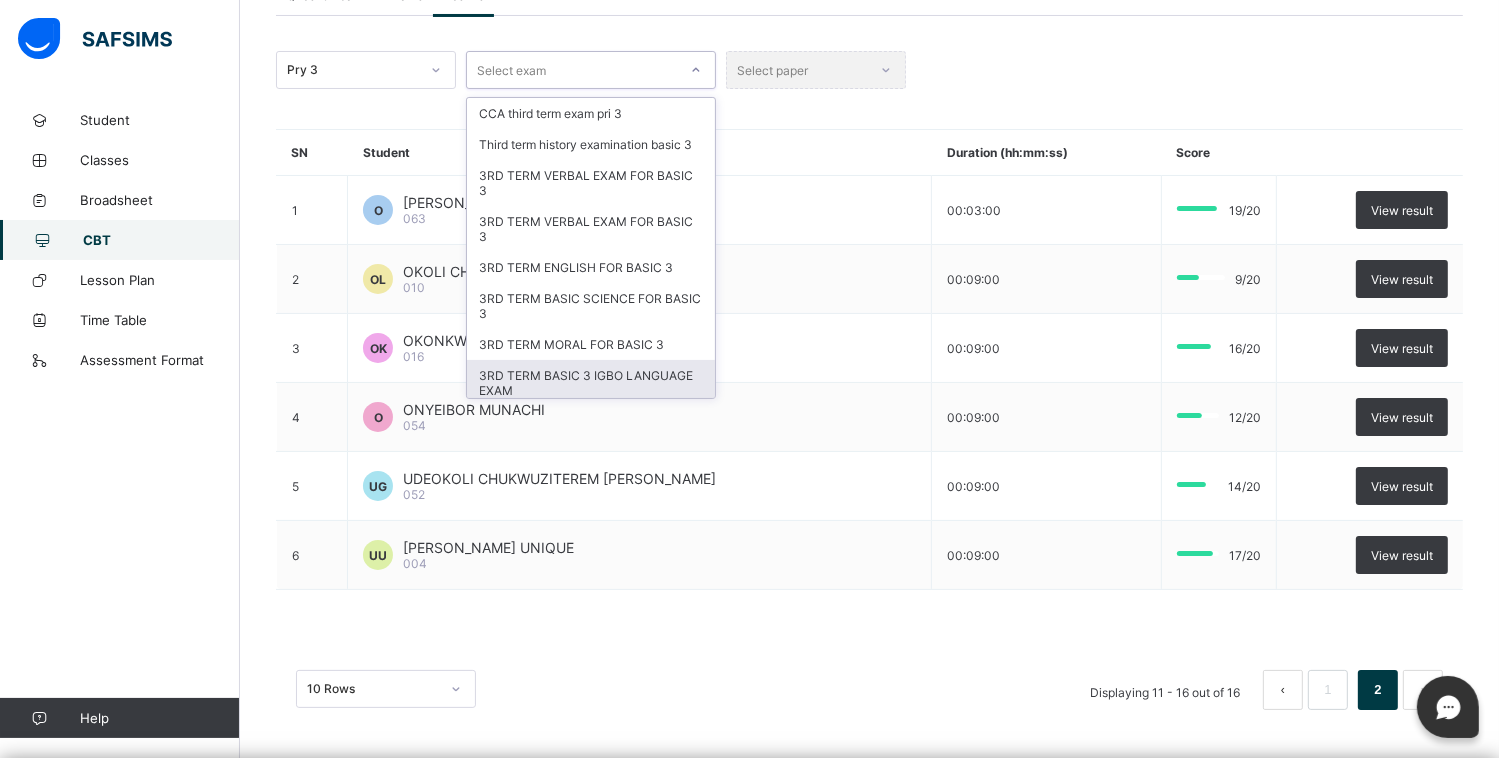 click on "3RD TERM BASIC 3 IGBO LANGUAGE EXAM" at bounding box center (591, 383) 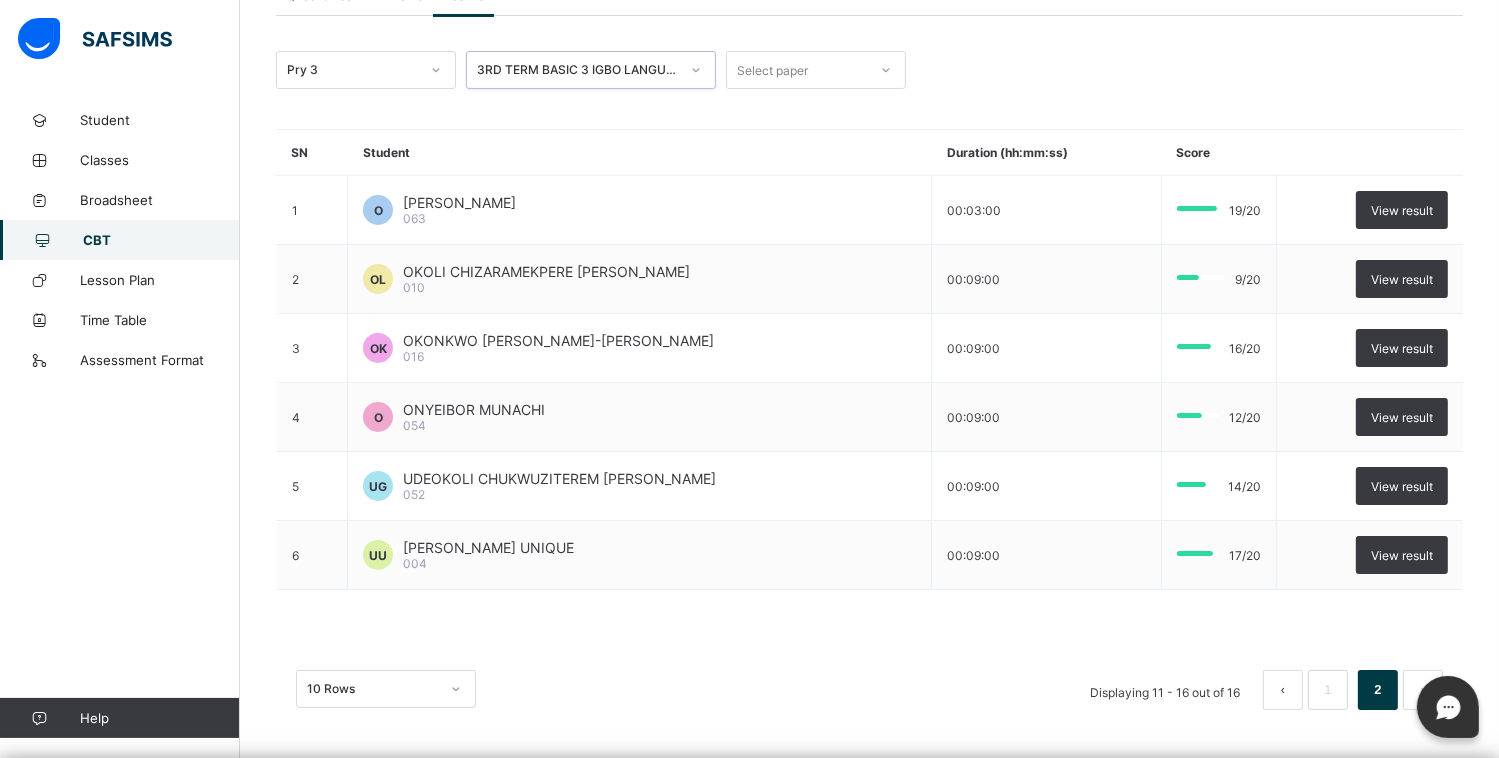 click 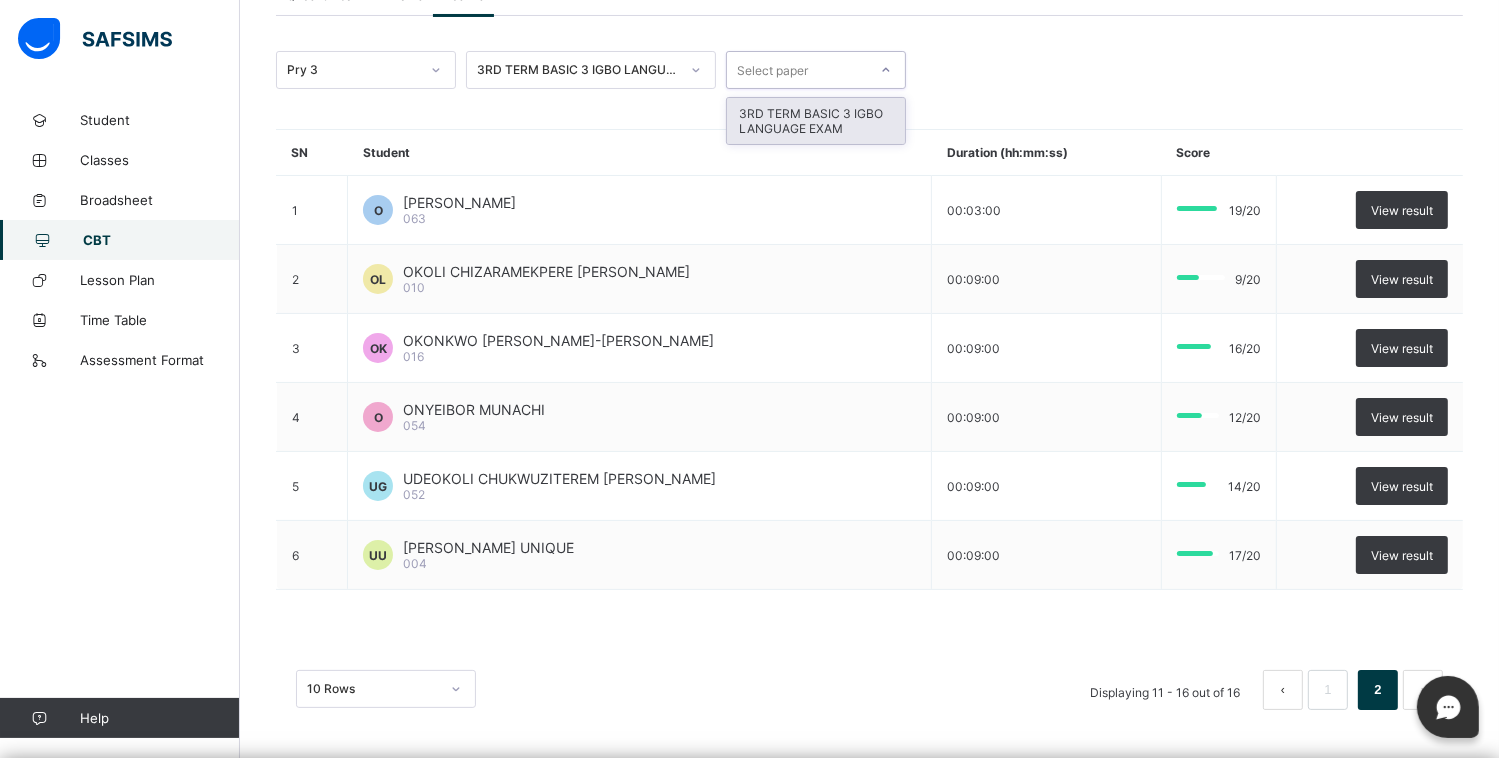 click on "3RD TERM BASIC 3 IGBO LANGUAGE EXAM" at bounding box center (816, 121) 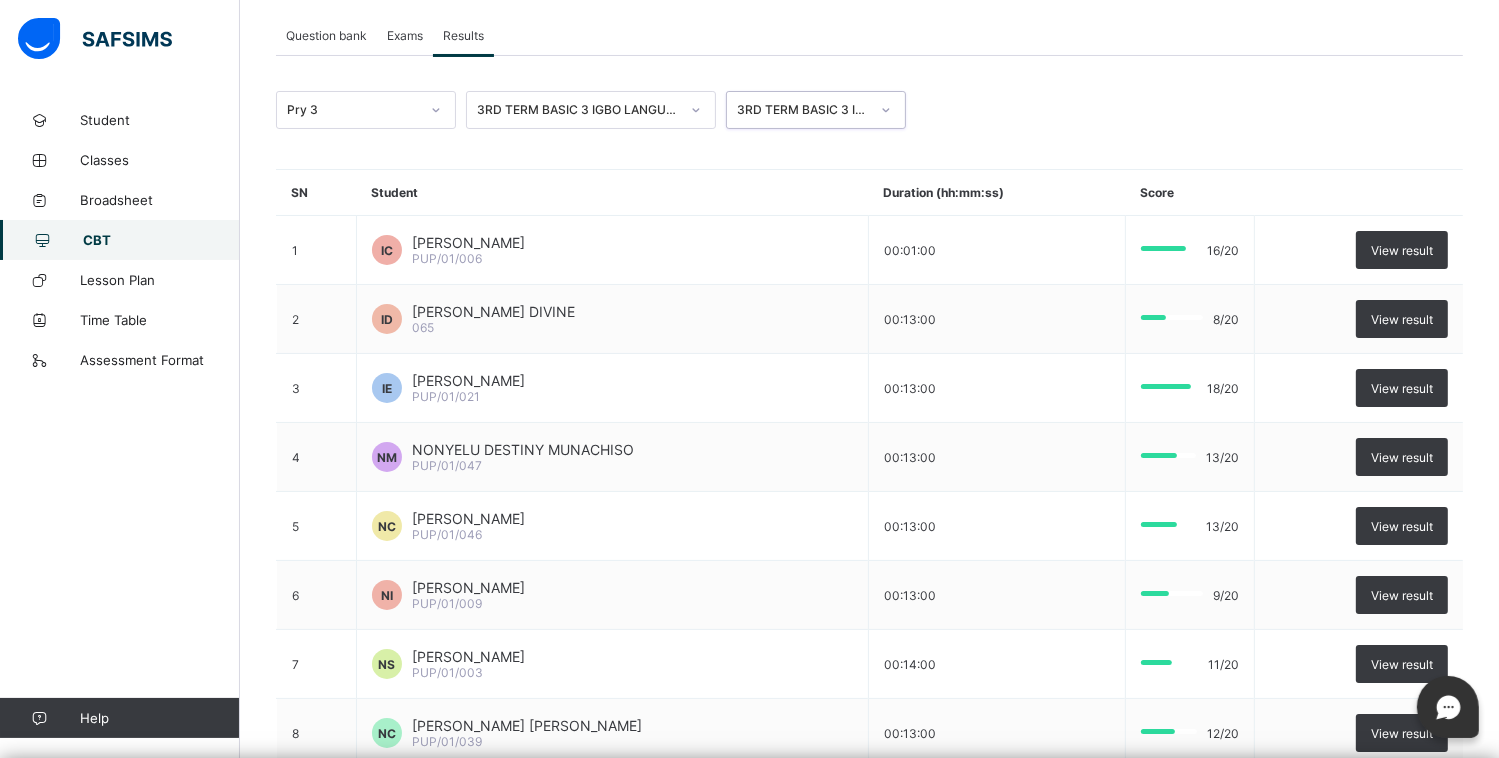 scroll, scrollTop: 133, scrollLeft: 0, axis: vertical 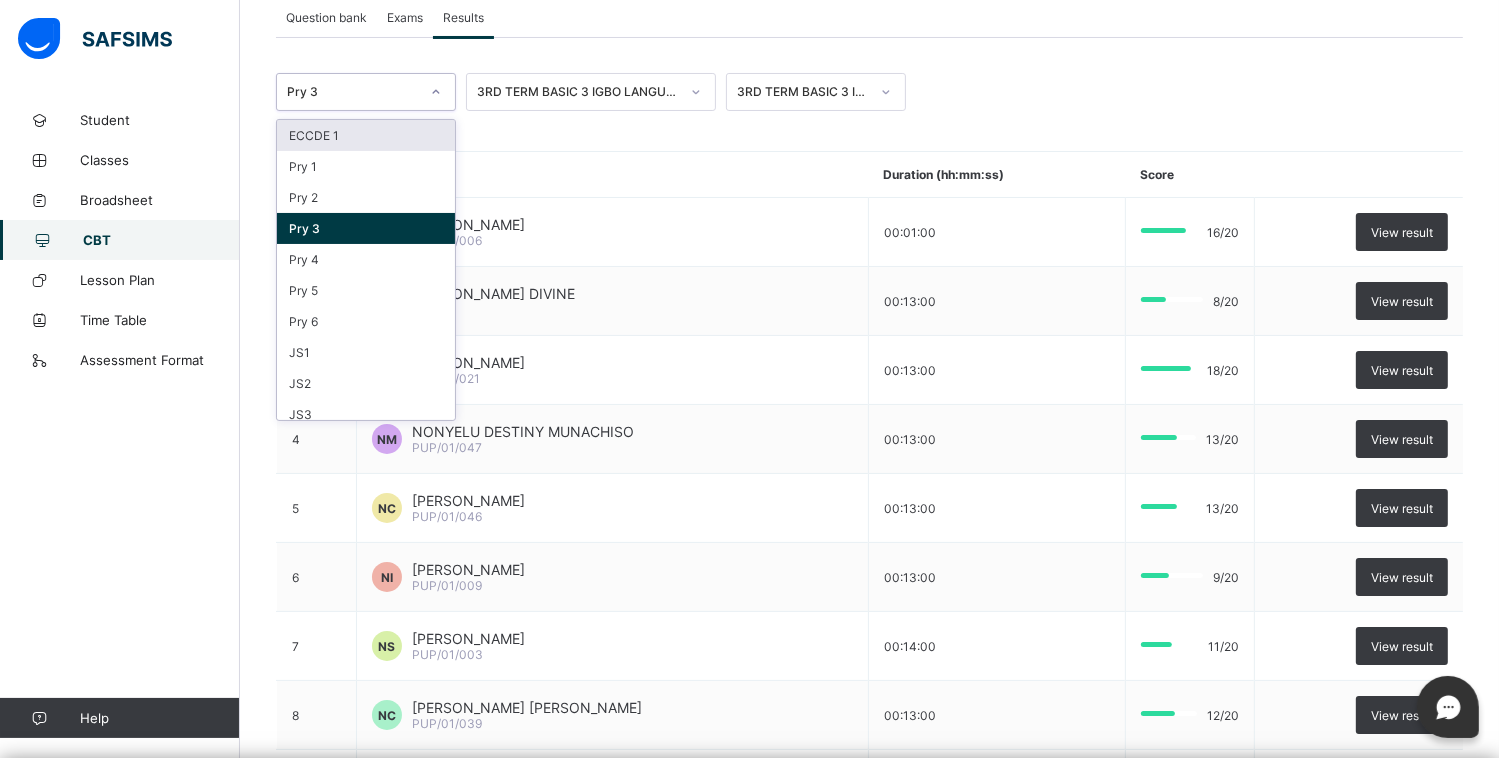click 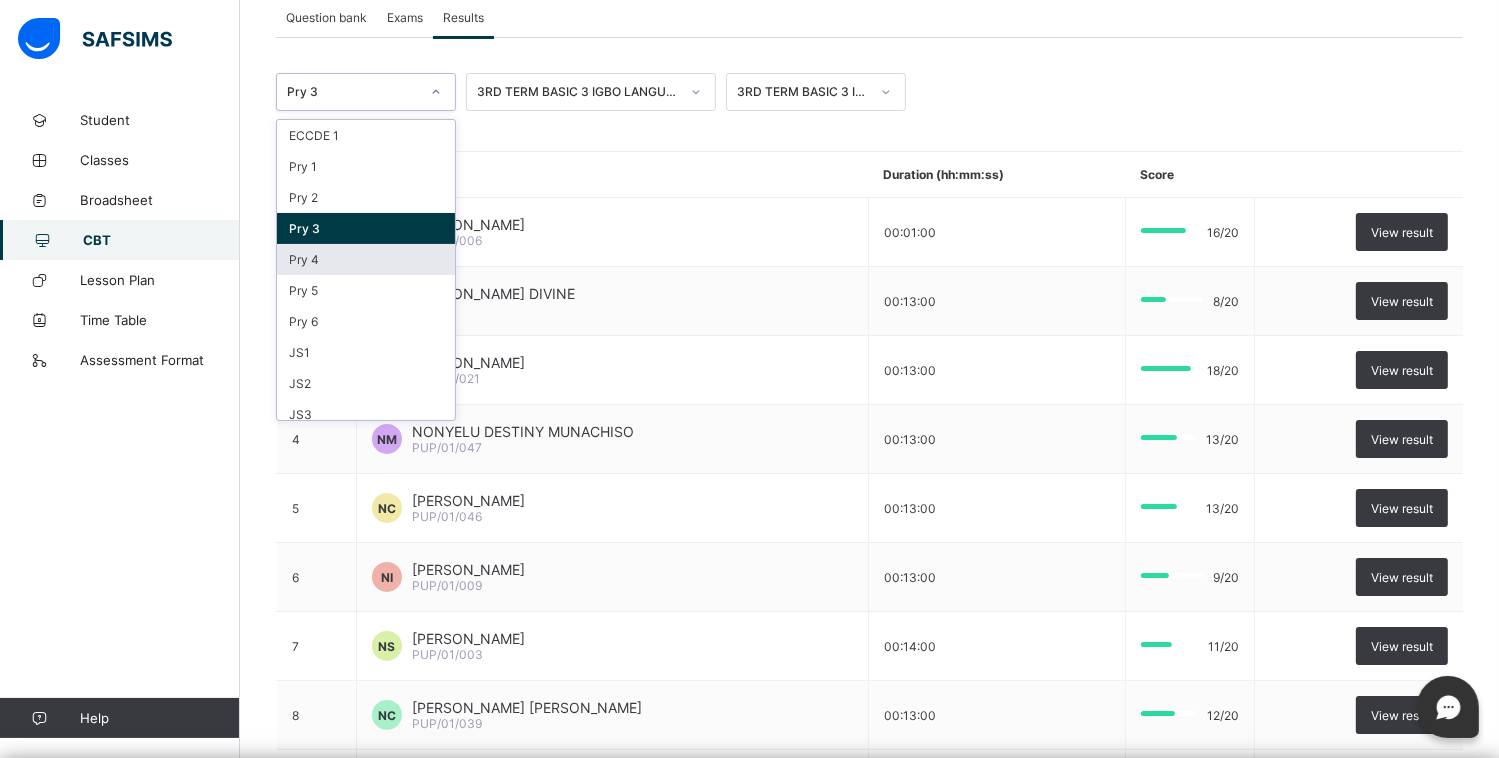 click on "Pry 4" at bounding box center (366, 259) 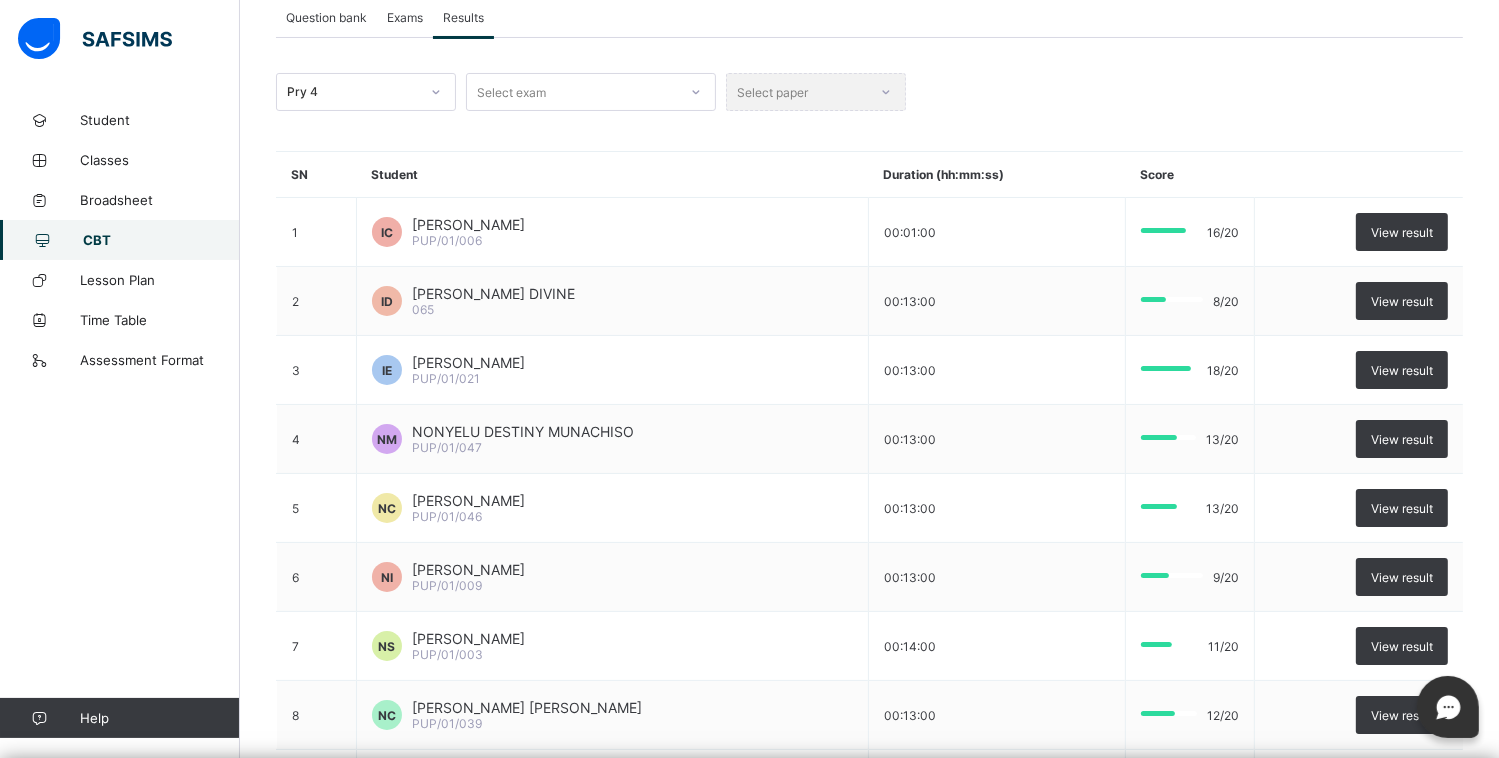 click on "Select paper" at bounding box center (816, 92) 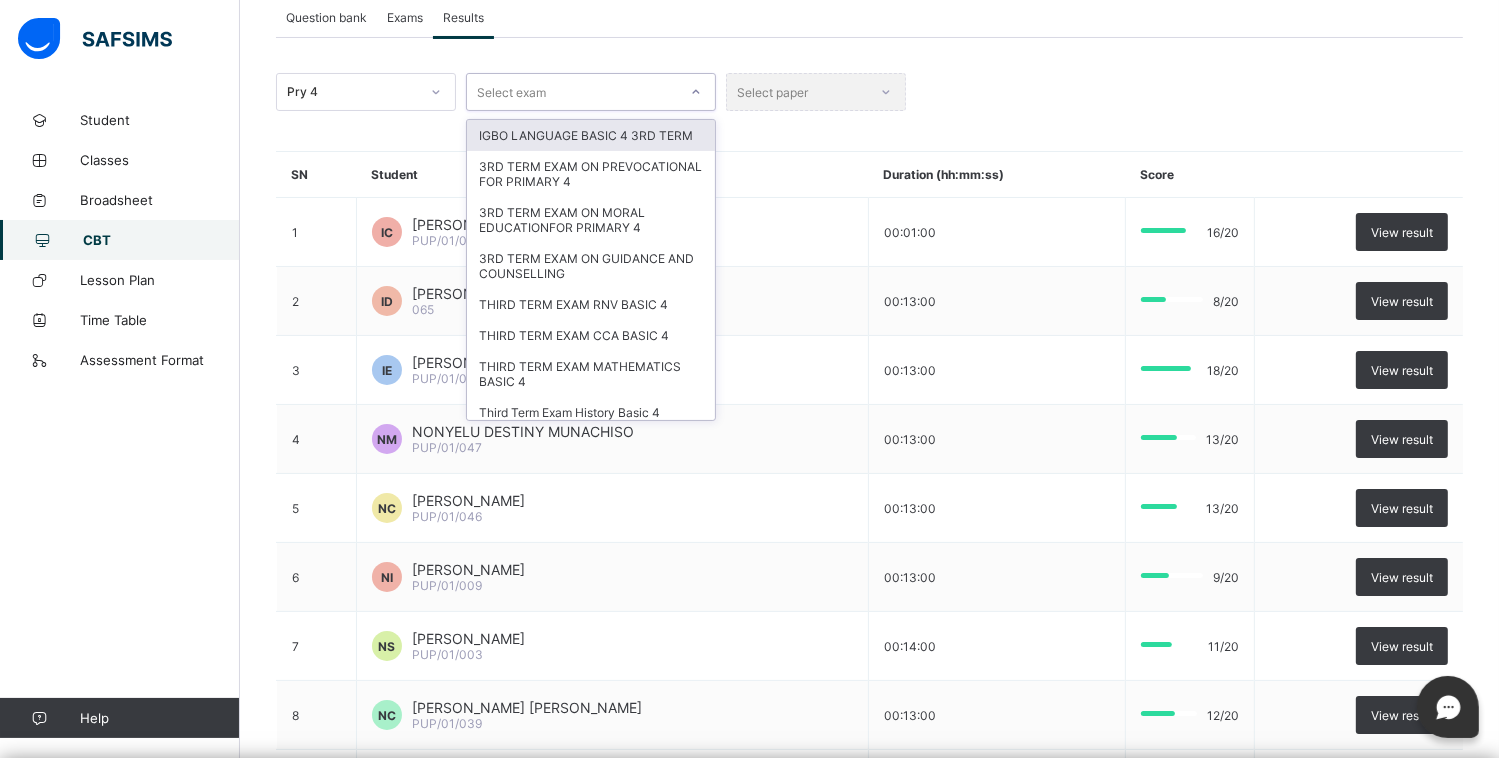 click 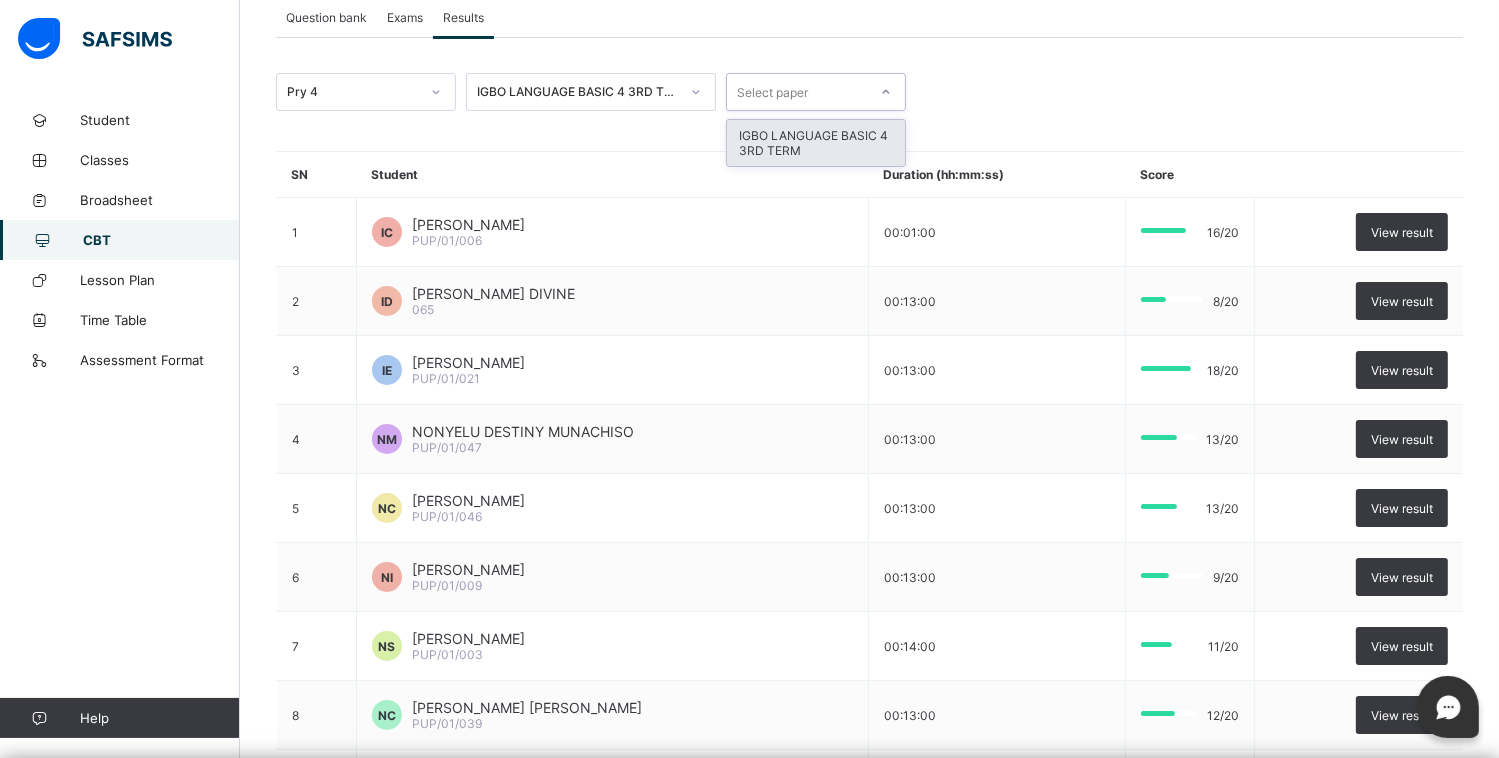 click 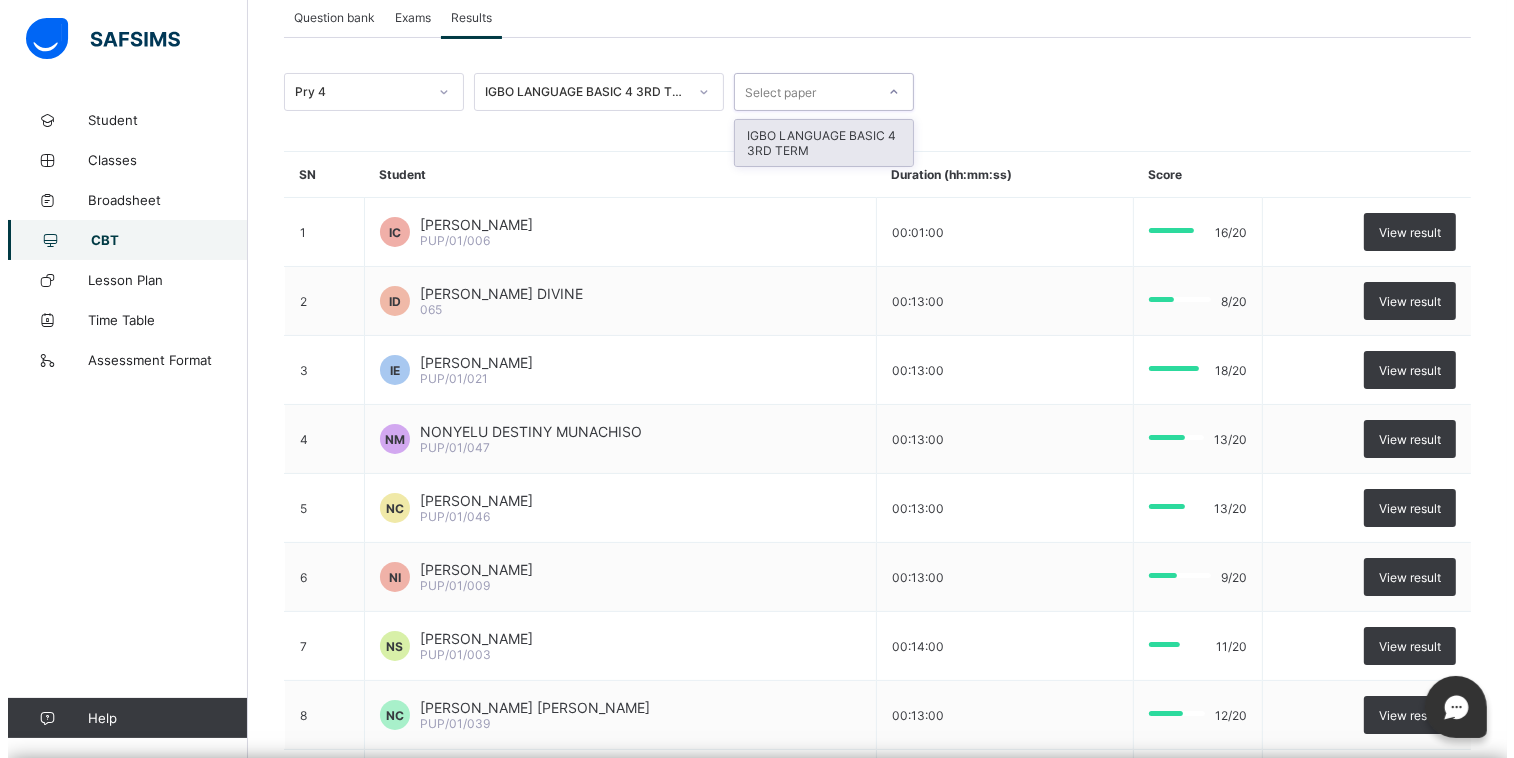 scroll, scrollTop: 0, scrollLeft: 0, axis: both 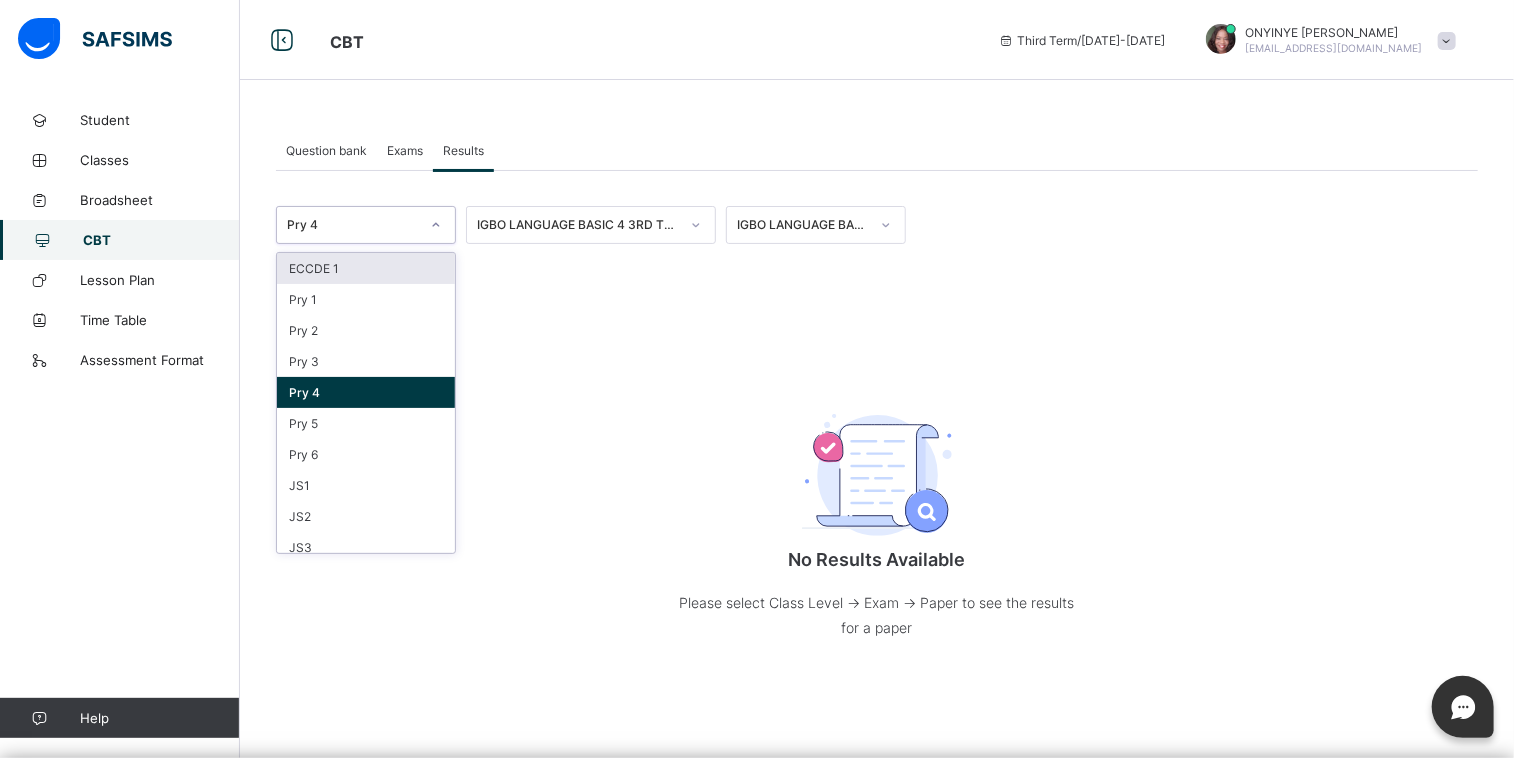 click 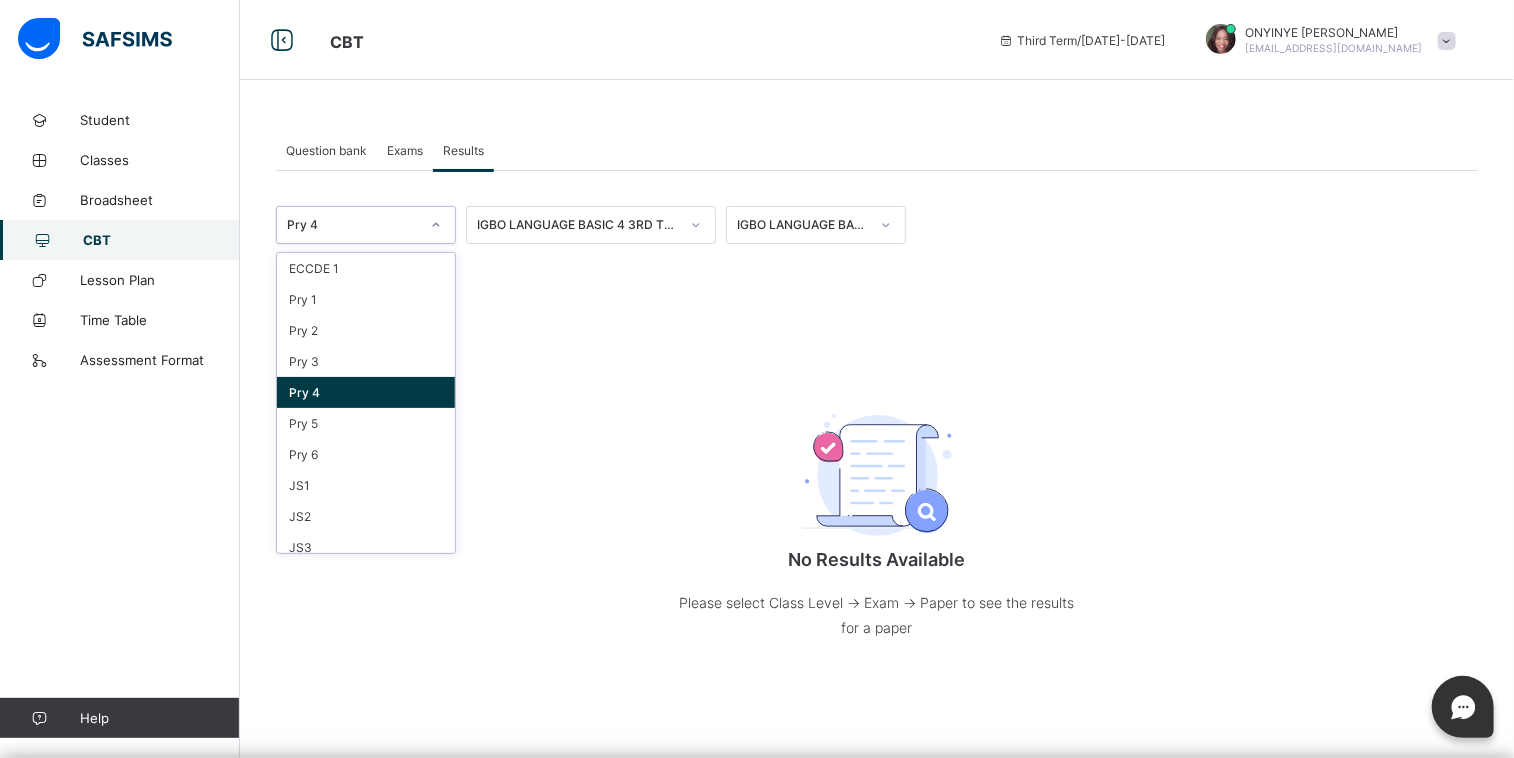 click on "Pry 4" at bounding box center (366, 392) 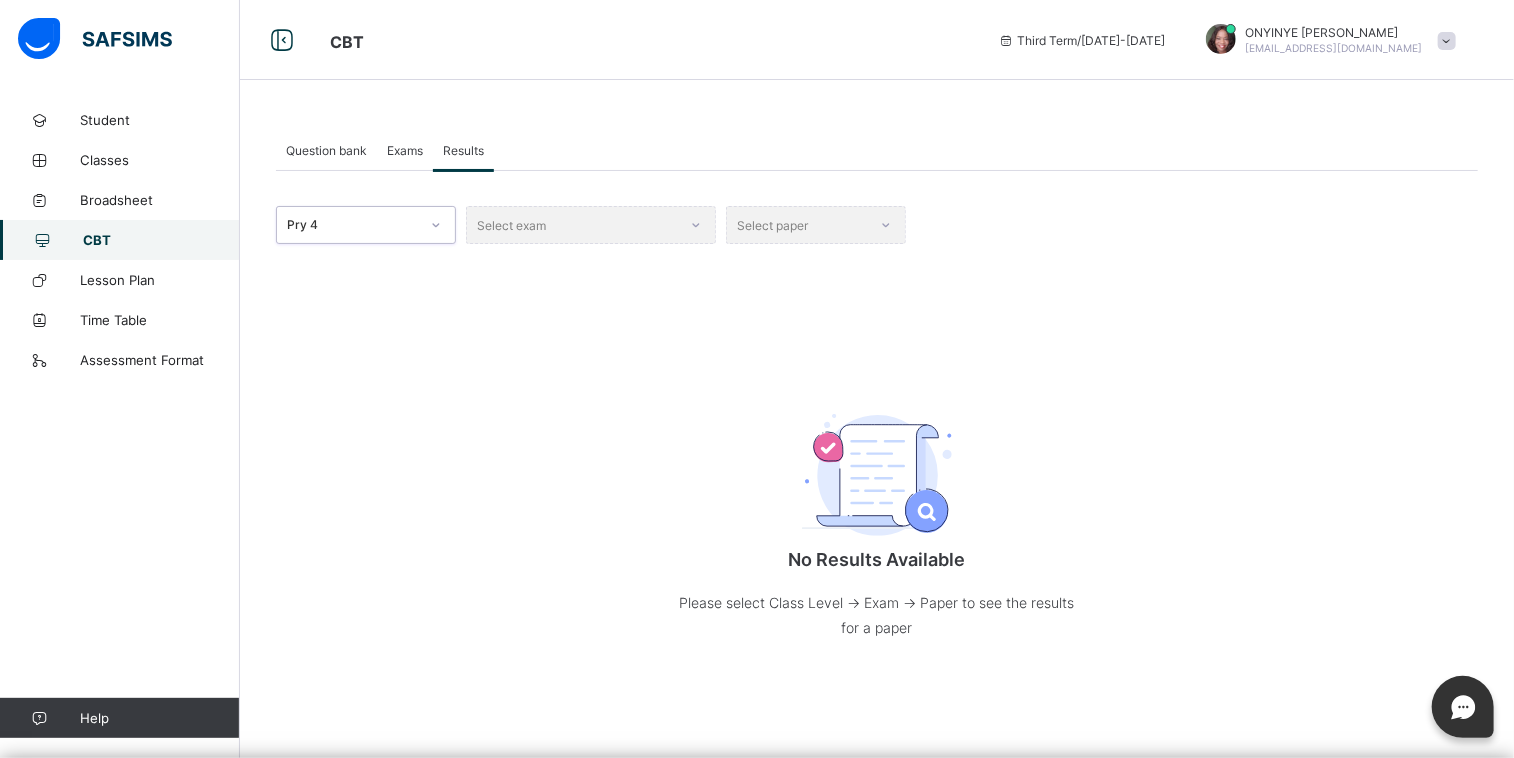 click on "Select exam" at bounding box center (591, 225) 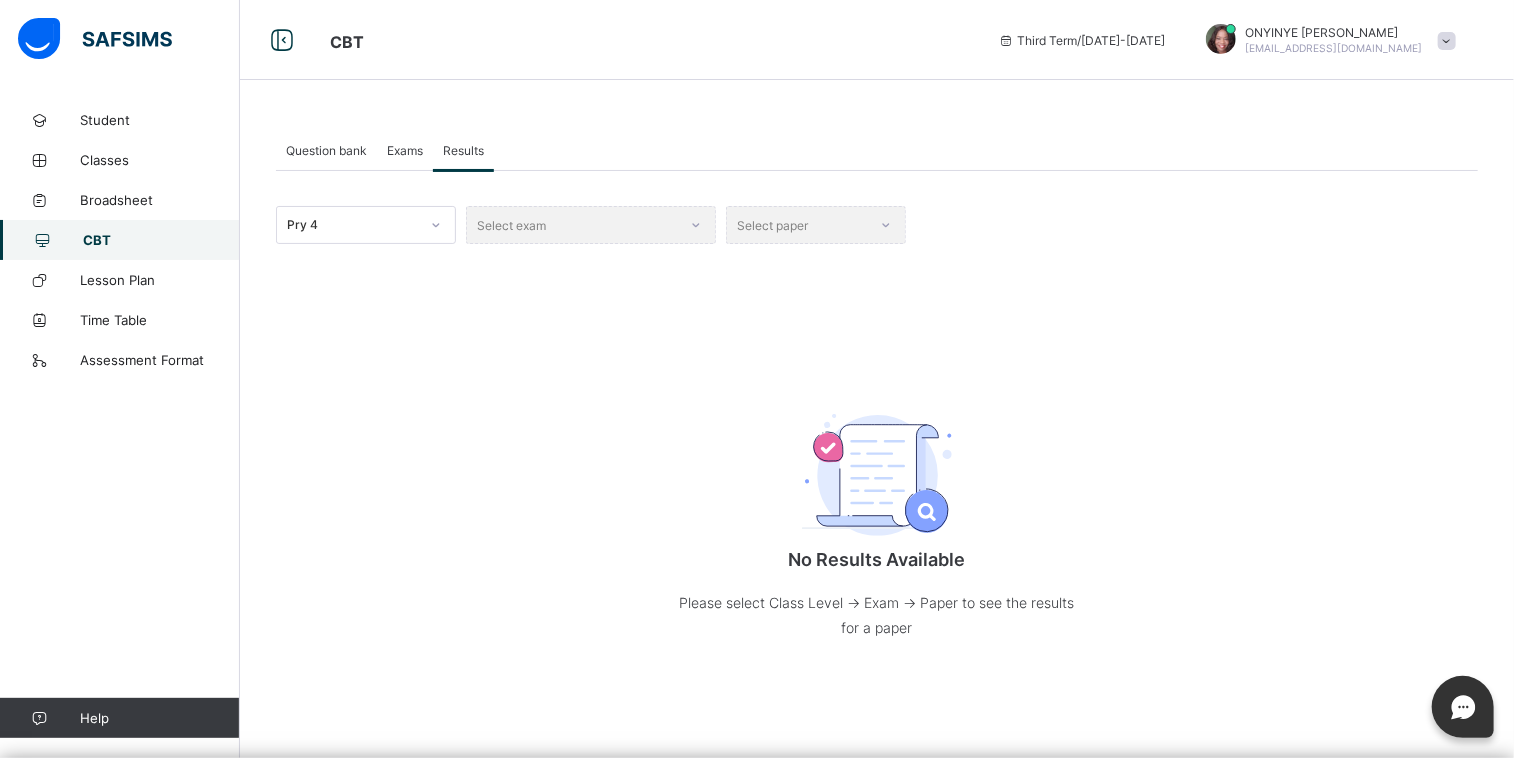 click on "Select exam" at bounding box center [591, 225] 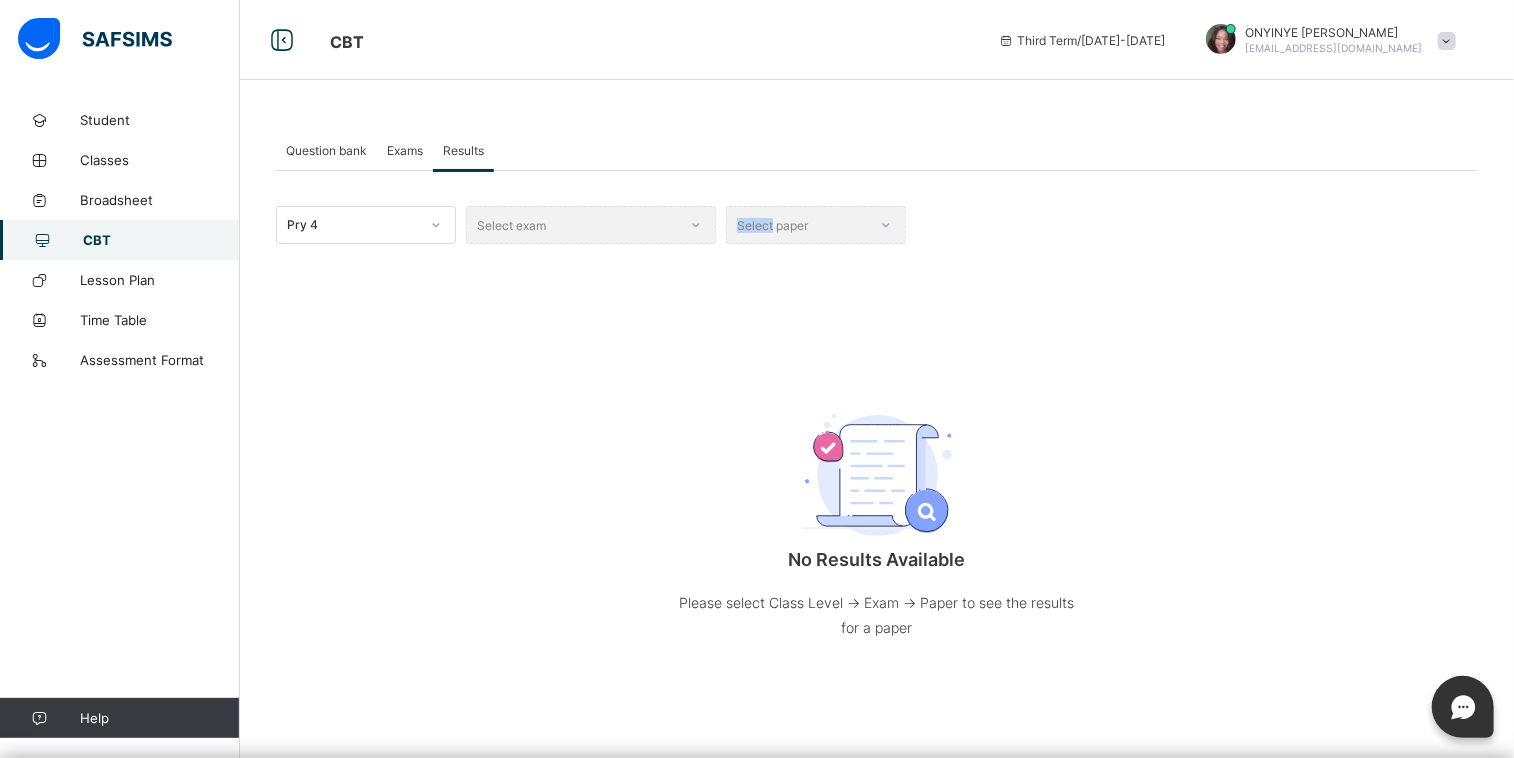 click on "Select exam" at bounding box center (591, 225) 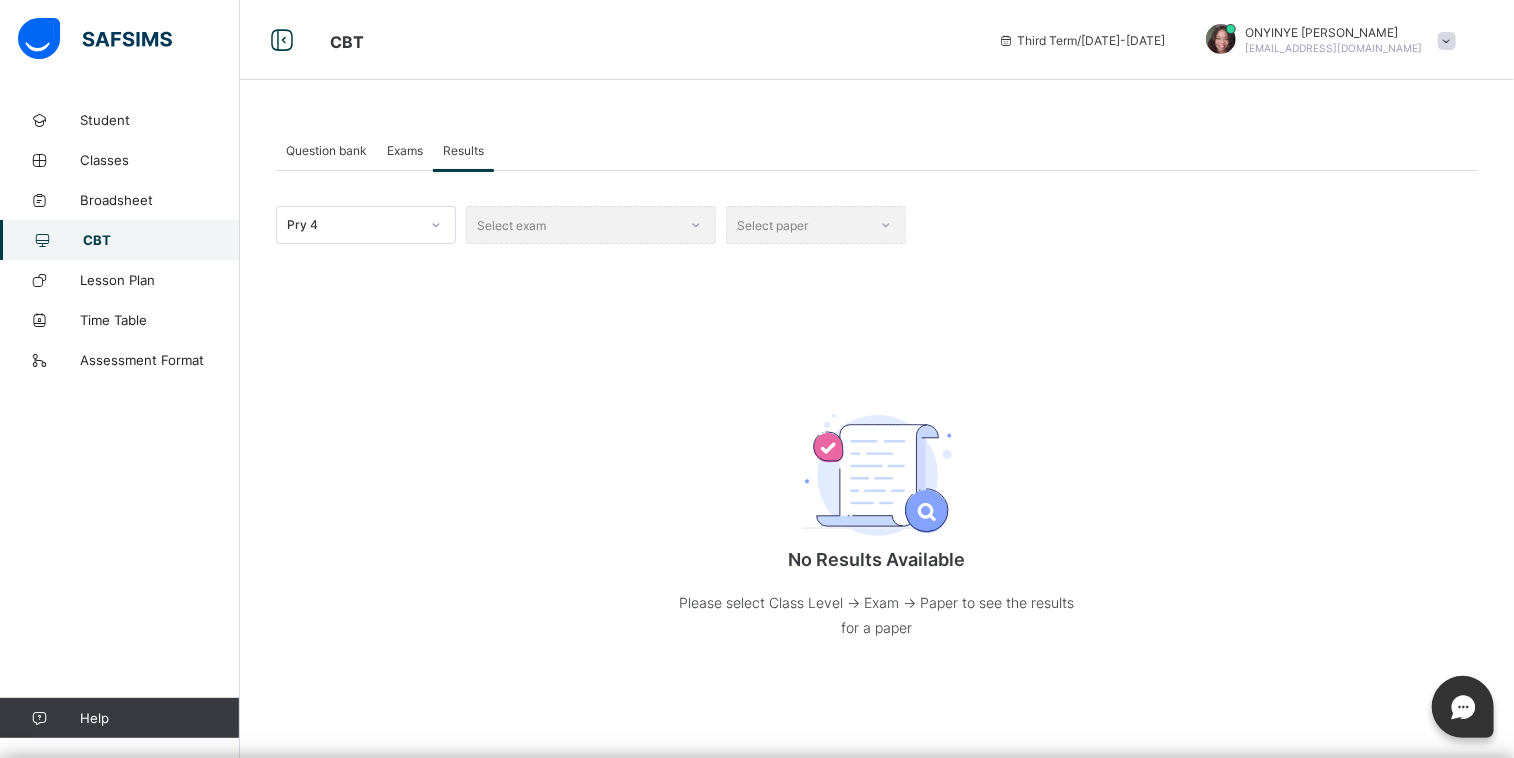 click on "Select exam" at bounding box center [591, 225] 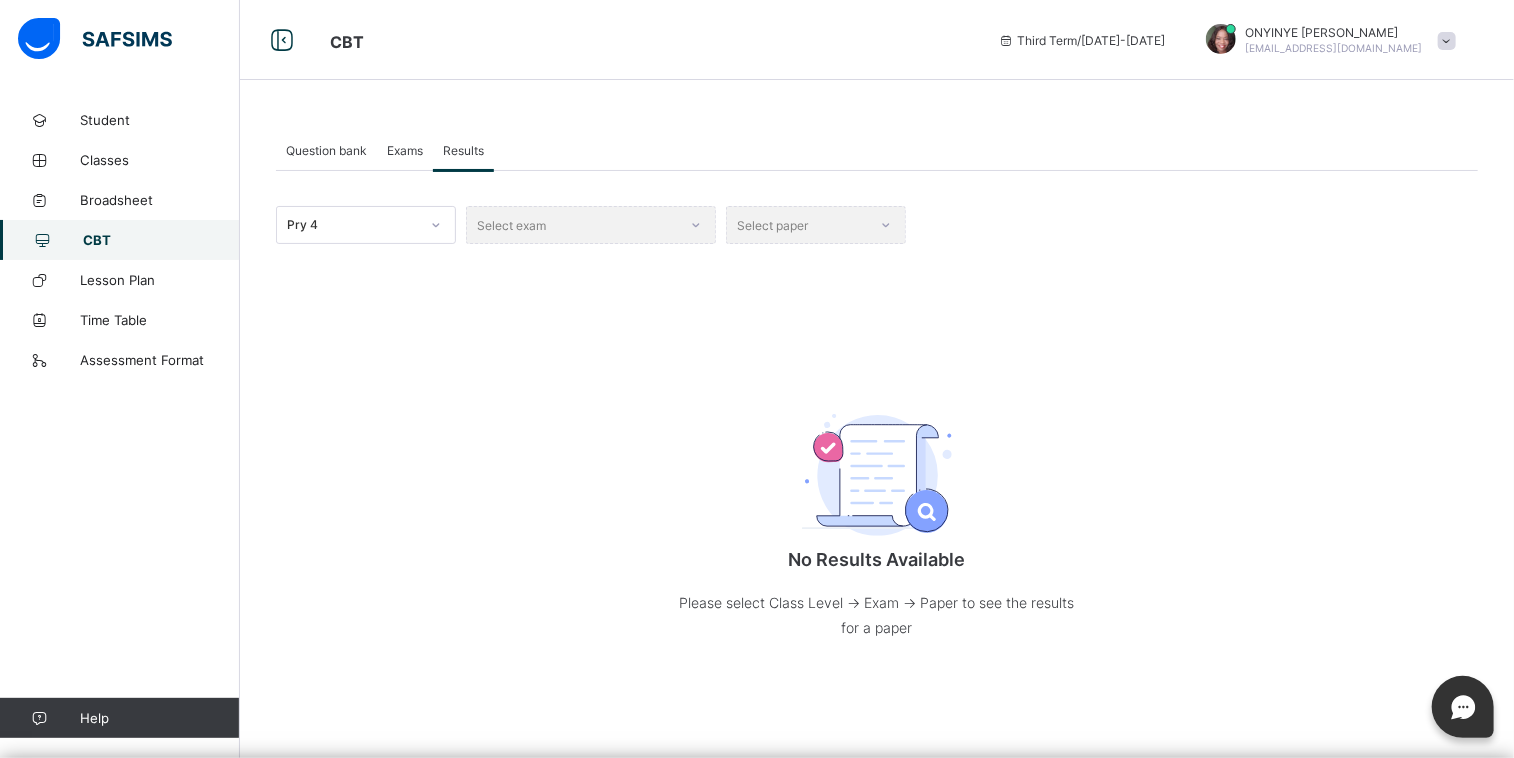 click on "CBT" at bounding box center [161, 240] 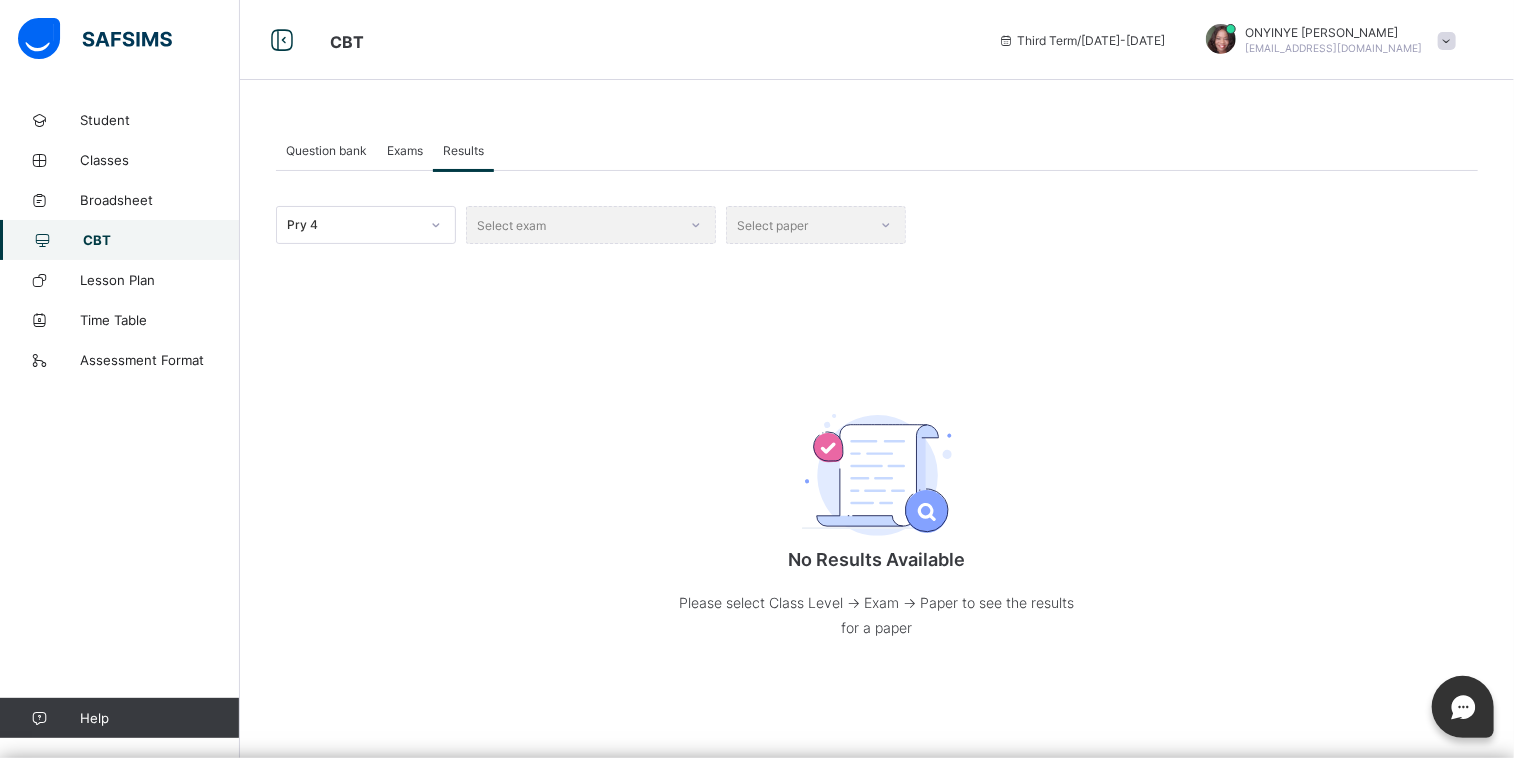 click 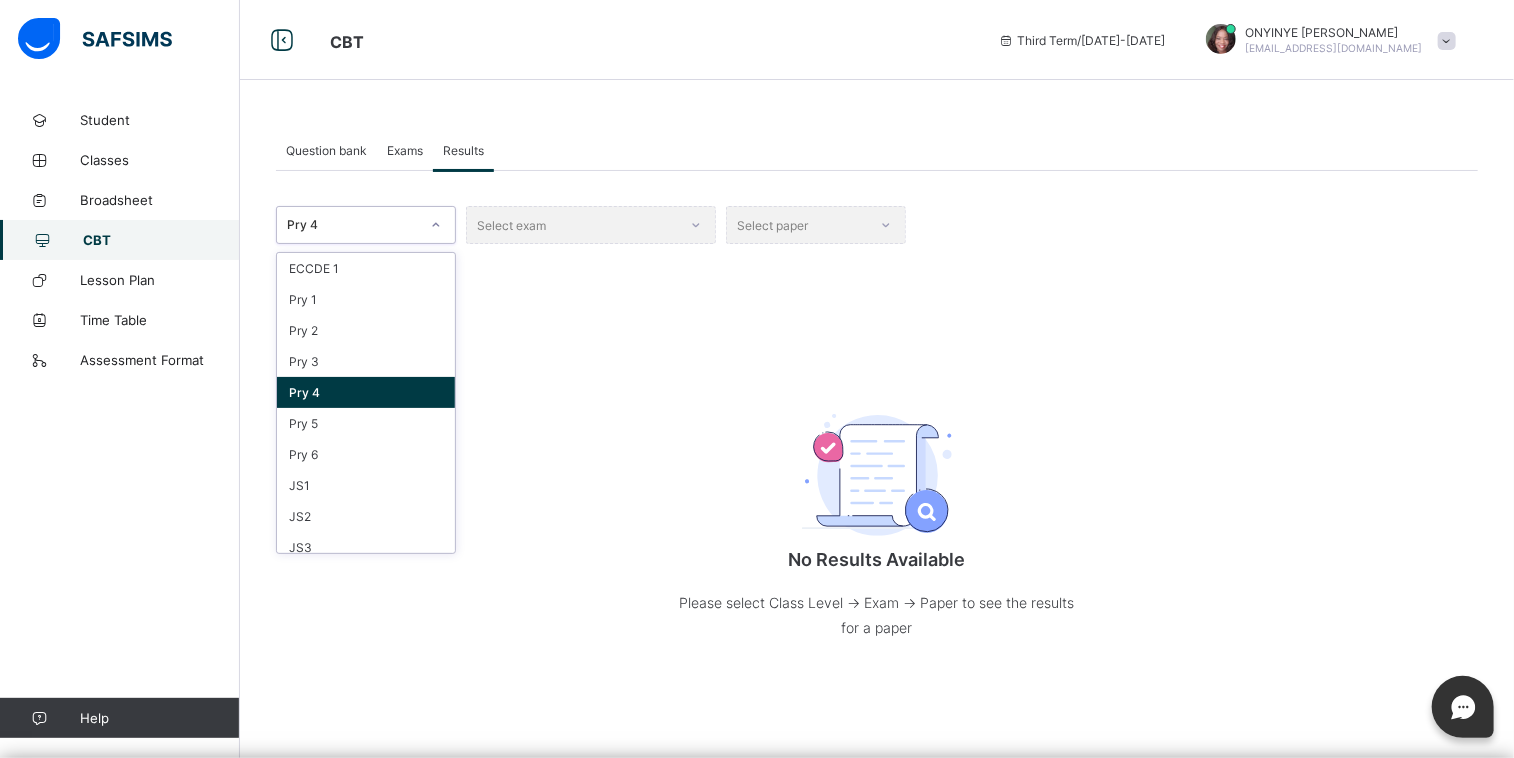 click on "Pry 4" at bounding box center [366, 392] 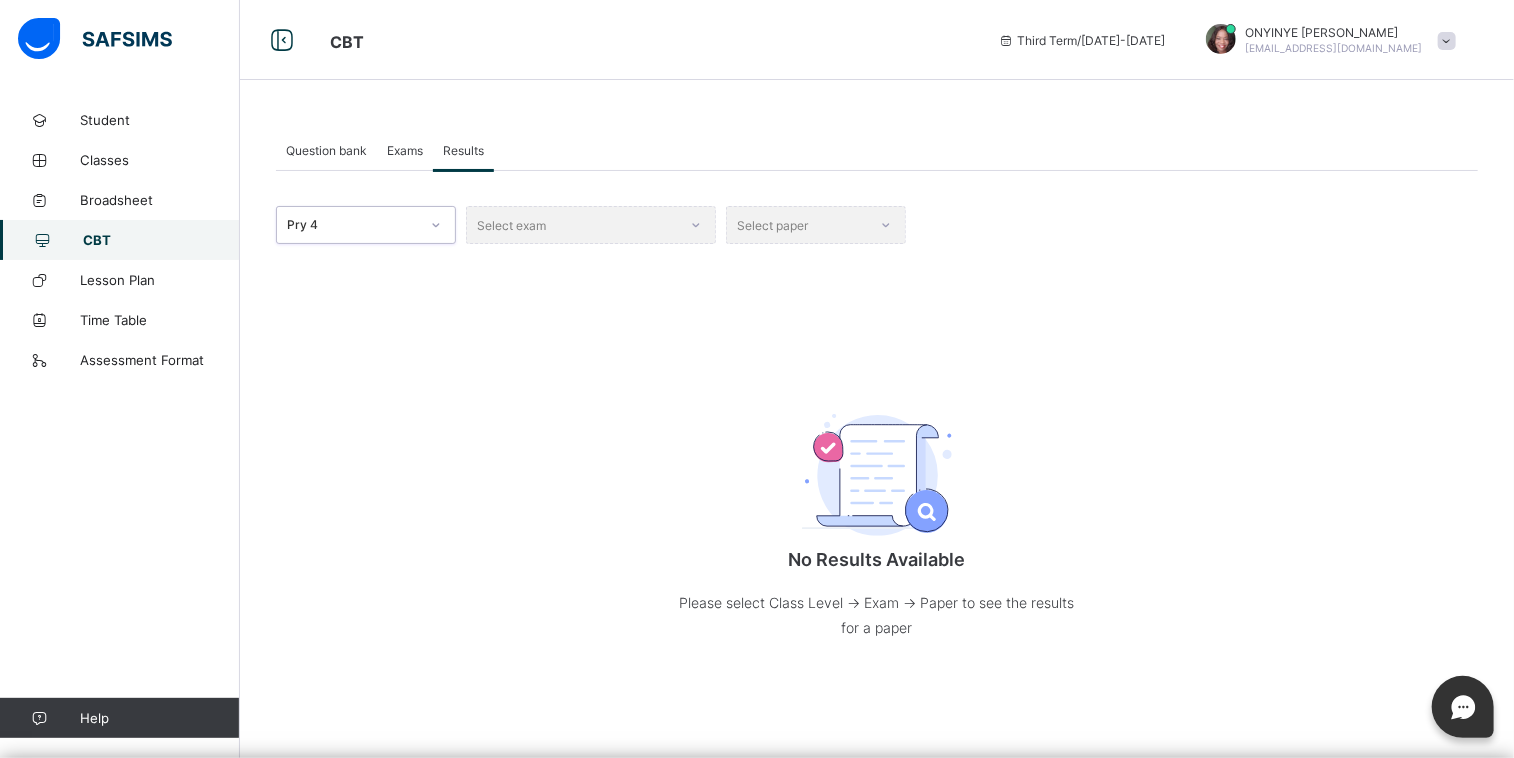 click on "Question bank Exams Results Results More Options   Bulk upload question Add question Igbo Language Levels ECCDE 1 ECCDE 2 Pry 1 Pry 2 Pry 3 Pry 4 Pry 5 Pry 6 JS1 JS2 JS3 Pre ECC Agricultural Science Levels JS1 JS2 JS3 Pry 1 Pry 2 Pry 3 Pry 4 Pry 5 Pry 6 Basic Sci And Tech Levels Pry 1 Pry 2 Pry 3 Pry 4 Pry 5 Pry 6 English Language Levels JS1 JS2 JS3 Pry 1 Pry 2 Pry 3 Pry 4 Pry 5 Pry 6 ECCDE 1 ECCDE 2 Pre ECC Pre-vocational Studies Levels Pry 1 Pry 2 Pry 3 Pry 4 Pry 5 Pry 6 Guidance And Counselling Levels Pry 1 Pry 2 Pry 3 Pry 4 Pry 5 Pry 6 JS1 JS2 JS3 Mathematics Levels JS1 JS2 JS3 ECCDE 1 ECCDE 2 Pry 1 Pry 2 Pry 3 Pry 4 Pry 5 Pry 6 Pre ECC Quantitative Reasoning Levels Pry 1 Pry 2 Pry 3 Pry 4 Pry 5 Pry 6 Verbal Reasoning Levels Pry 1 Pry 2 Pry 3 Pry 4 Pry 5 Pry 6 Writing & Dictation Levels Pry 1 Pry 2 Pry 3 Pry 4 Pry 5 Pry 6 Moral Instruction Levels JS1 JS2 JS3 Pry 1 Pry 2 Pry 3 Pry 4 Pry 5 Pry 6 Religious And National Values Levels Pry 1 Pry 2 Pry 3 Pry 4 Pry 5 Pry 6 Cultural/creative Arts Levels JS1 JS2 ×" at bounding box center (877, 379) 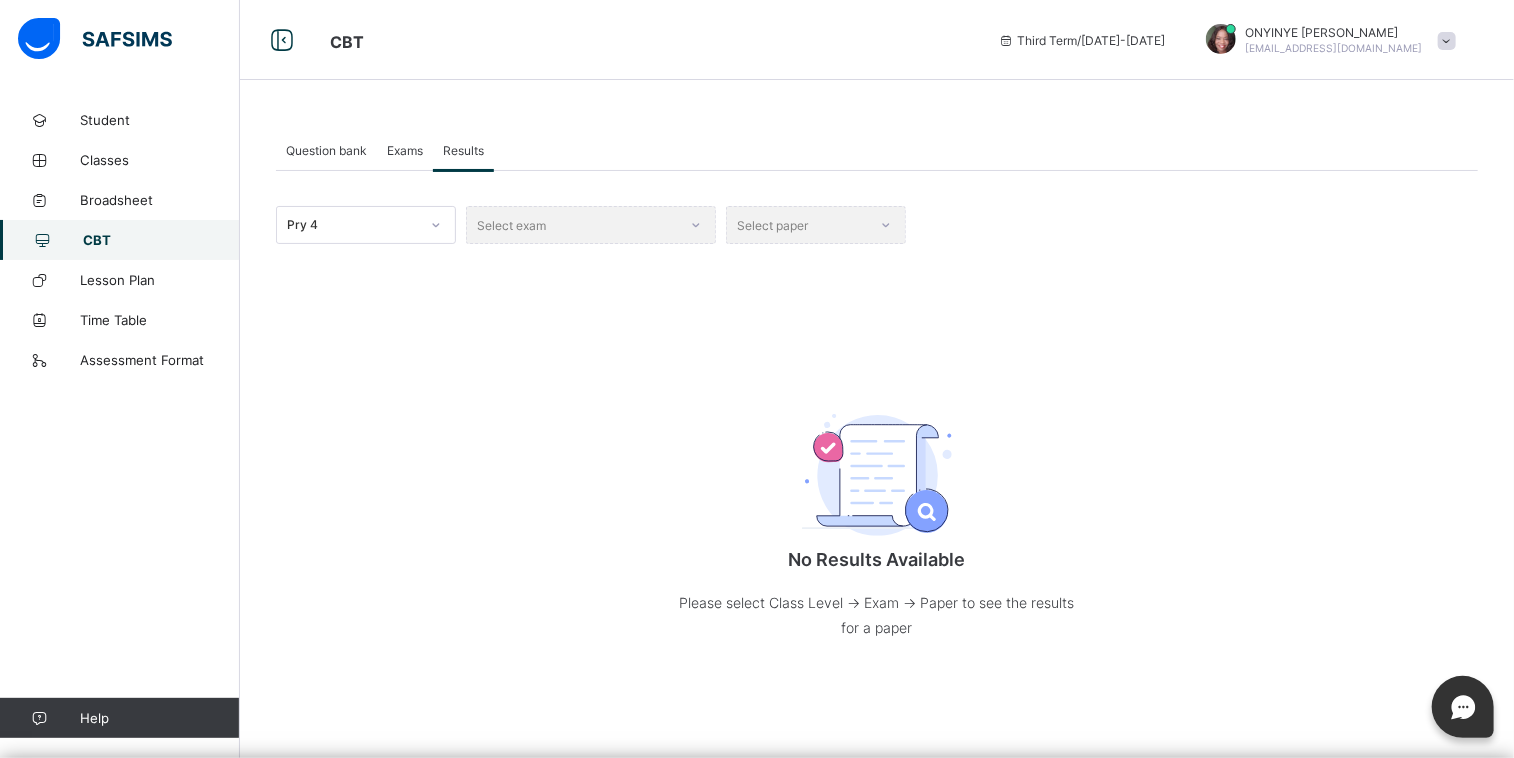 click on "Select exam" at bounding box center (591, 225) 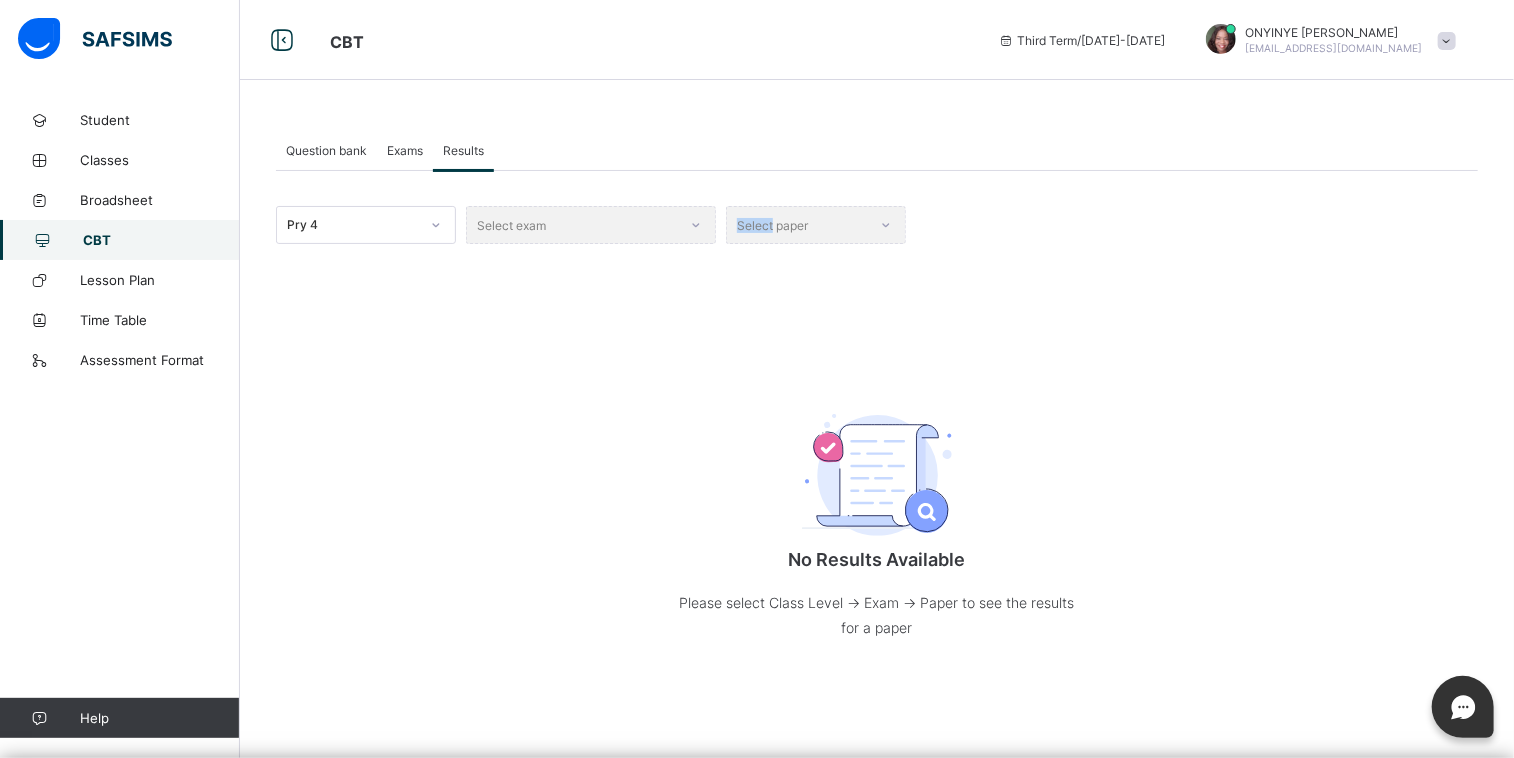 click on "Select exam" at bounding box center [591, 225] 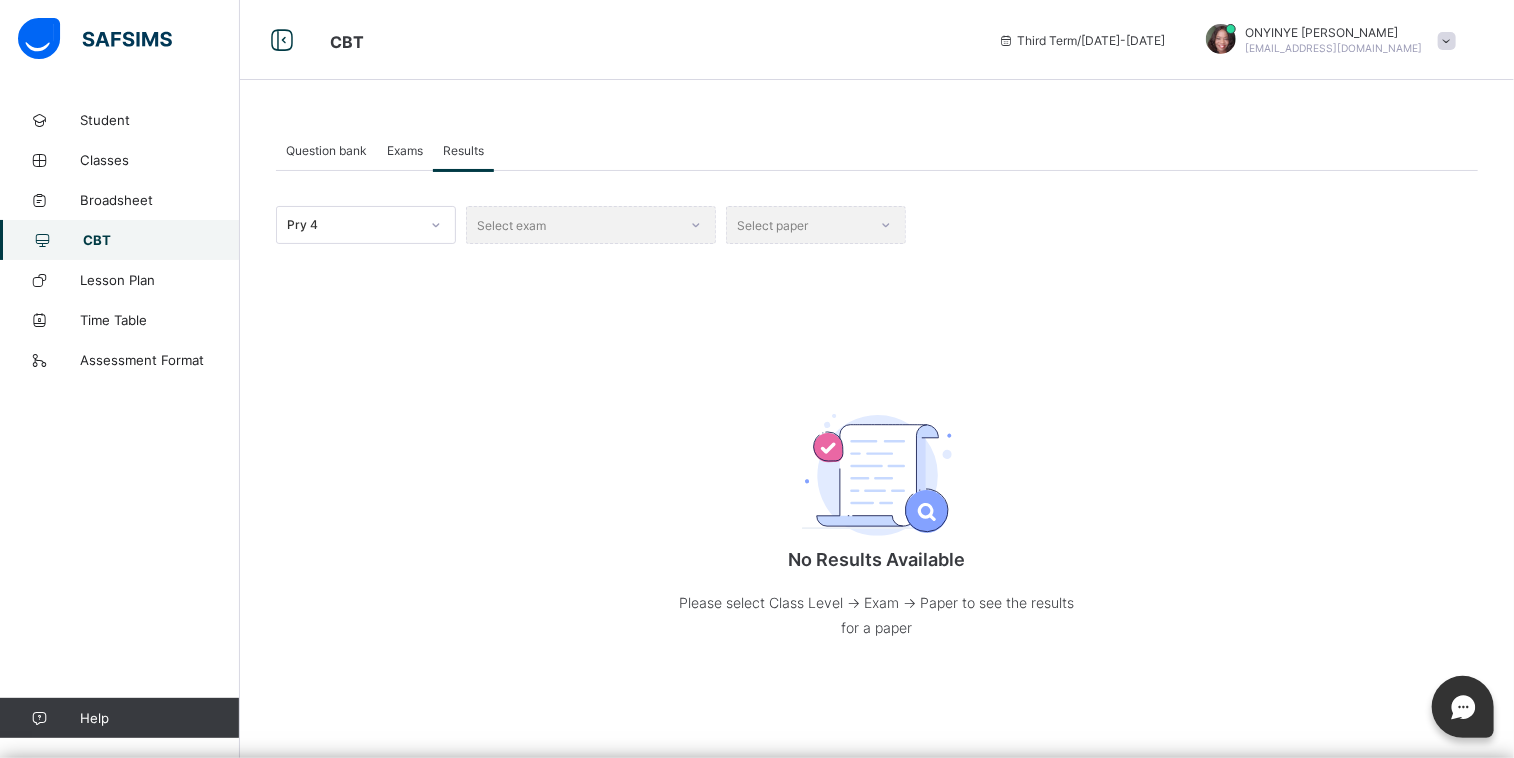 click on "Select exam" at bounding box center (591, 225) 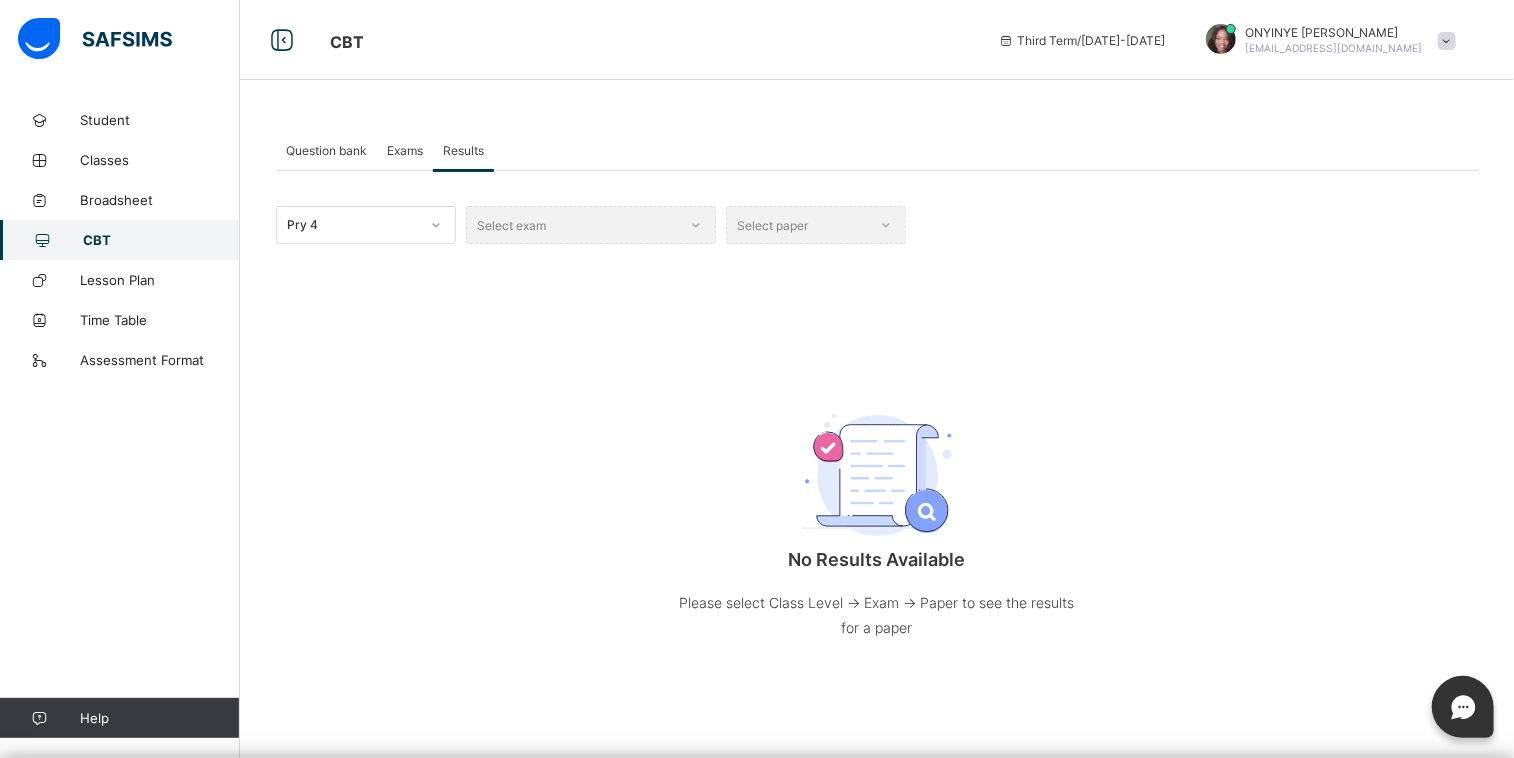 click 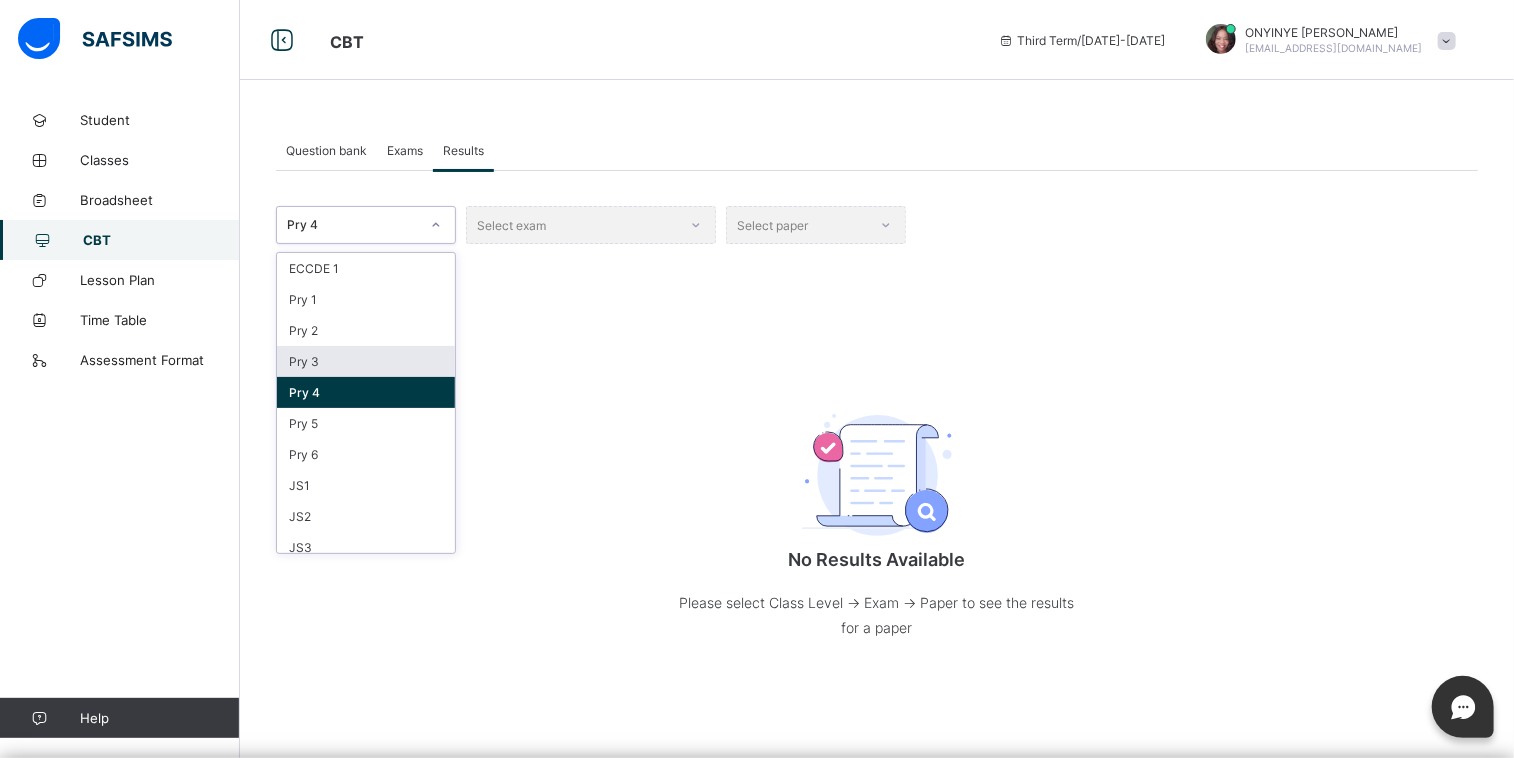 click on "Pry 3" at bounding box center [366, 361] 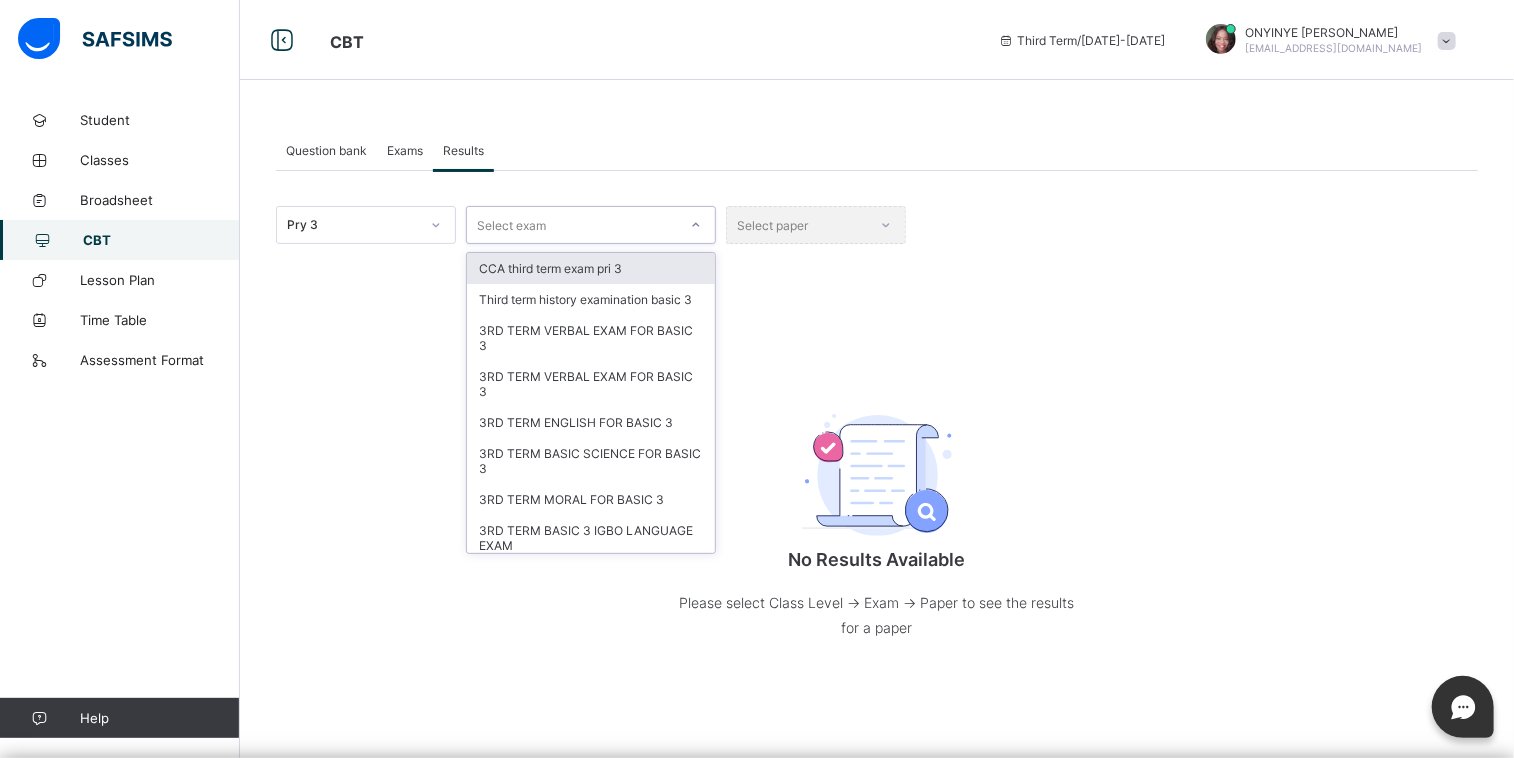 click 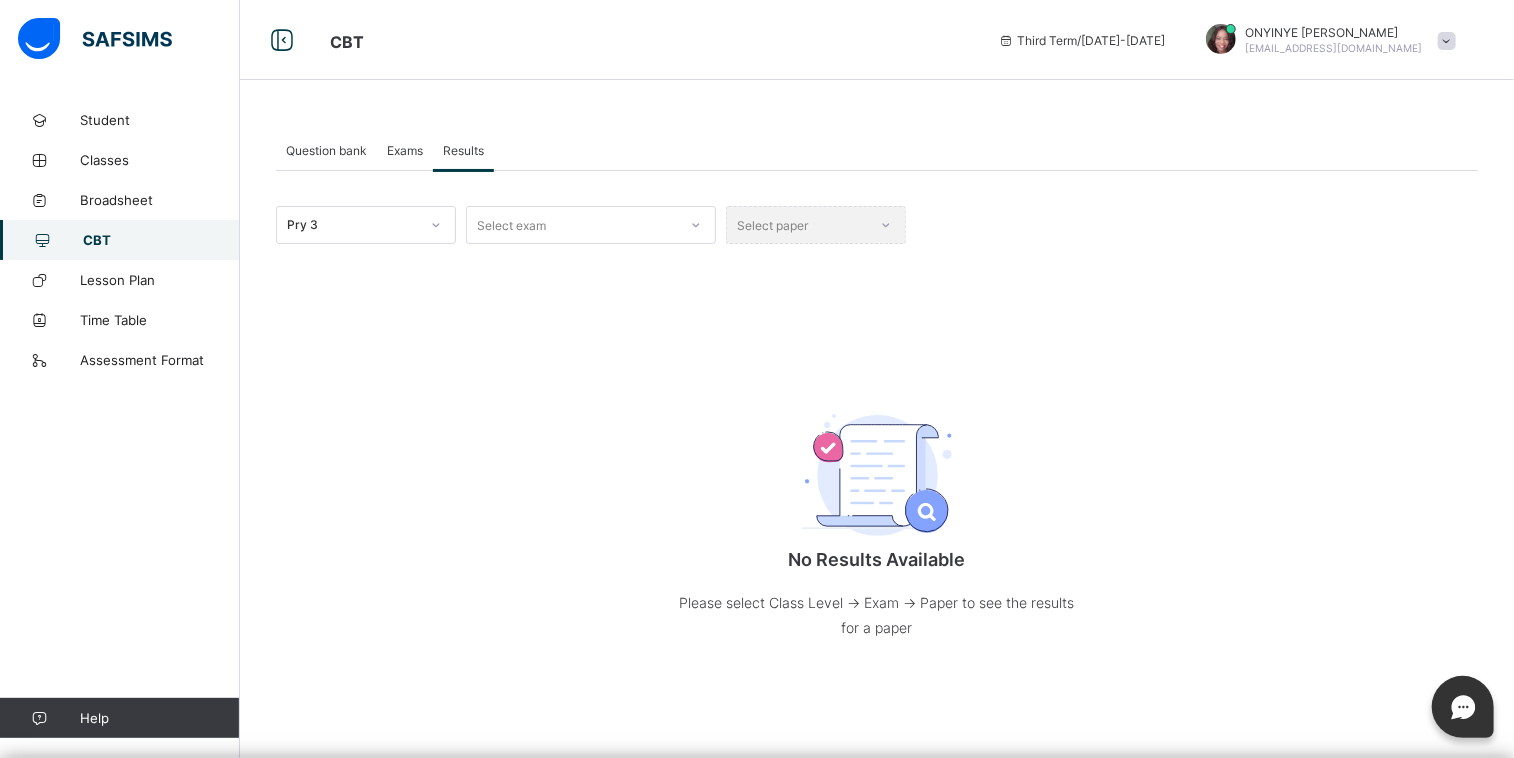 click on "Pry 3 Select exam Select paper No Results Available Please select Class Level -> Exam -> Paper to see the results for a paper   •    /" at bounding box center (877, 443) 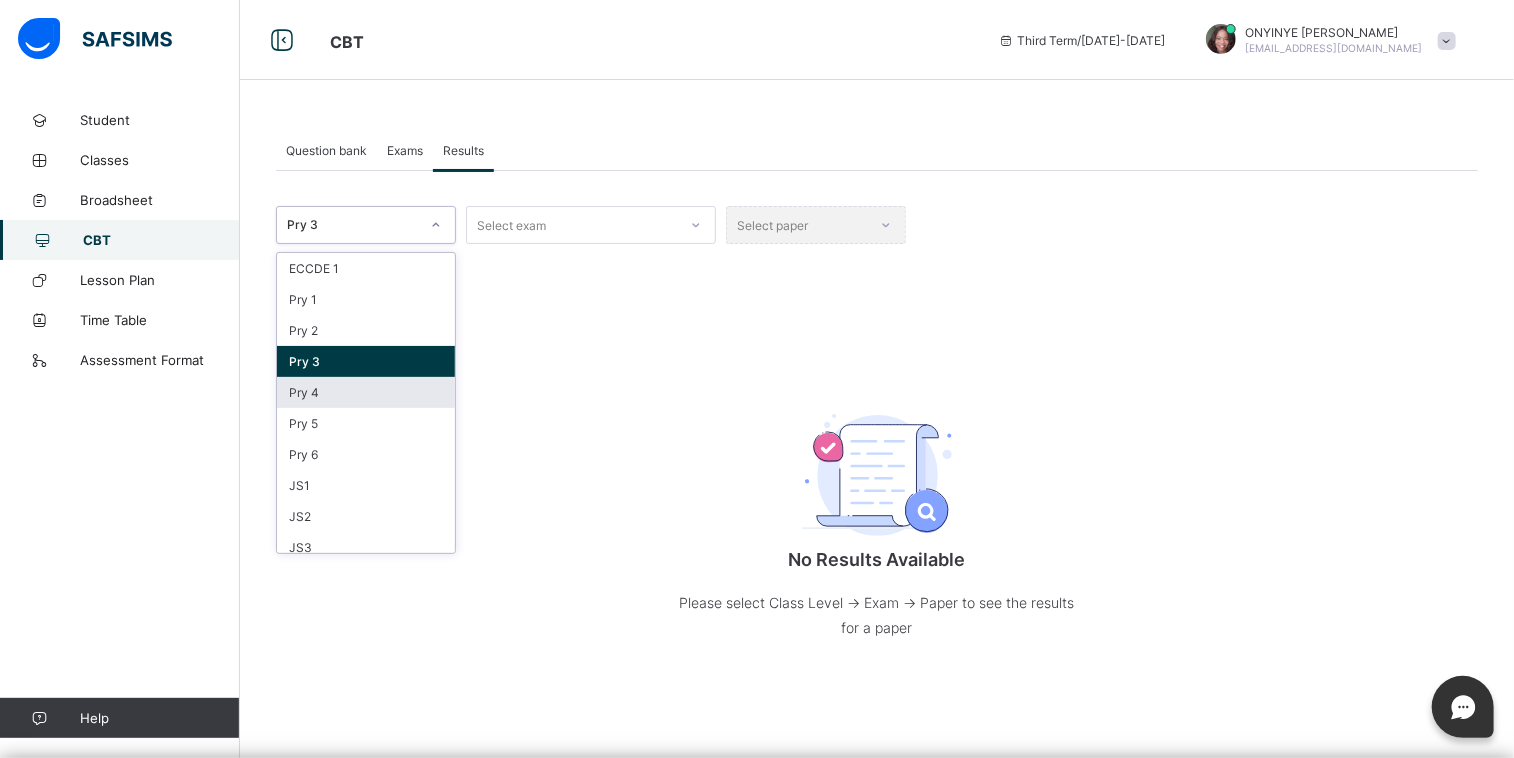 click on "Pry 4" at bounding box center [366, 392] 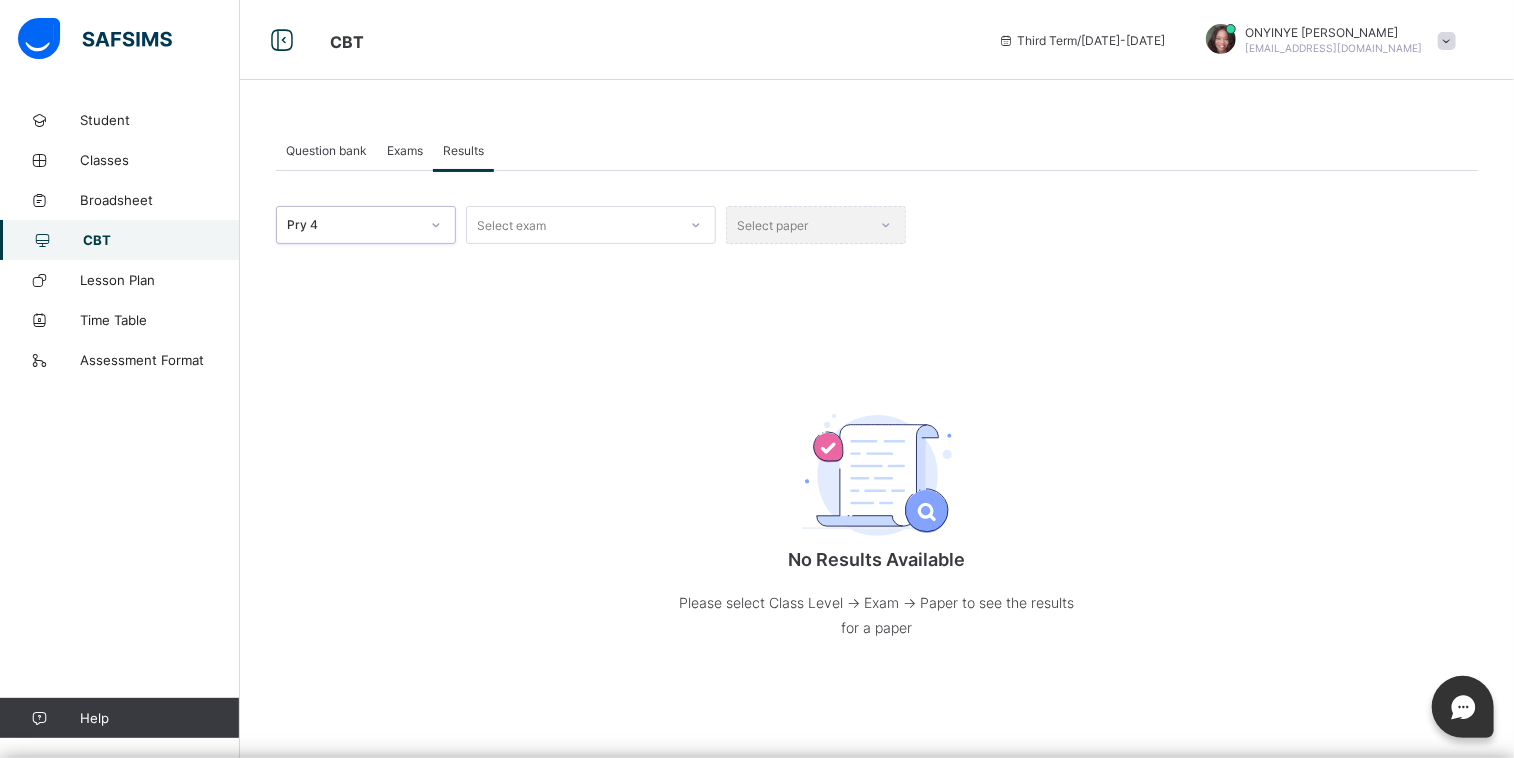 click 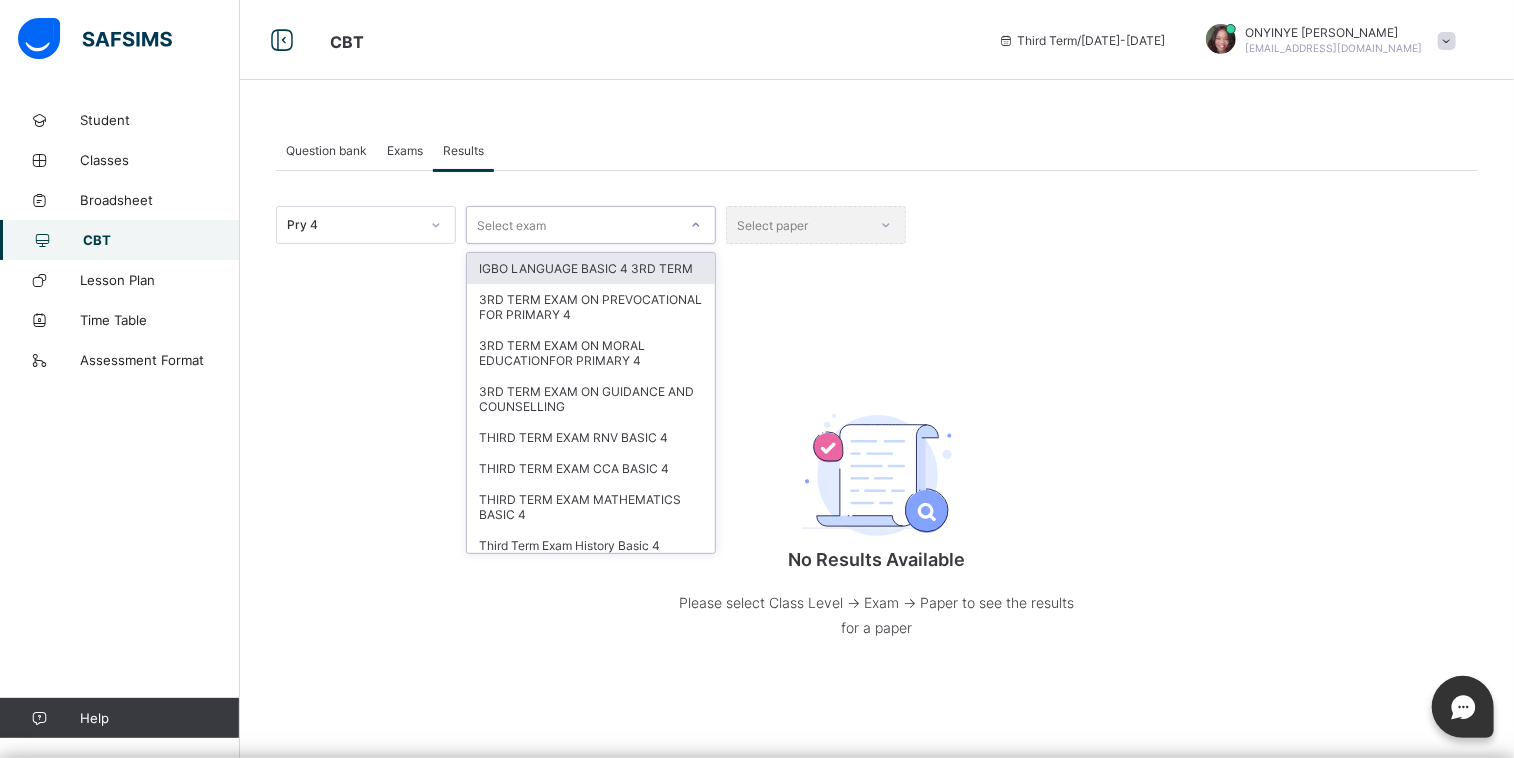 click on "IGBO LANGUAGE BASIC 4 3RD TERM" at bounding box center [591, 268] 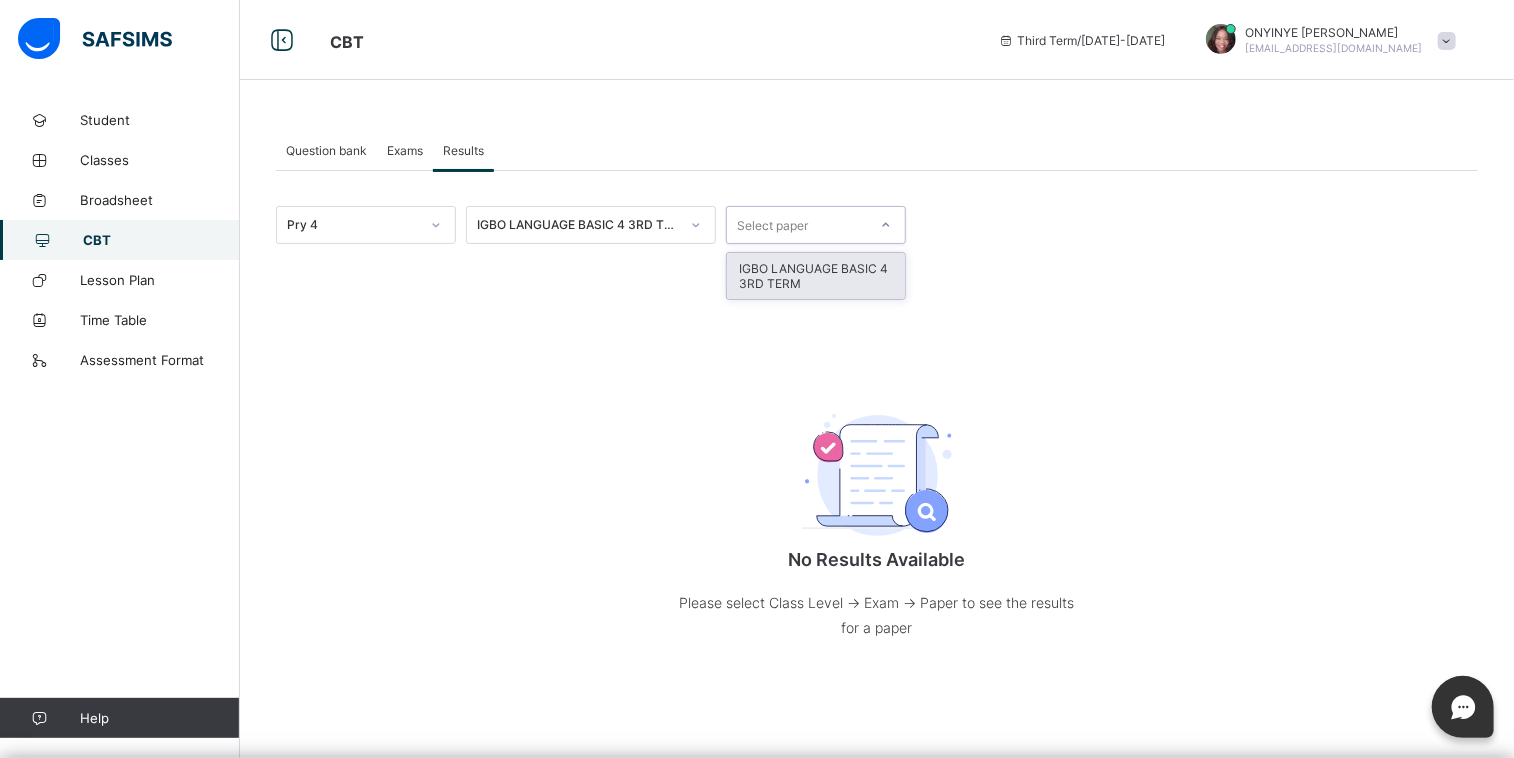 click 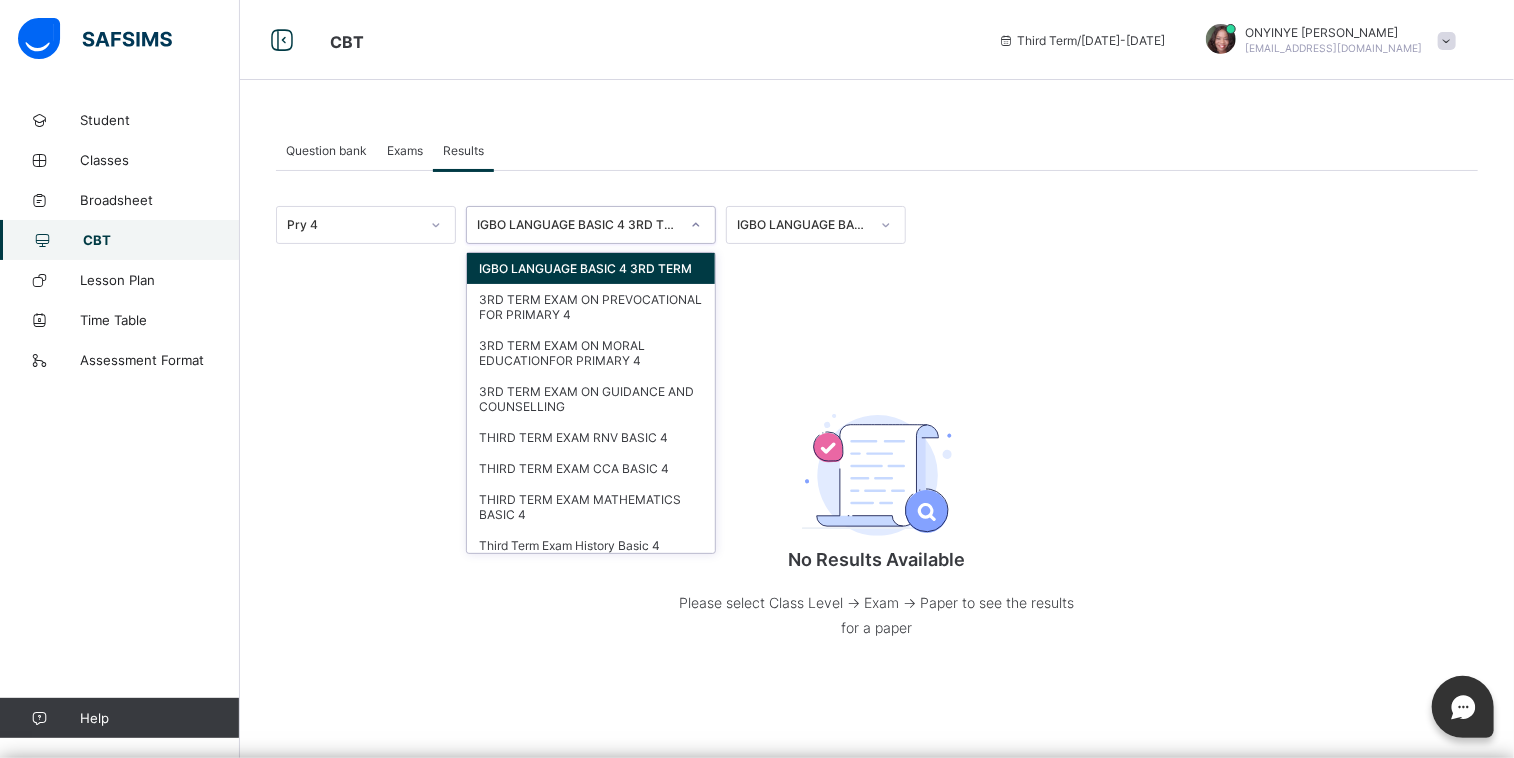 click 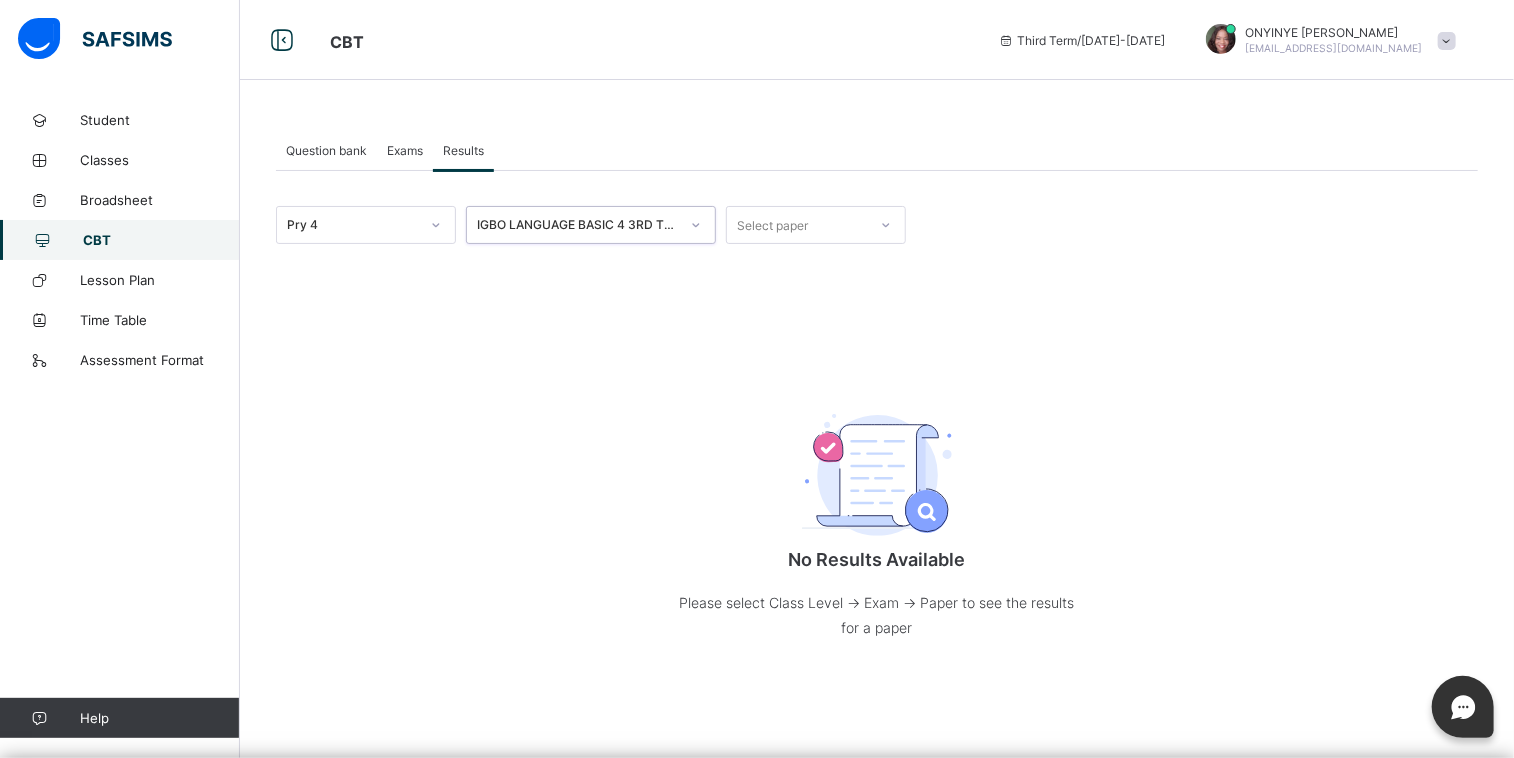 click at bounding box center (877, 475) 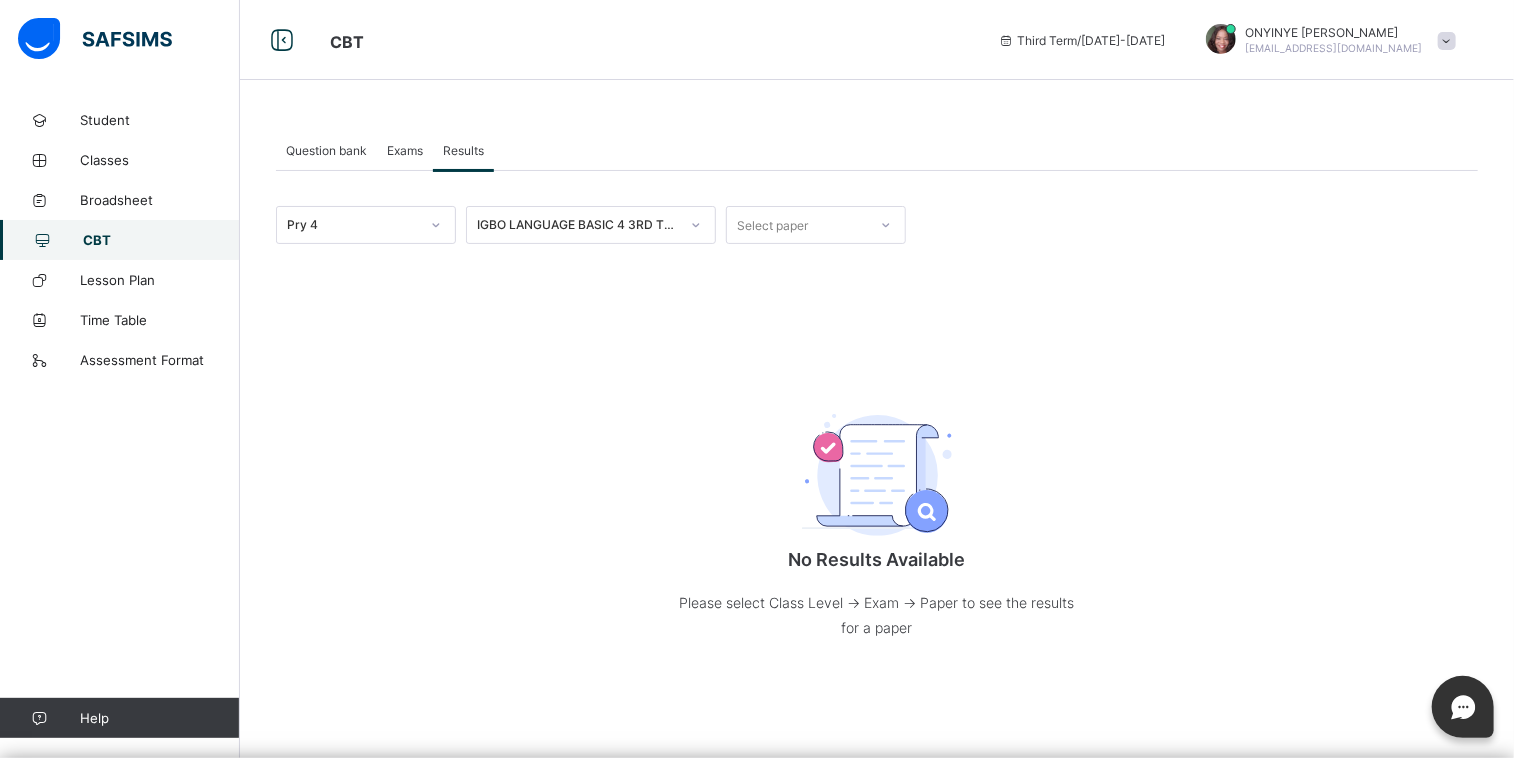 click at bounding box center [877, 475] 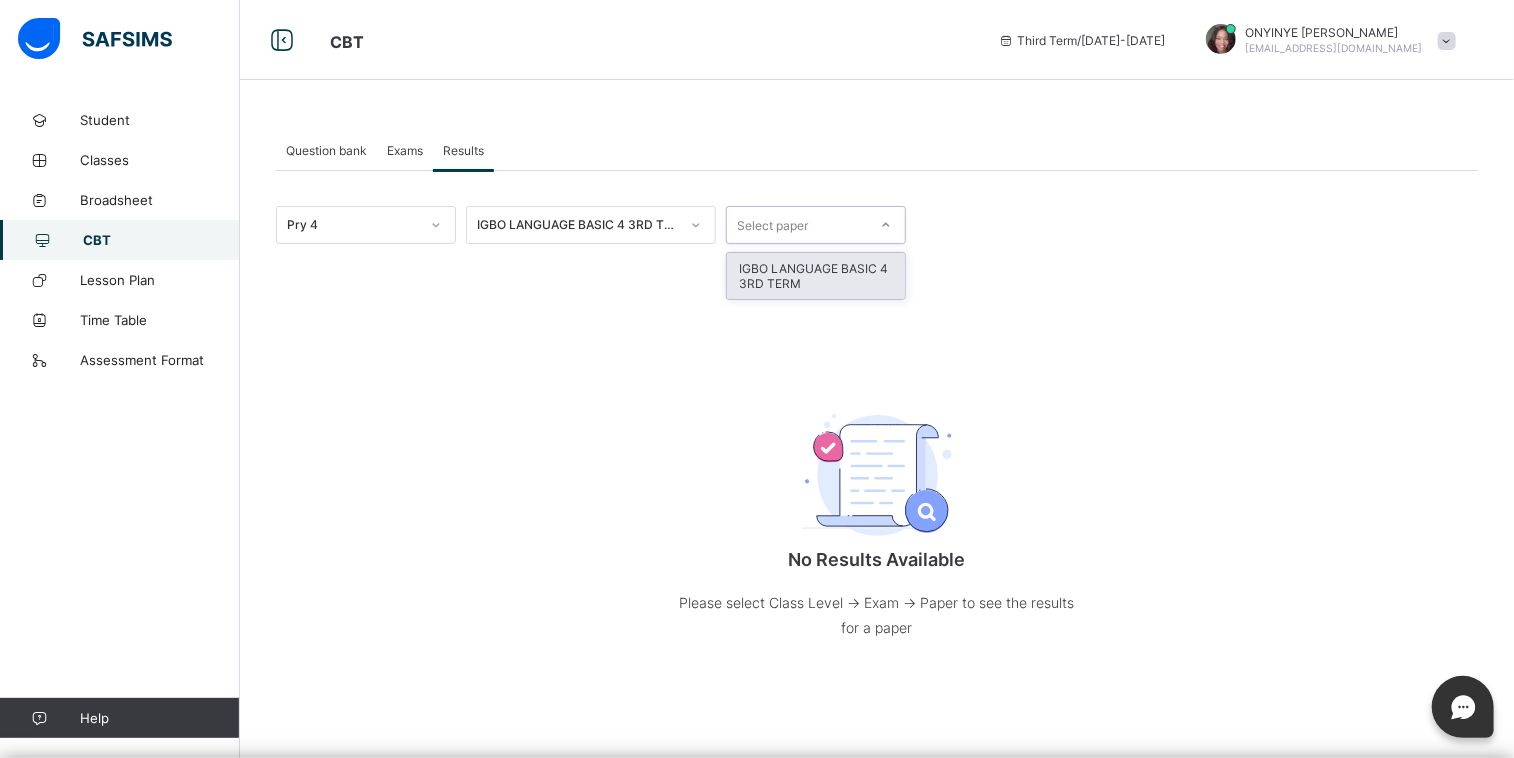 click 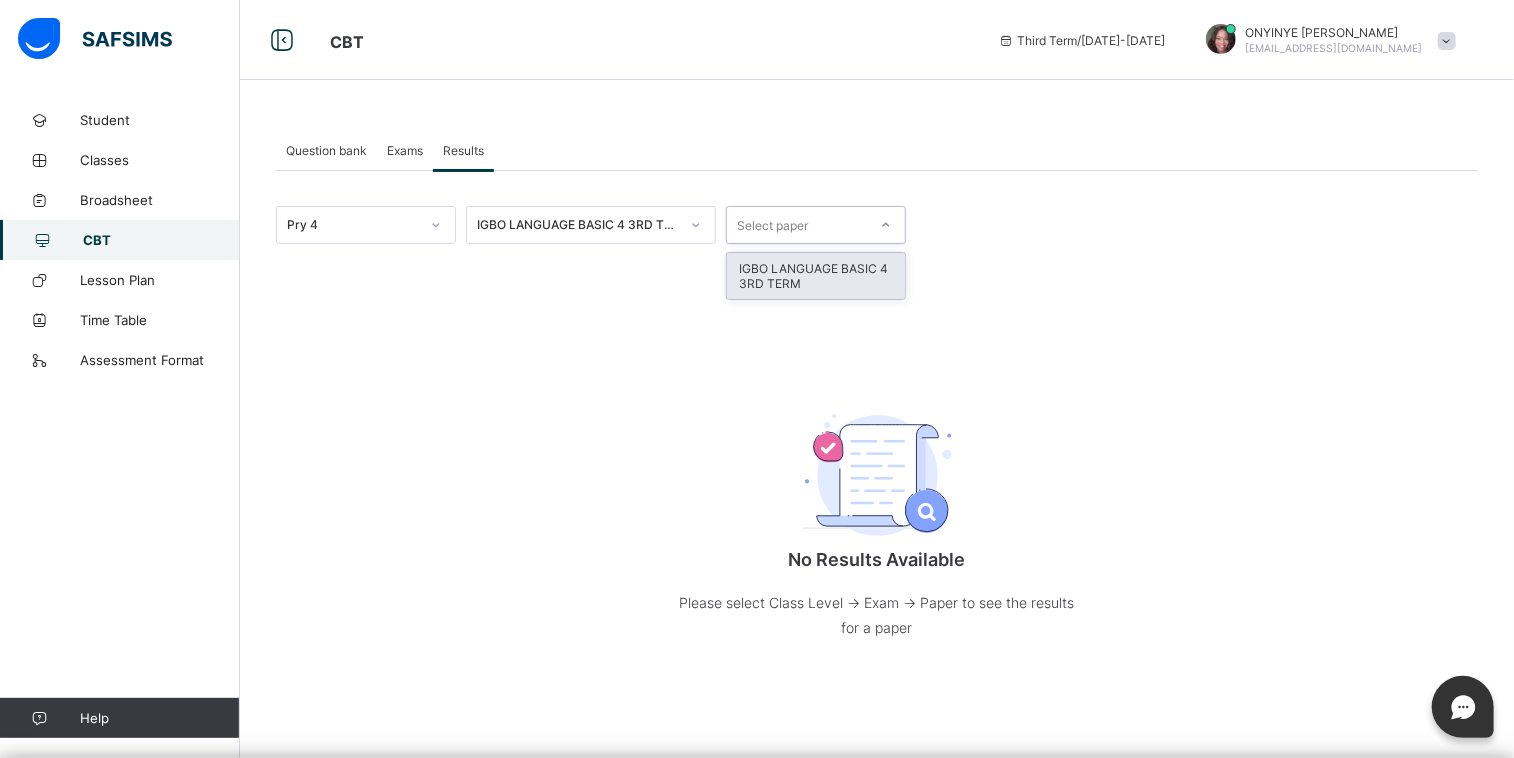 click on "IGBO LANGUAGE BASIC 4 3RD TERM" at bounding box center [816, 276] 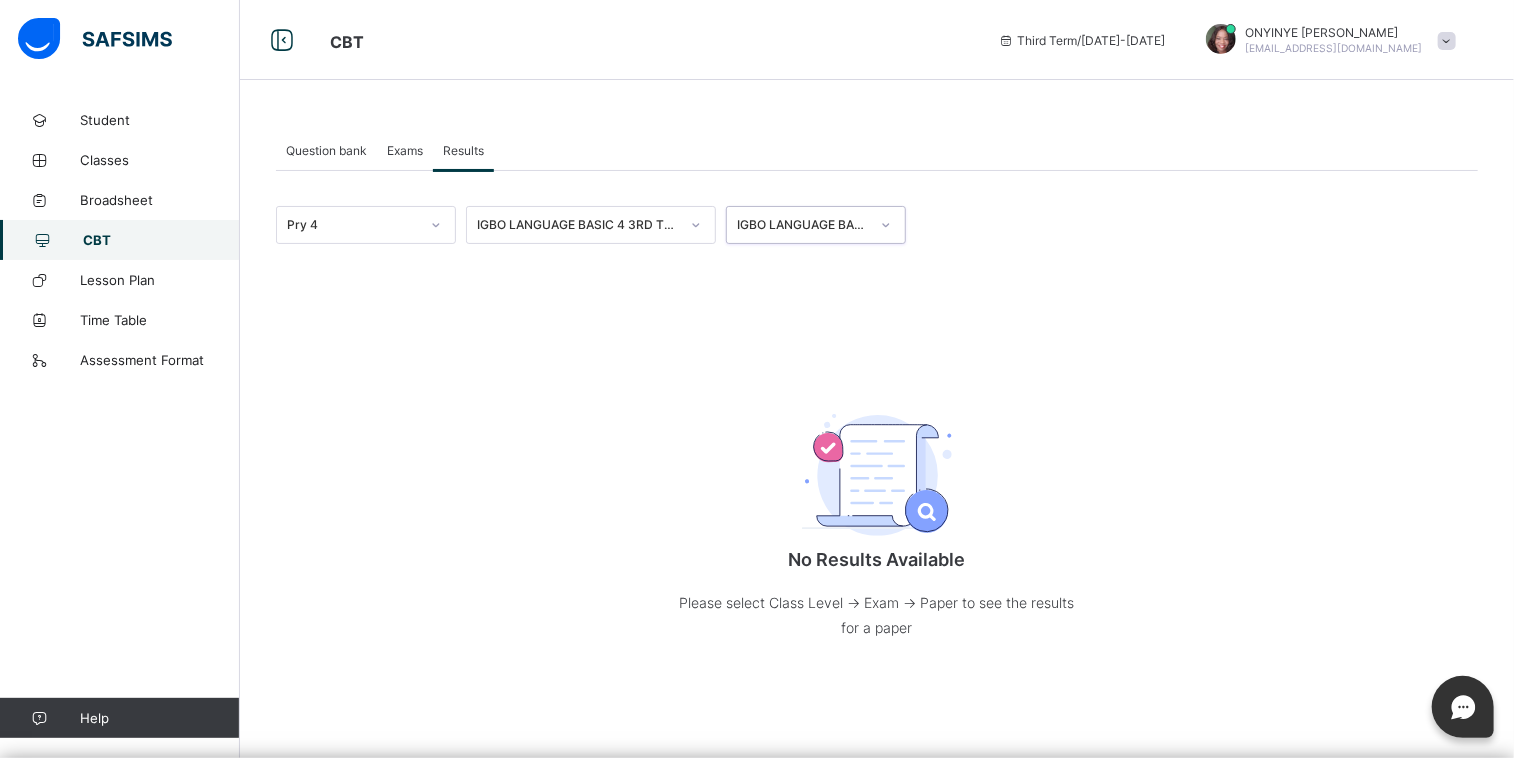 click 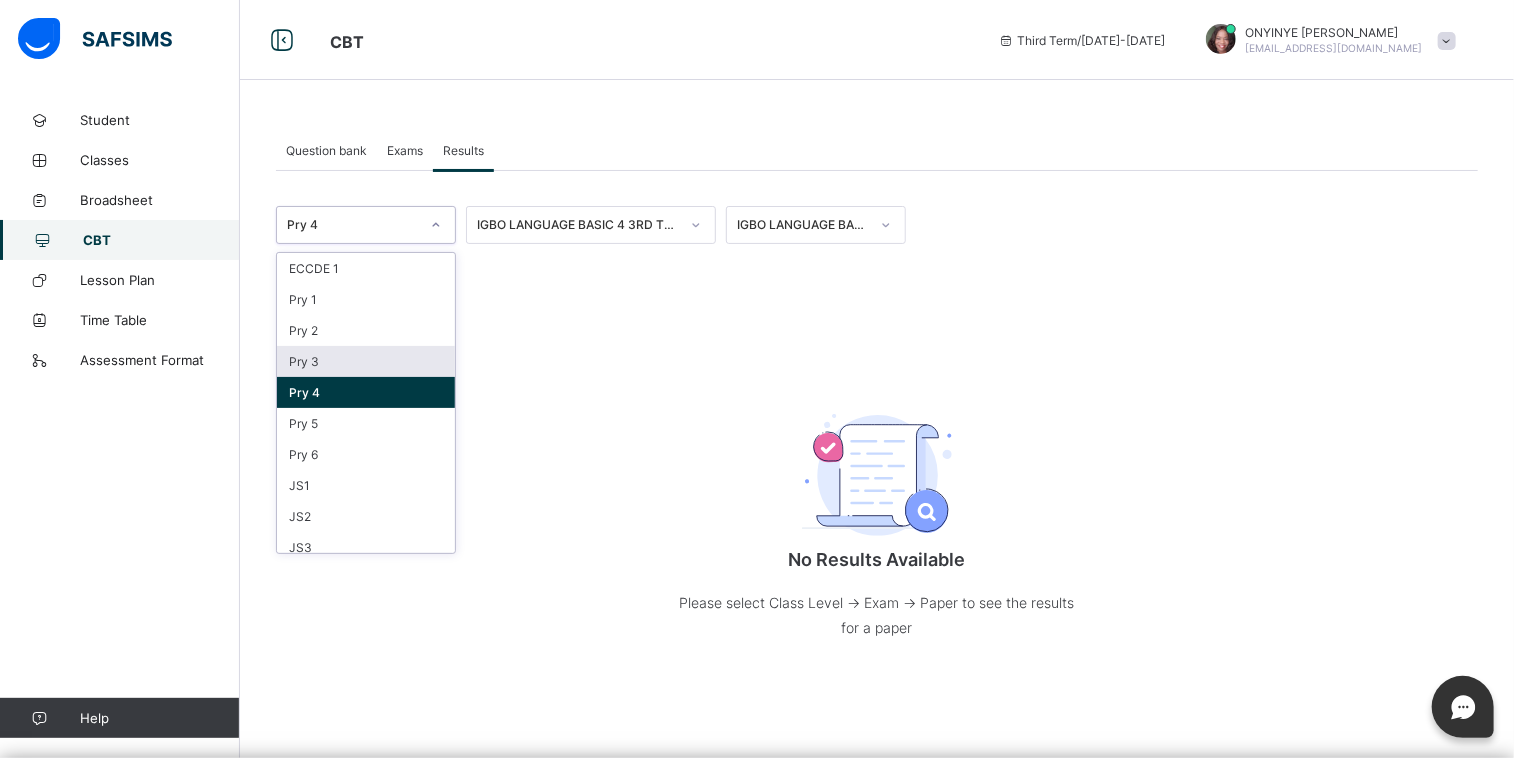 click on "Pry 3" at bounding box center [366, 361] 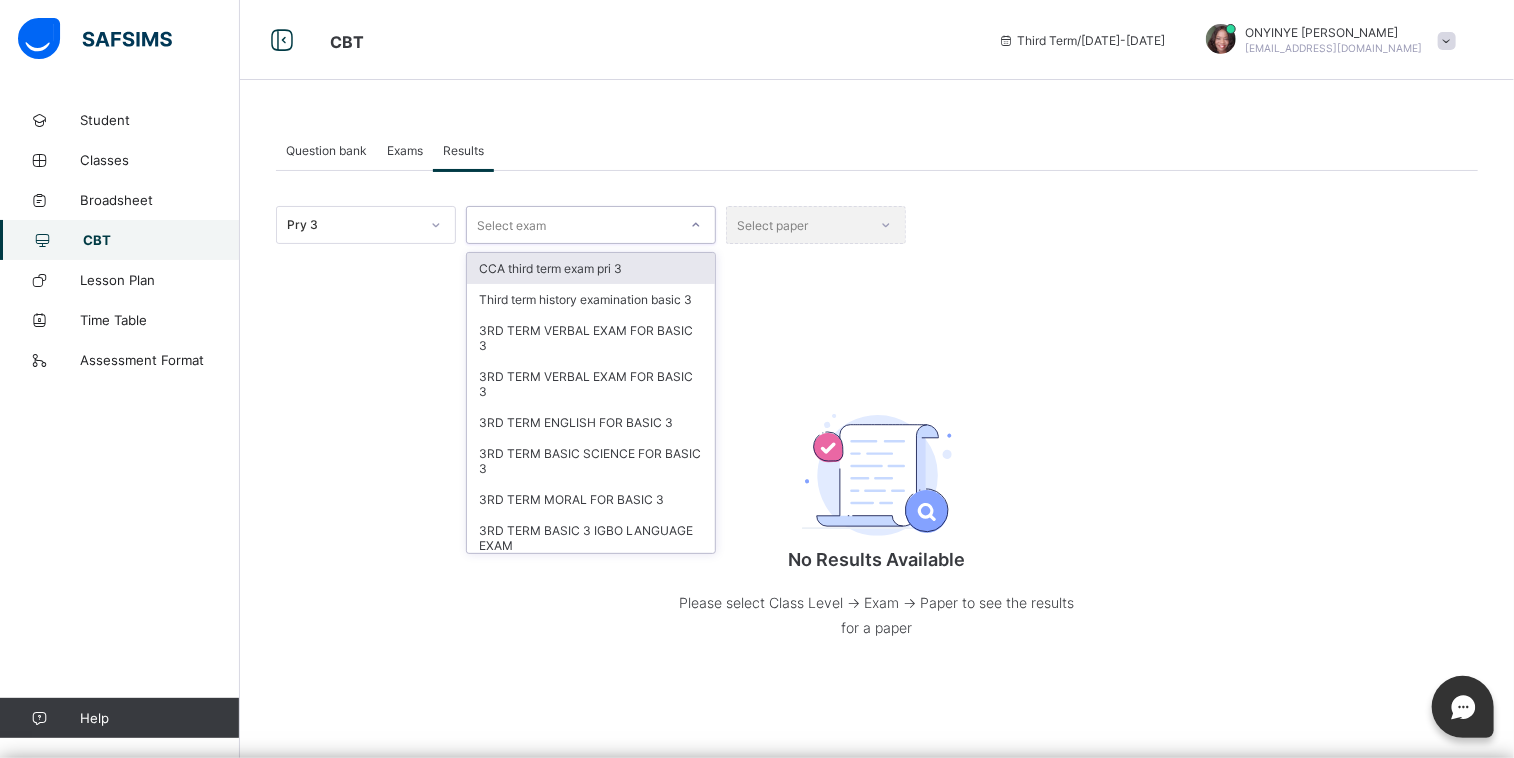 click at bounding box center [696, 225] 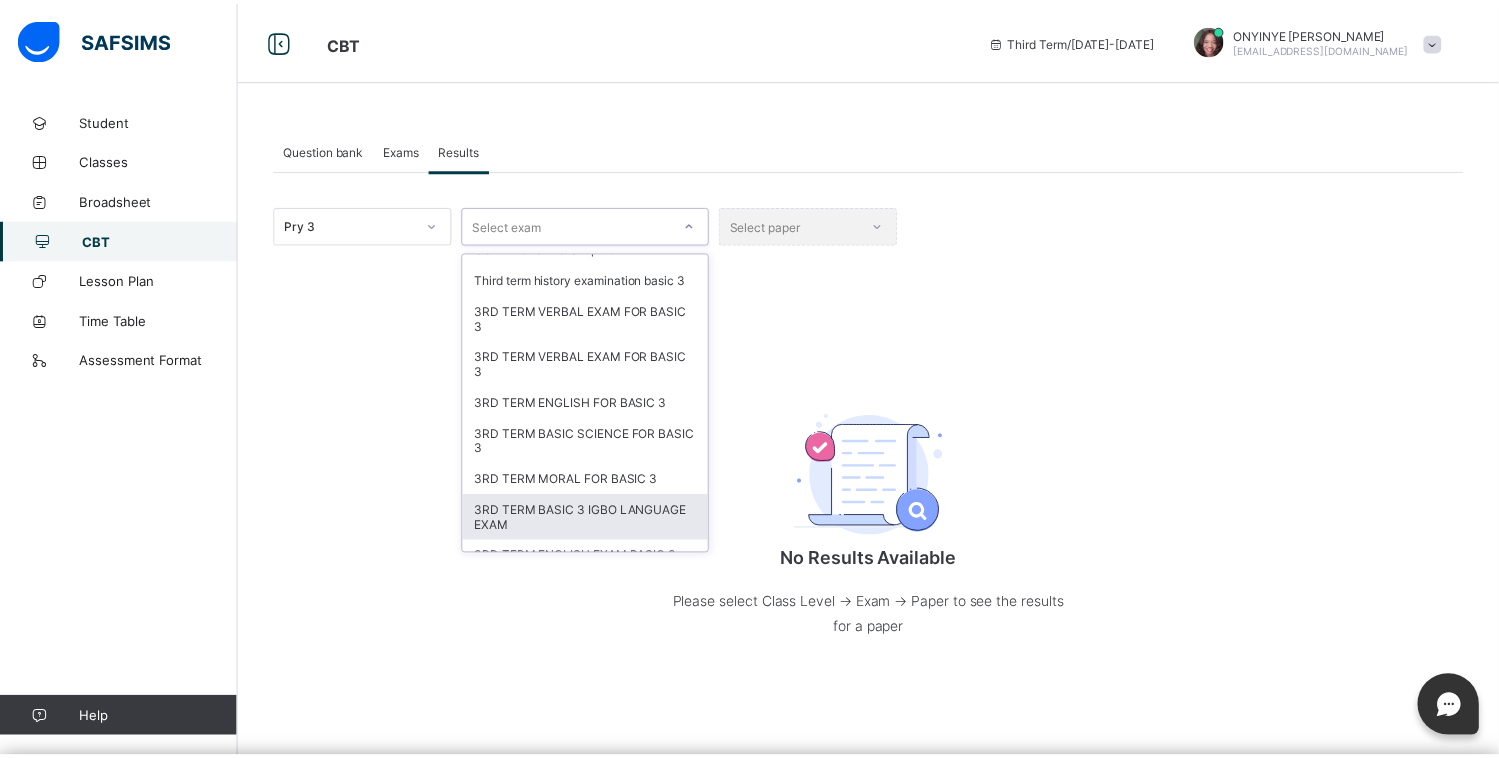 scroll, scrollTop: 40, scrollLeft: 0, axis: vertical 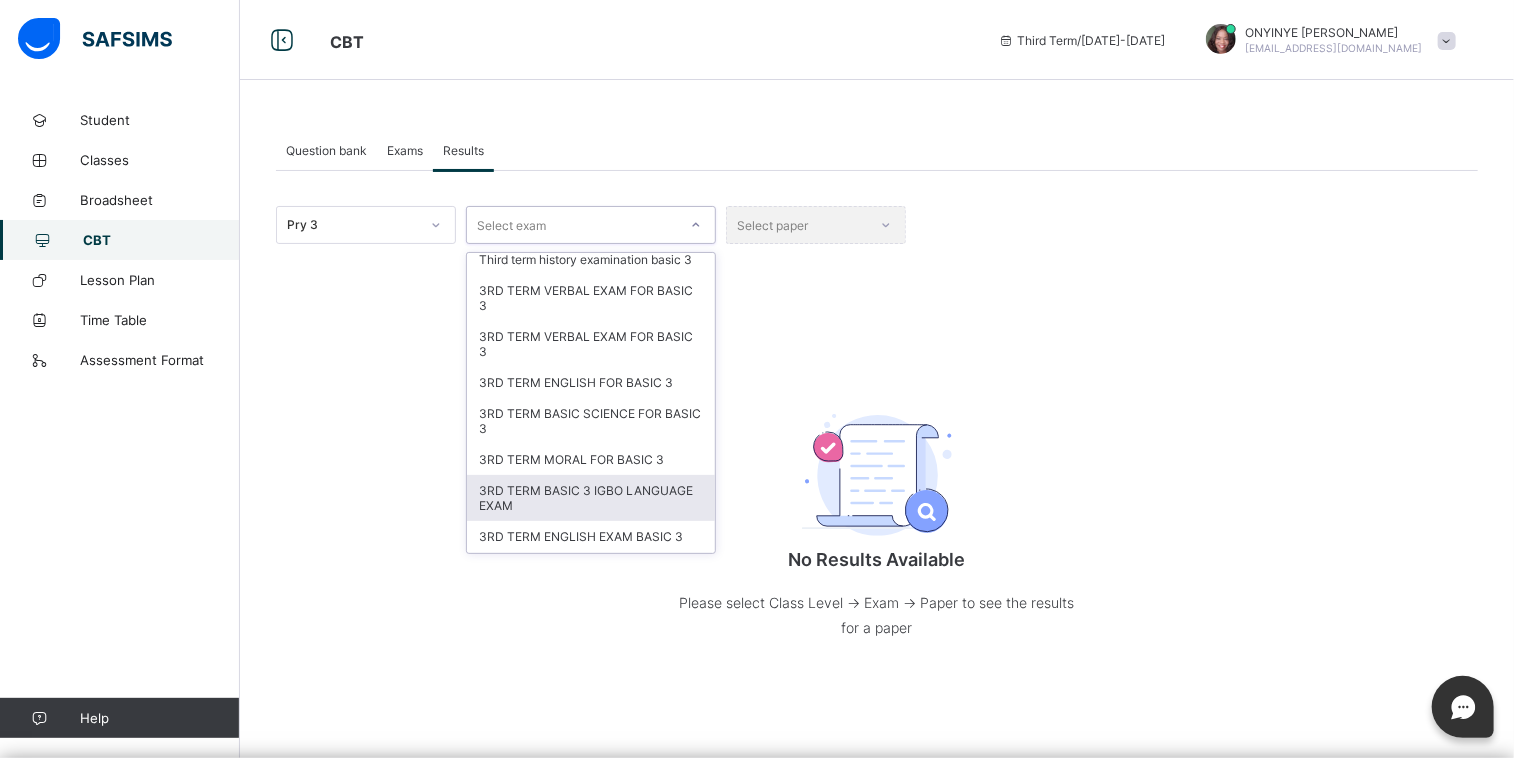 click on "3RD TERM BASIC 3 IGBO LANGUAGE EXAM" at bounding box center (591, 498) 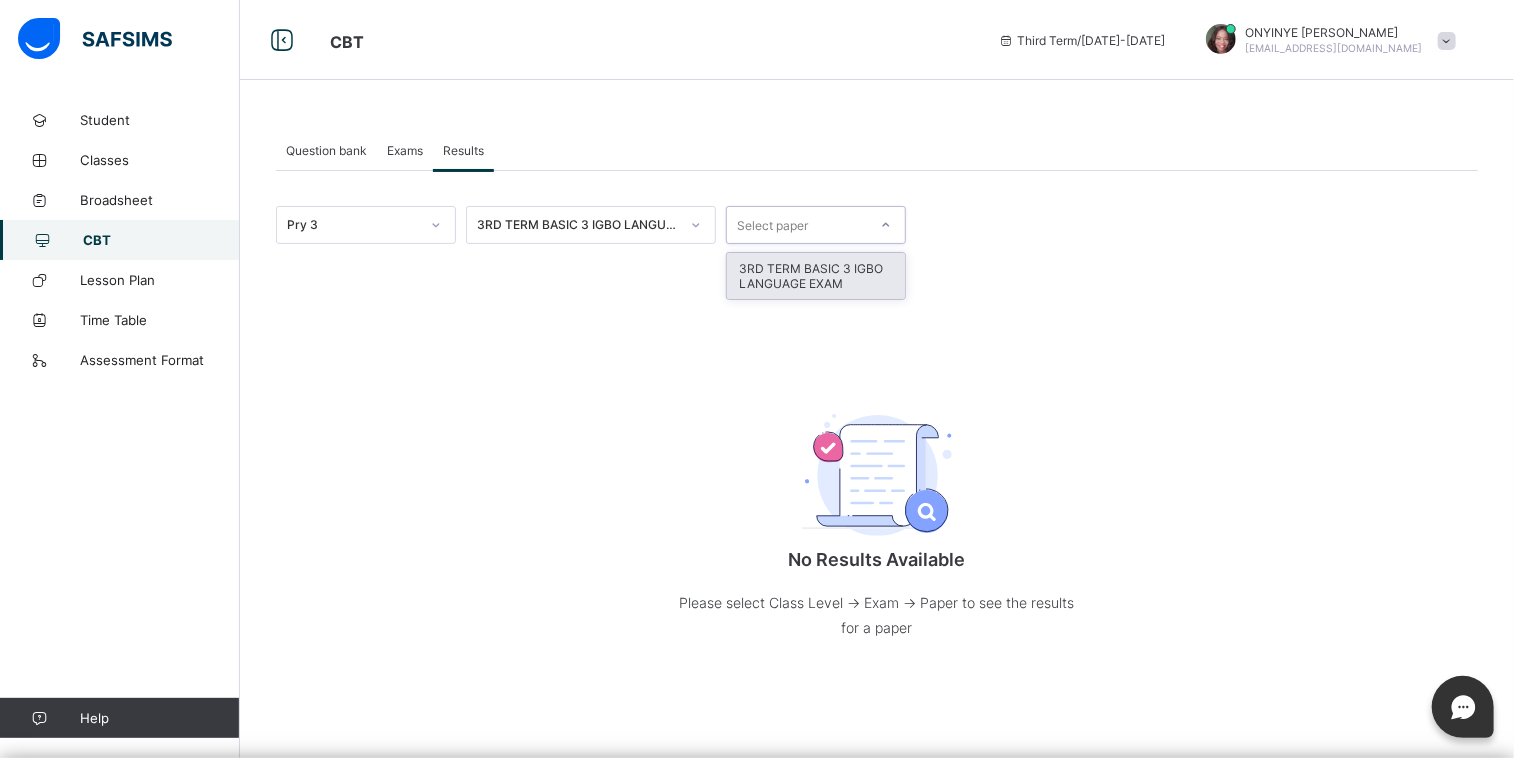 click at bounding box center [886, 225] 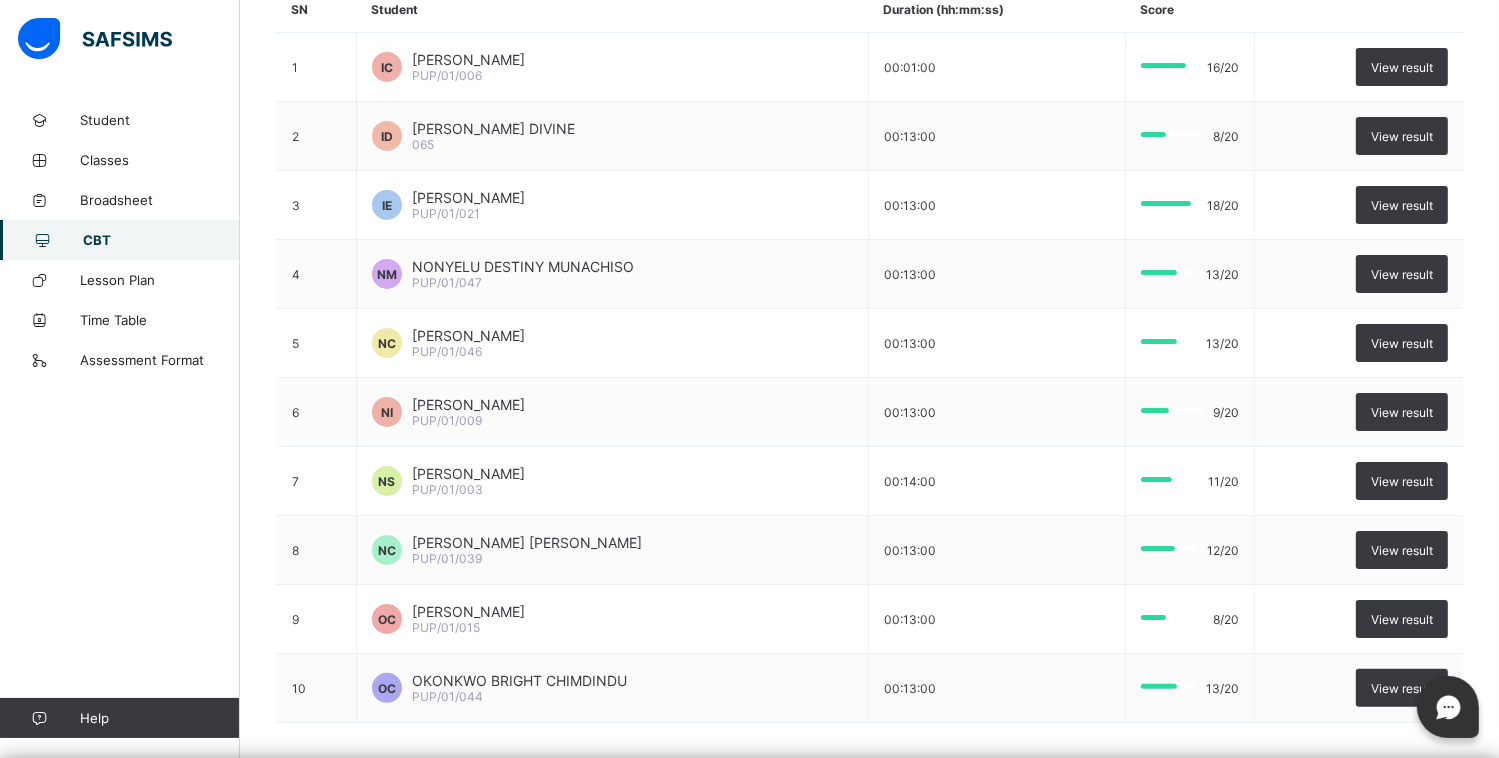scroll, scrollTop: 304, scrollLeft: 0, axis: vertical 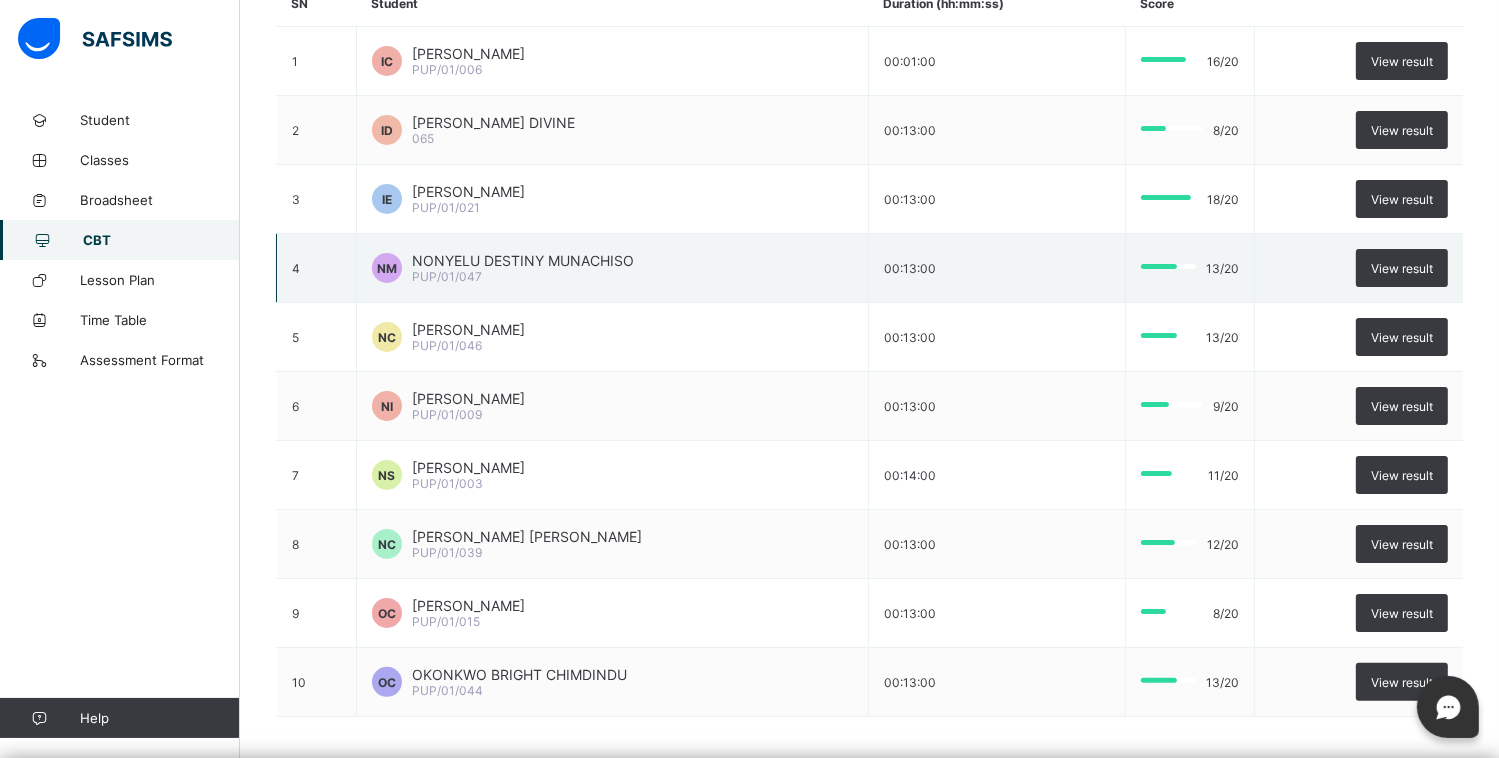 click on "00:13:00" at bounding box center (996, 268) 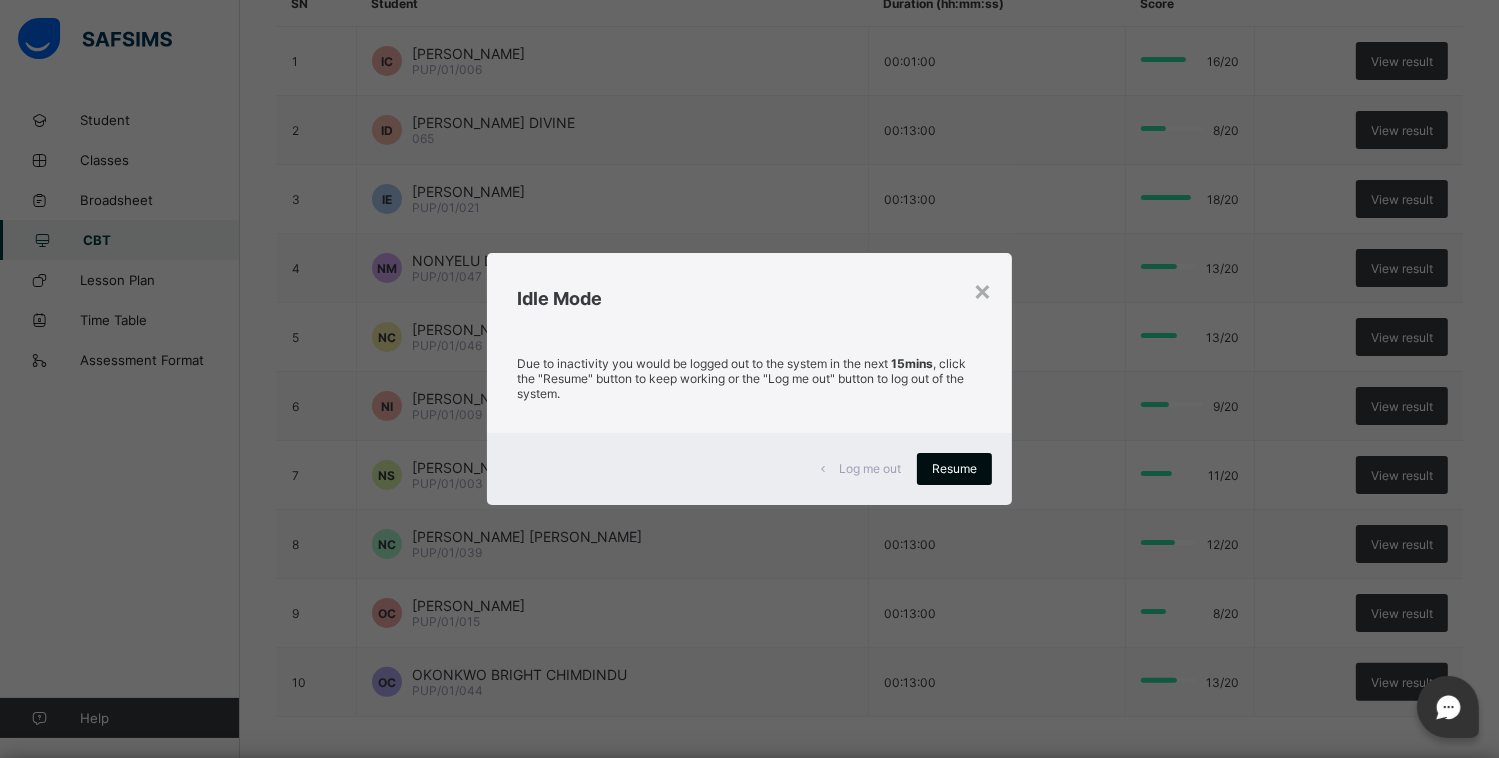 click on "Resume" at bounding box center [954, 468] 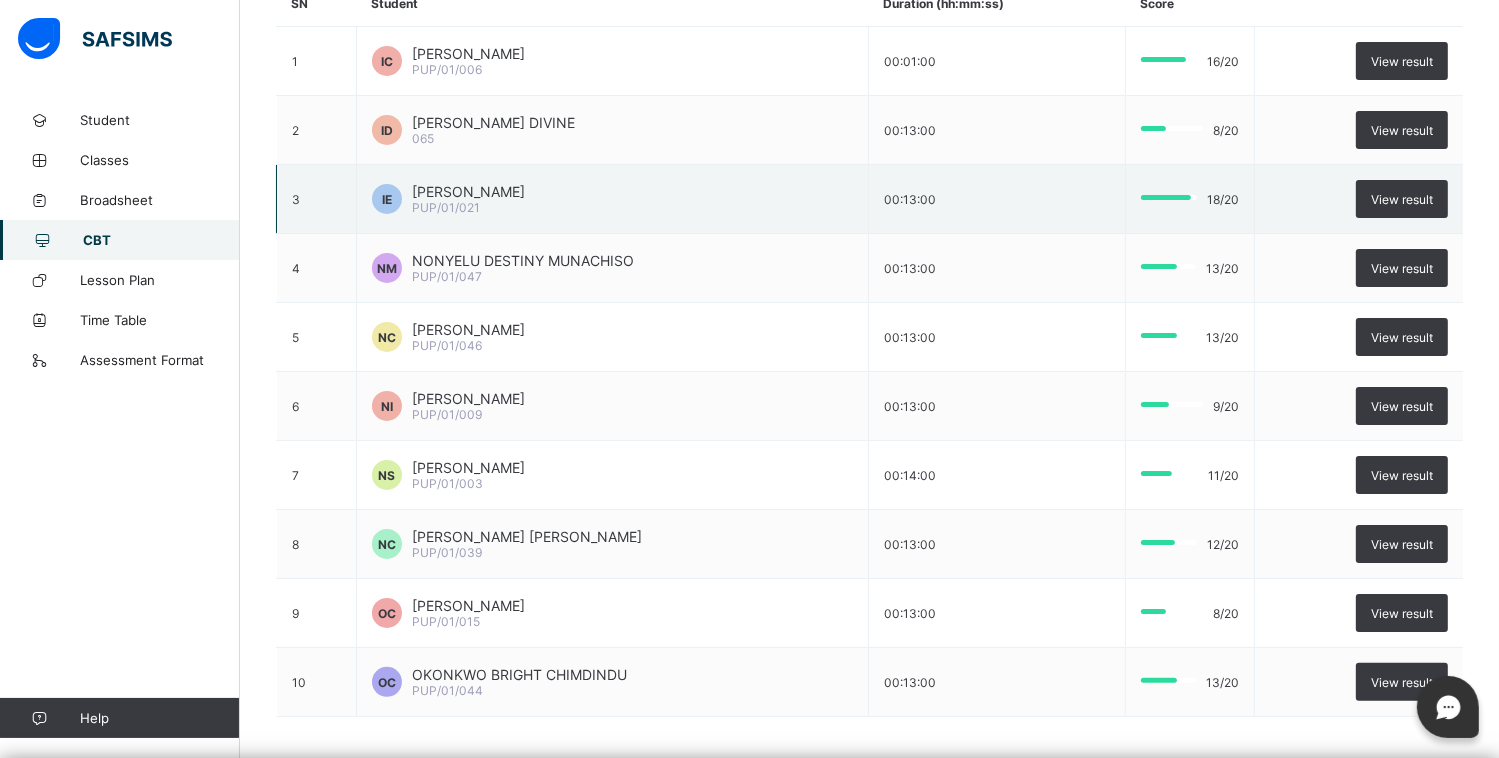 click on "00:13:00" at bounding box center [996, 199] 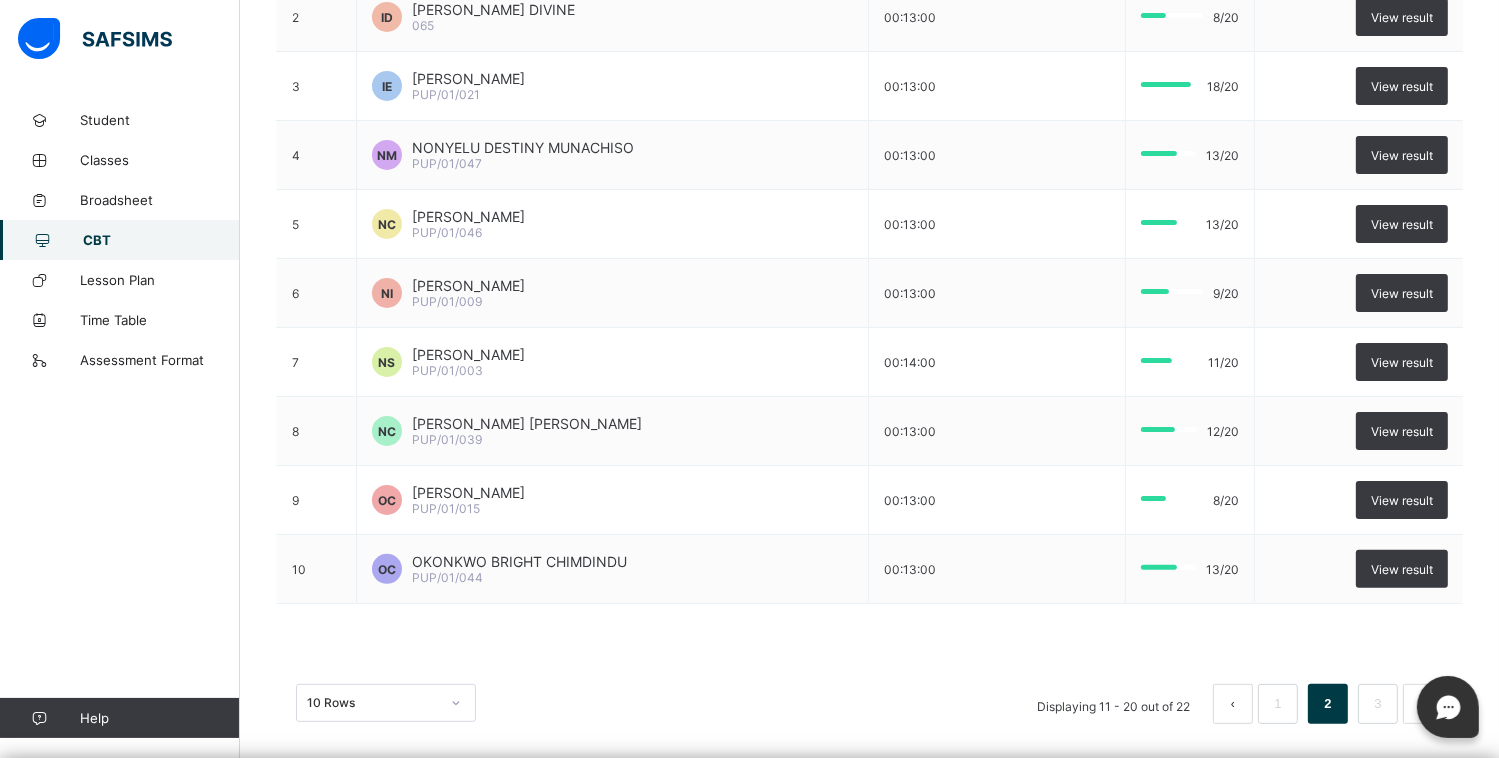 scroll, scrollTop: 430, scrollLeft: 0, axis: vertical 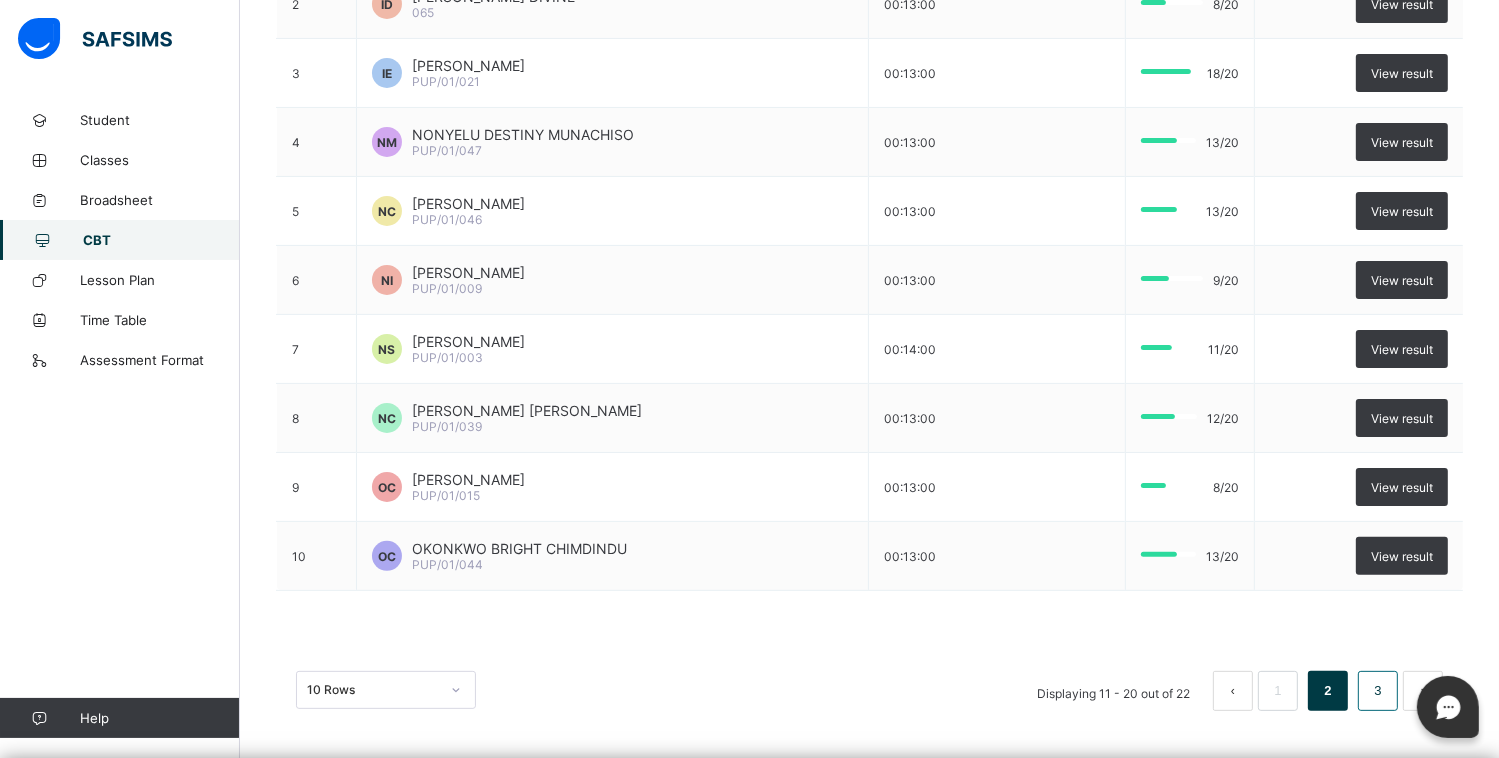 click on "3" at bounding box center (1377, 691) 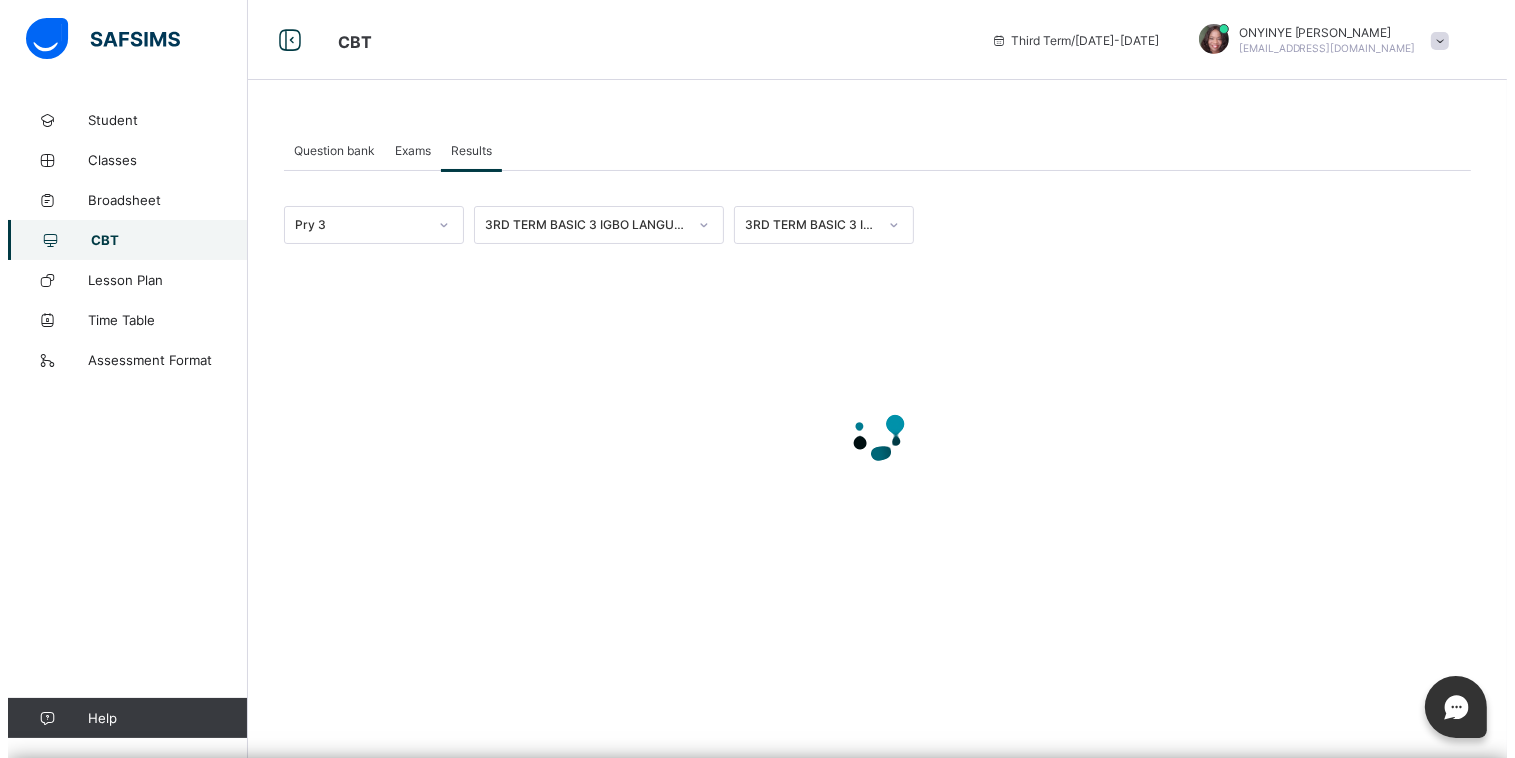 scroll, scrollTop: 0, scrollLeft: 0, axis: both 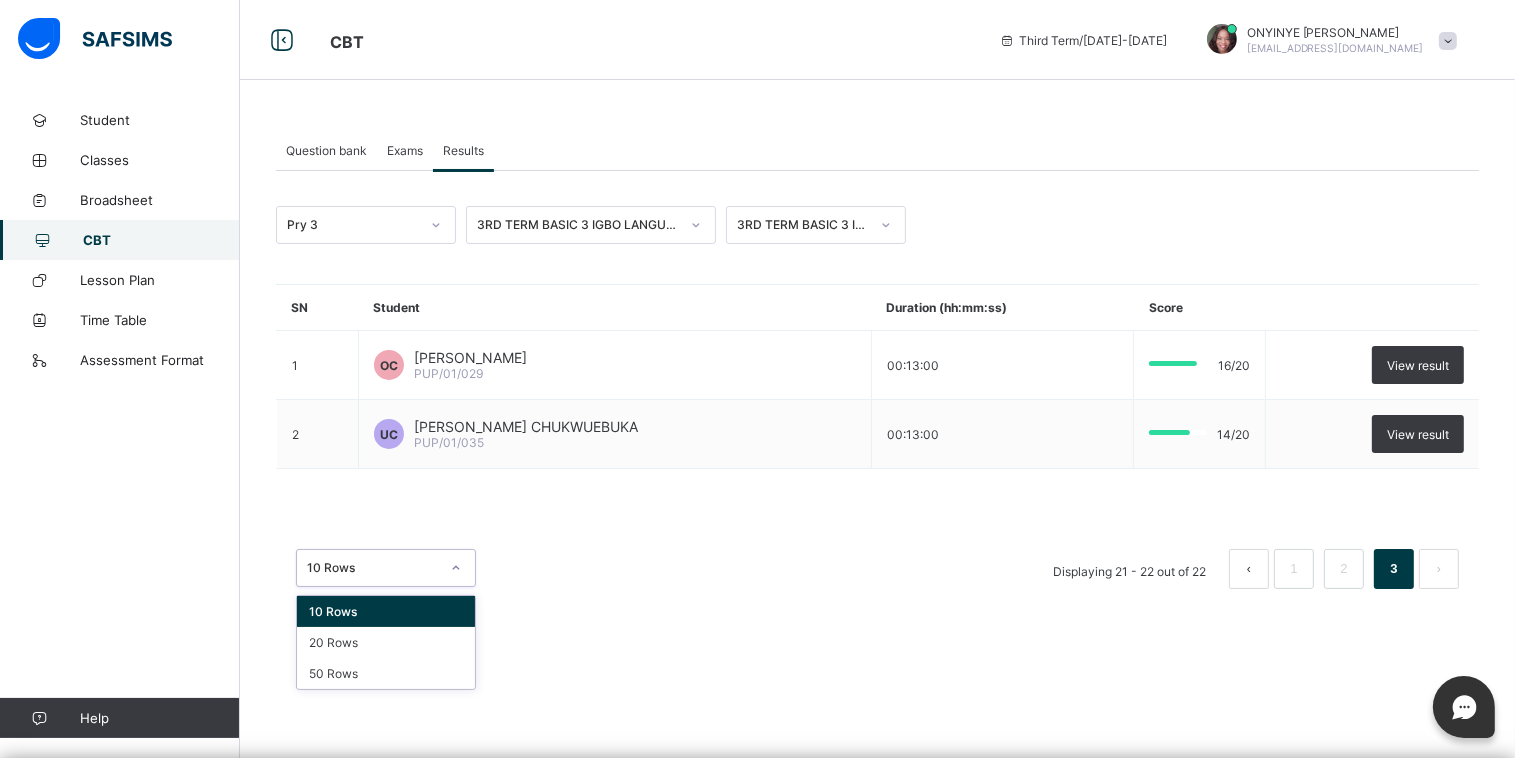 click 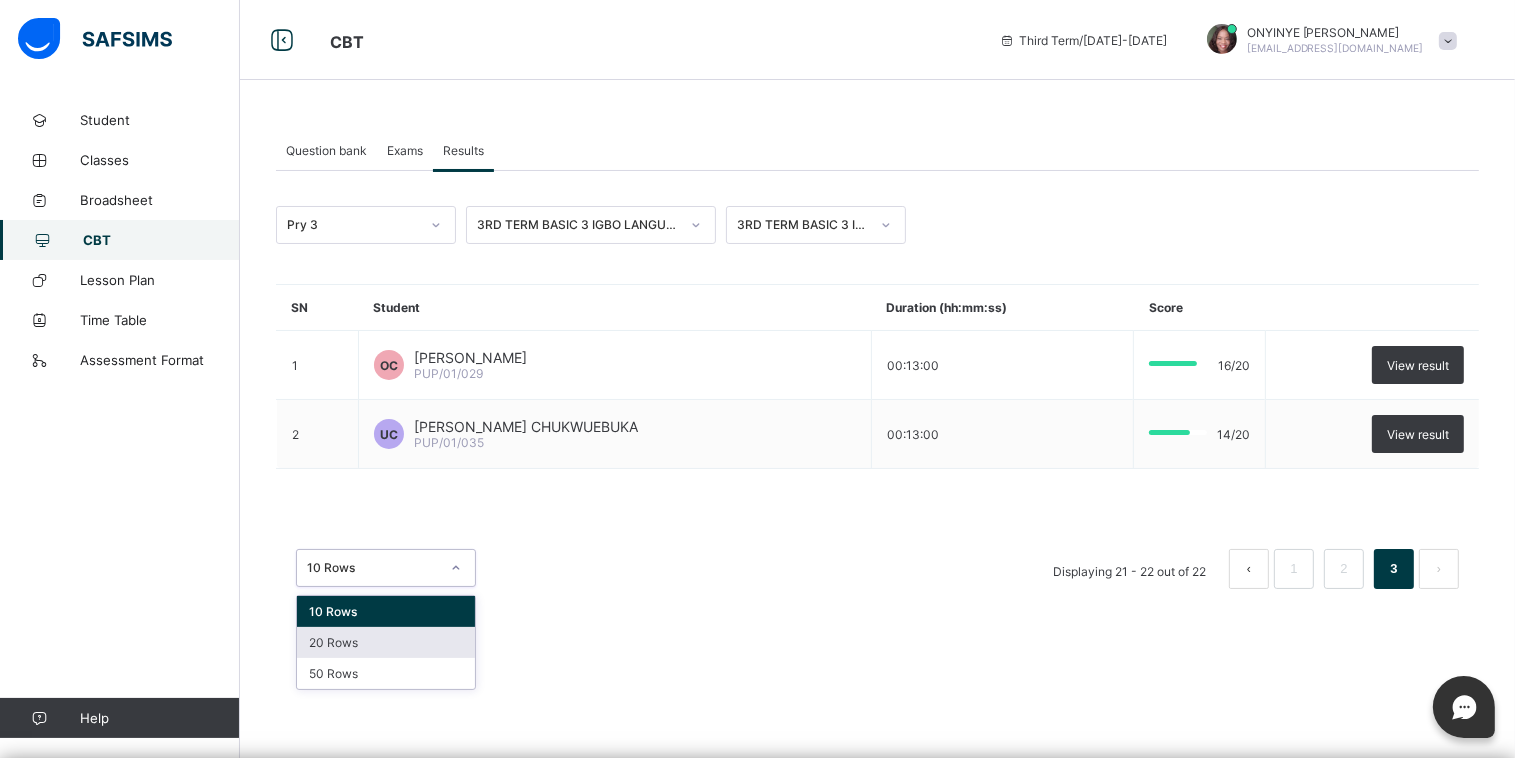 click on "20 Rows" at bounding box center (386, 642) 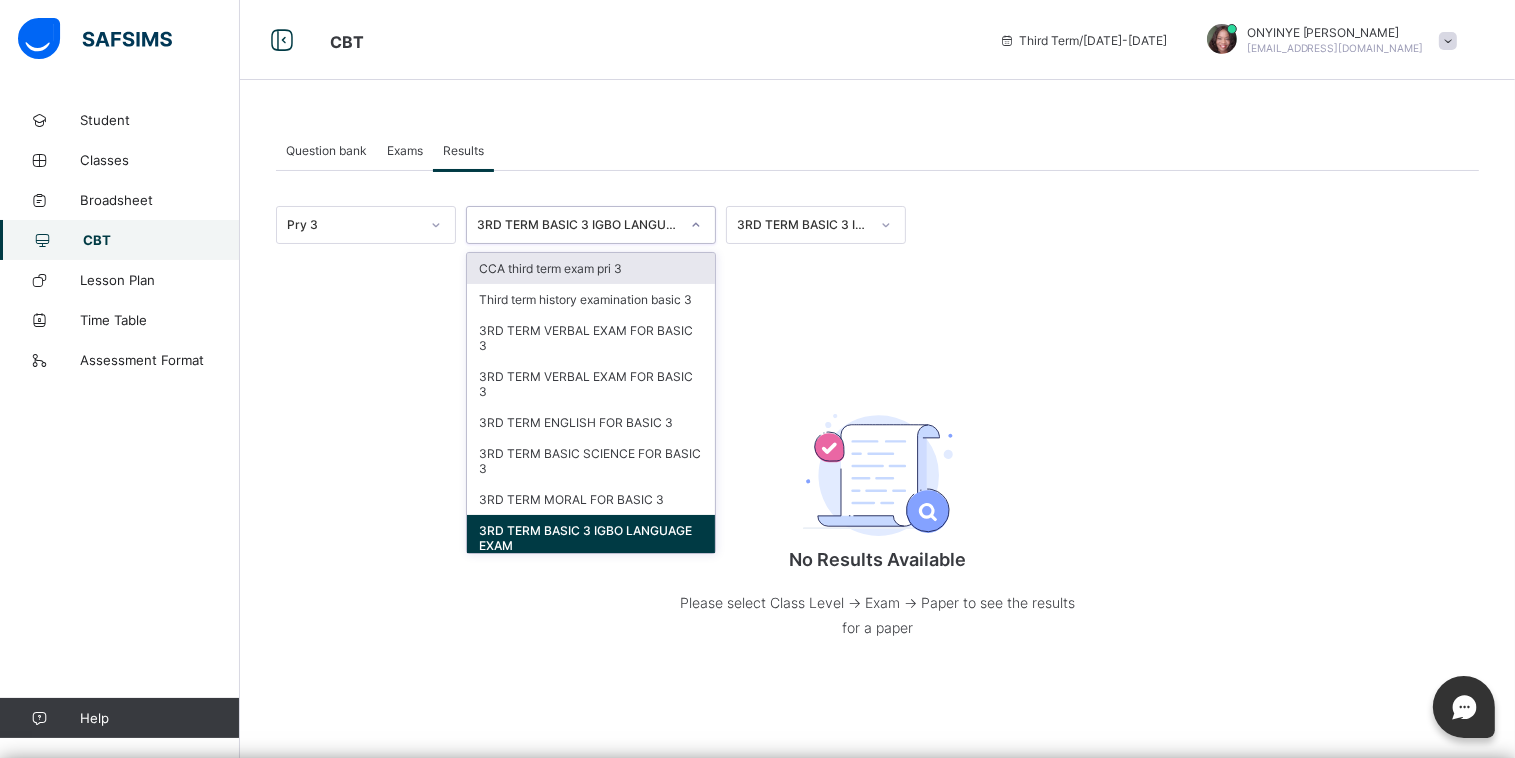 click 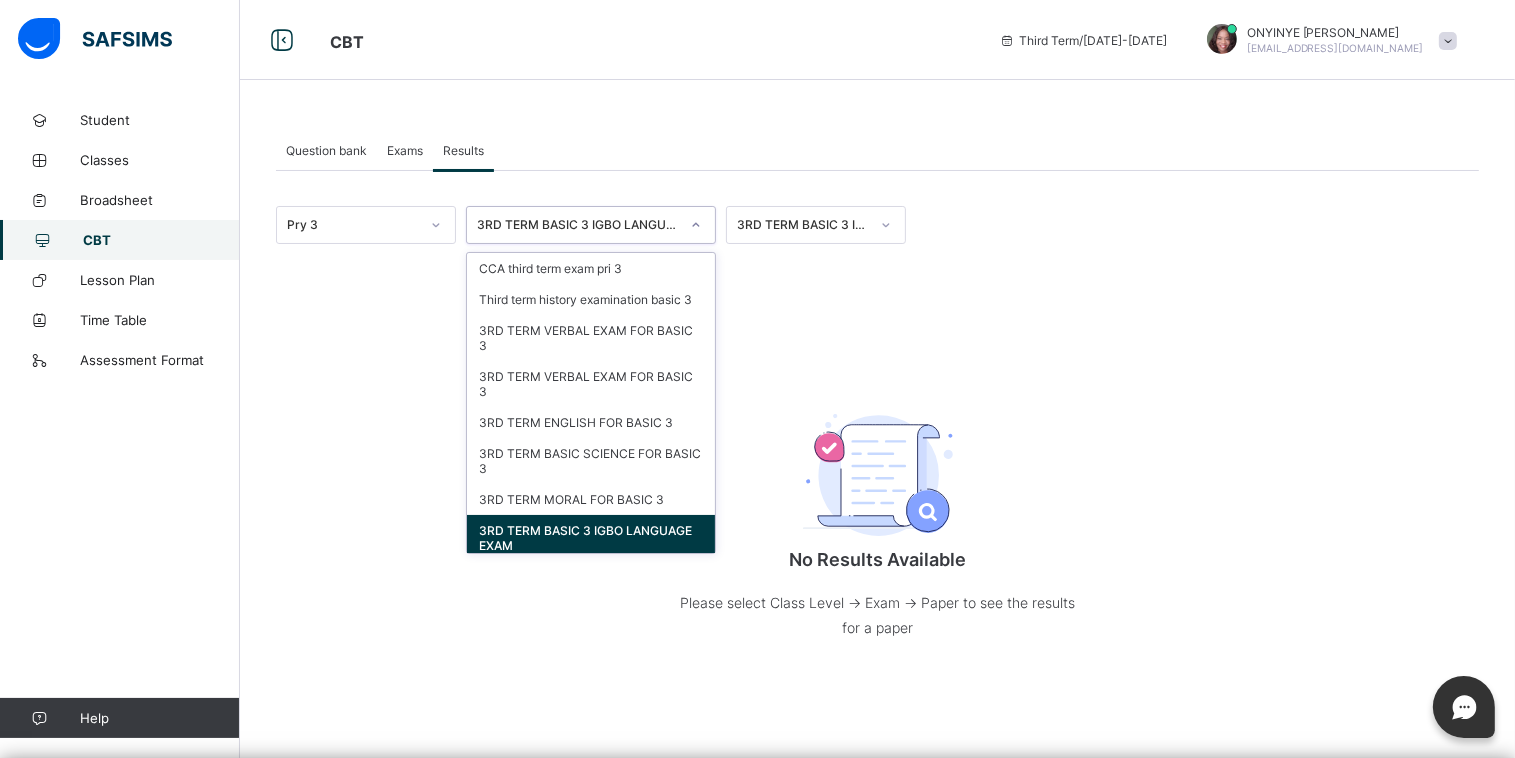 click on "3RD TERM BASIC 3 IGBO LANGUAGE EXAM" at bounding box center (591, 538) 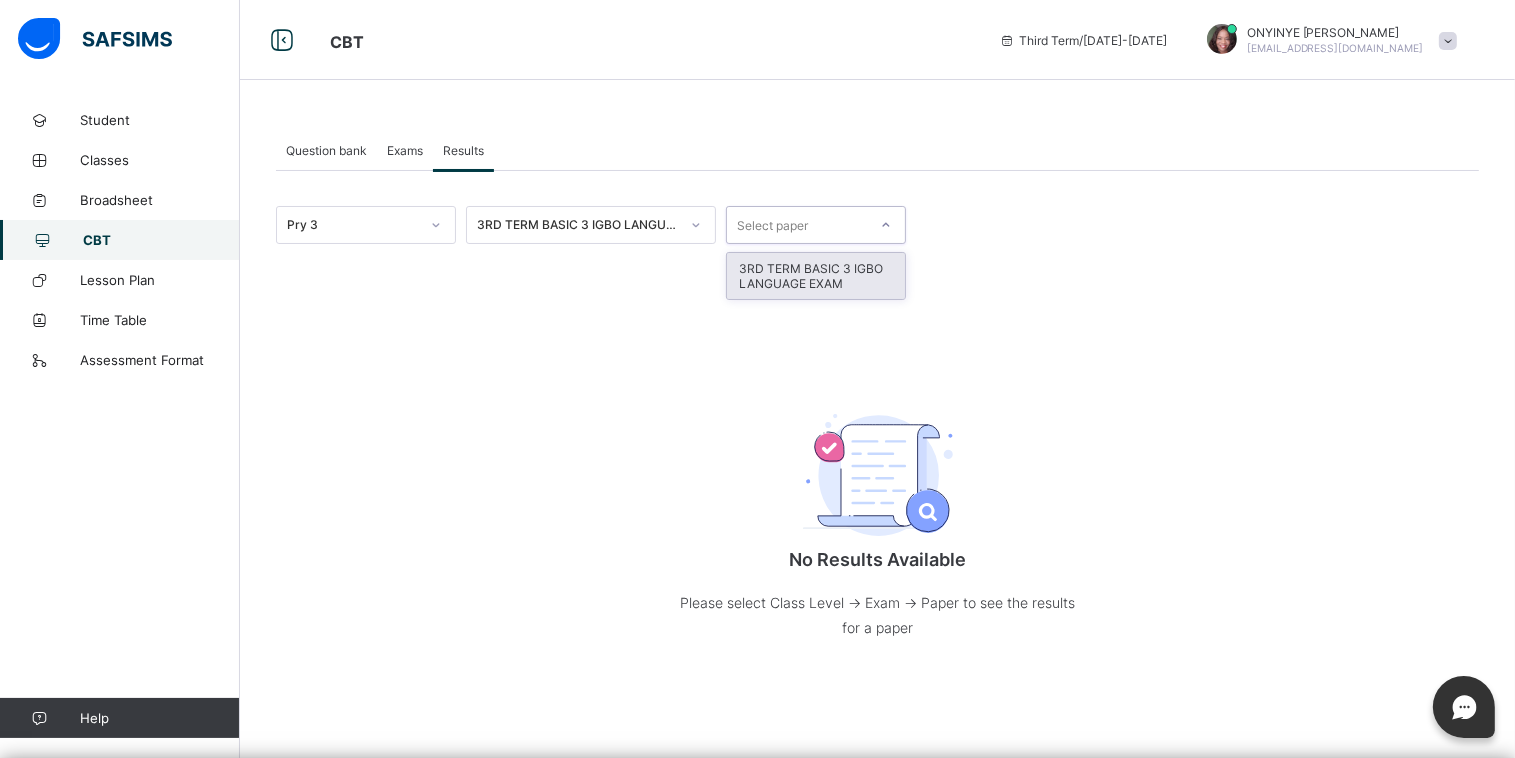 click 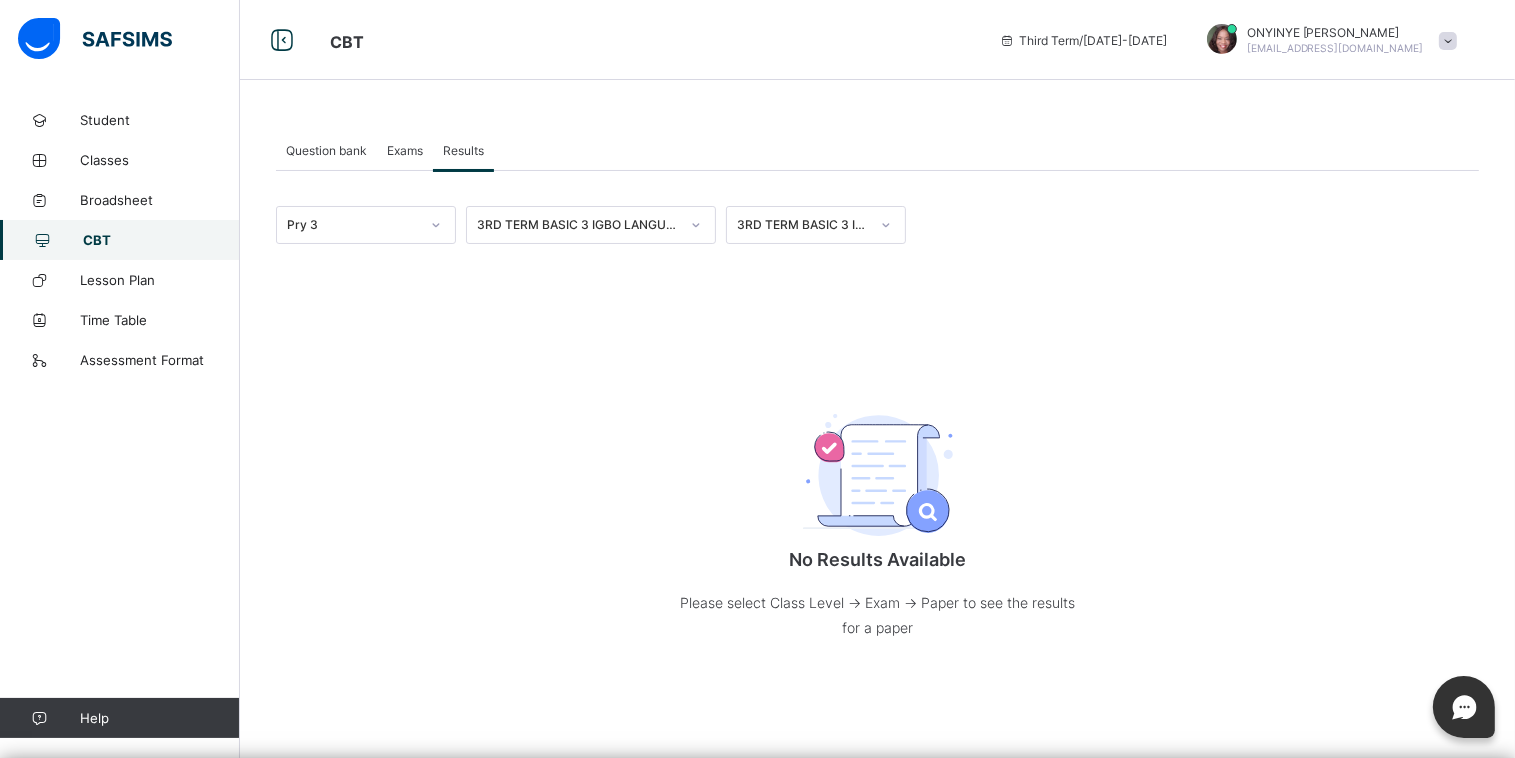 click on "Pry 3 3RD TERM BASIC 3 IGBO LANGUAGE EXAM 3RD TERM BASIC 3 IGBO LANGUAGE EXAM No Results Available Please select Class Level -> Exam -> Paper to see the results for a paper   •    /" at bounding box center [877, 443] 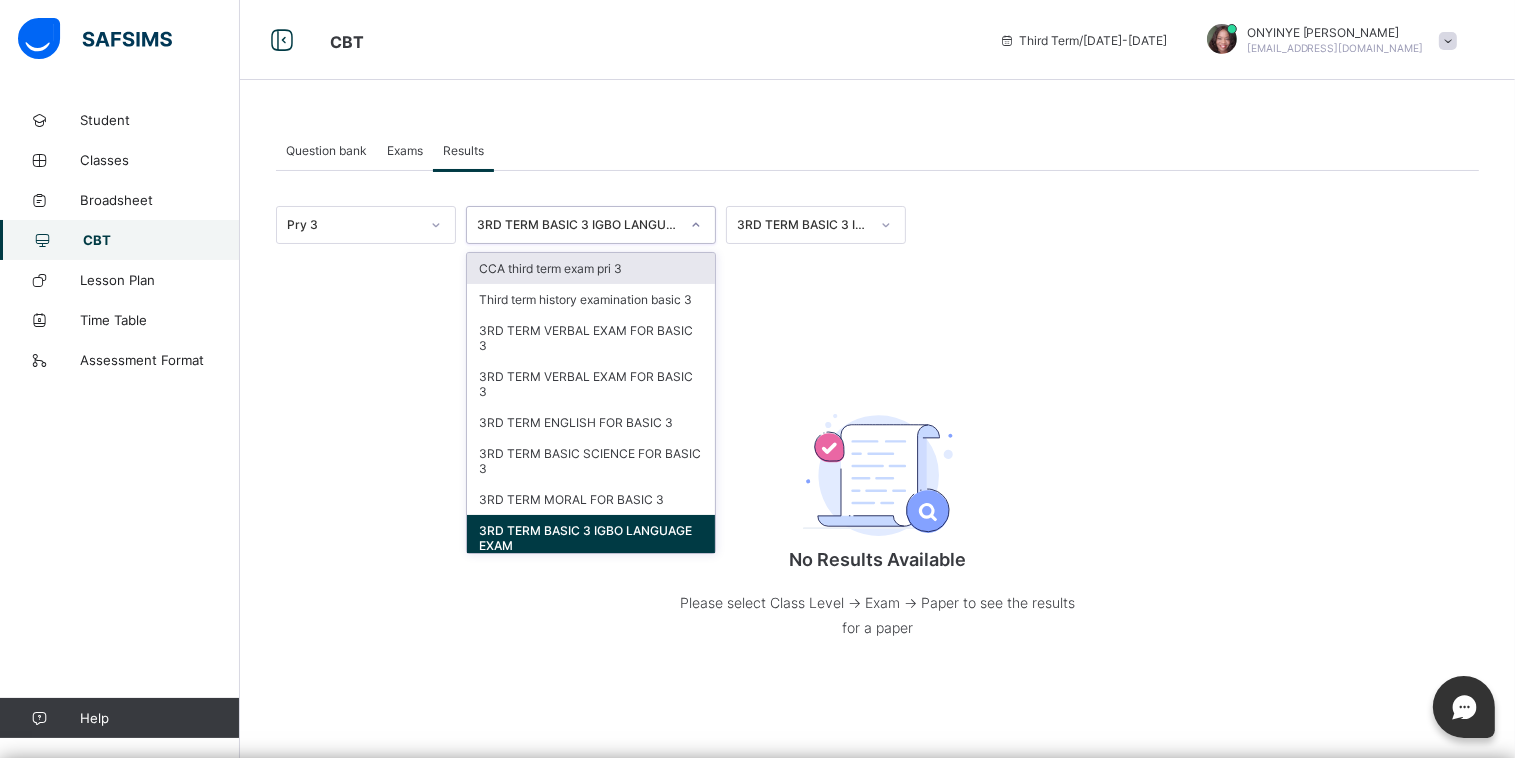 click 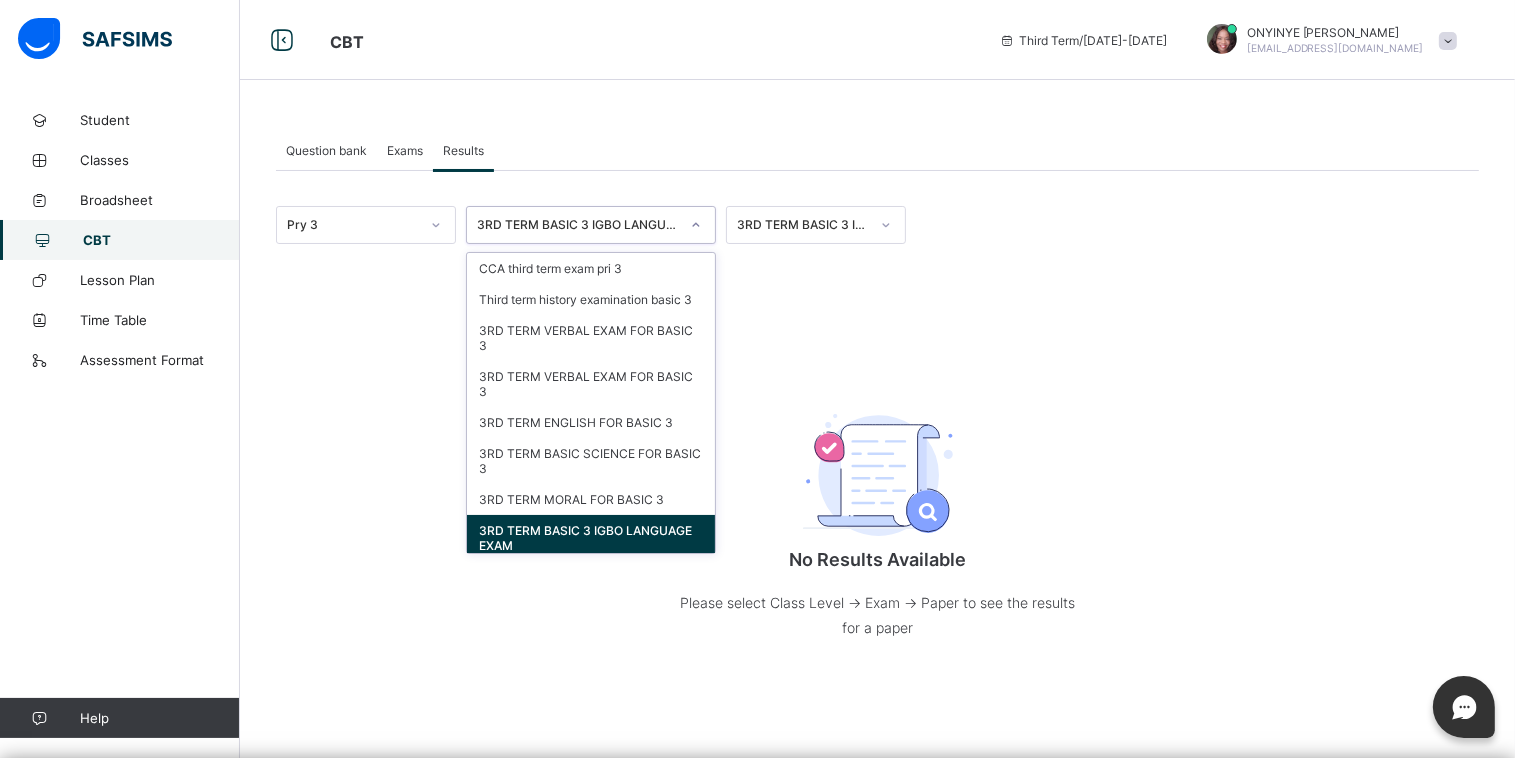 click on "3RD TERM BASIC 3 IGBO LANGUAGE EXAM" at bounding box center (591, 538) 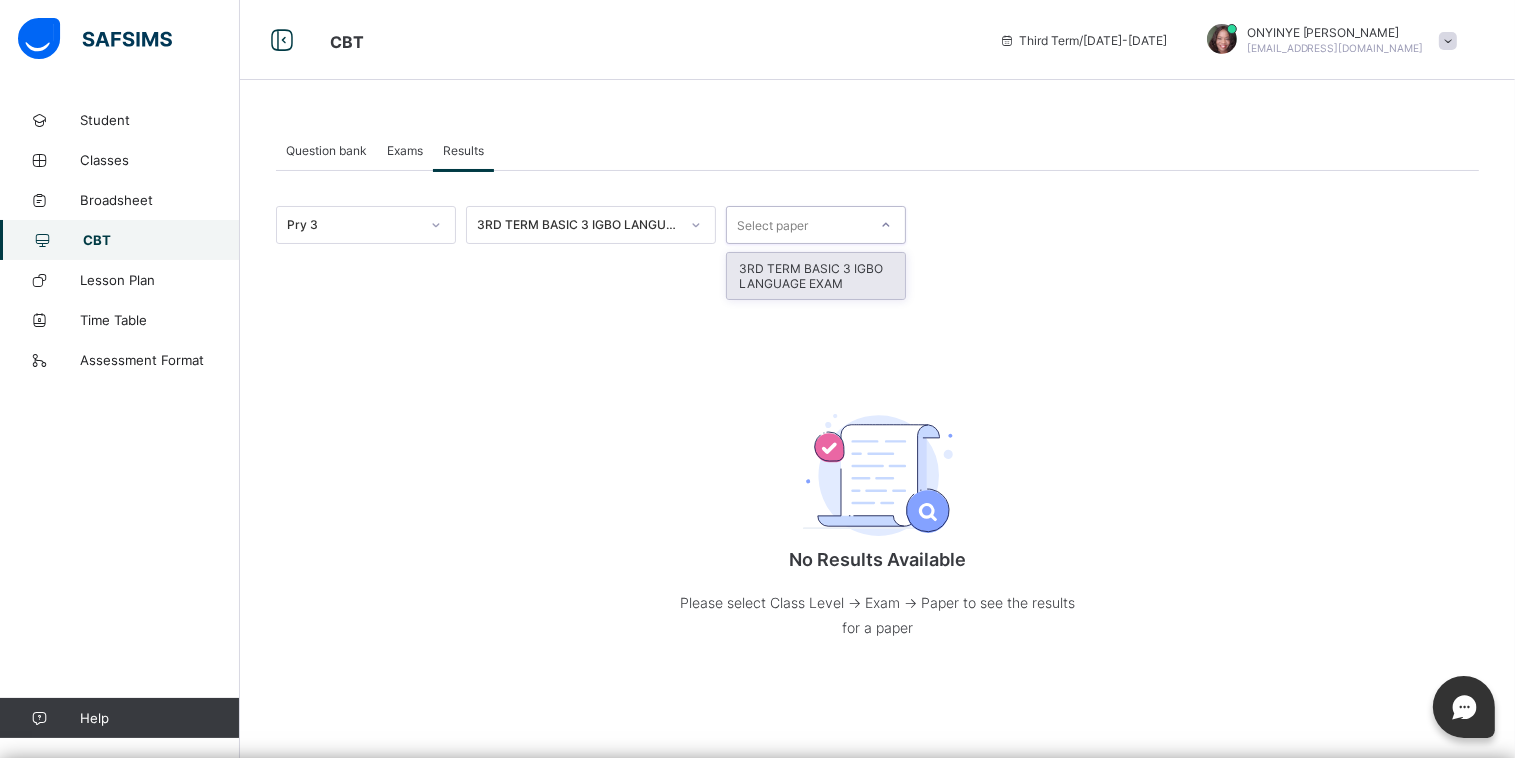 click 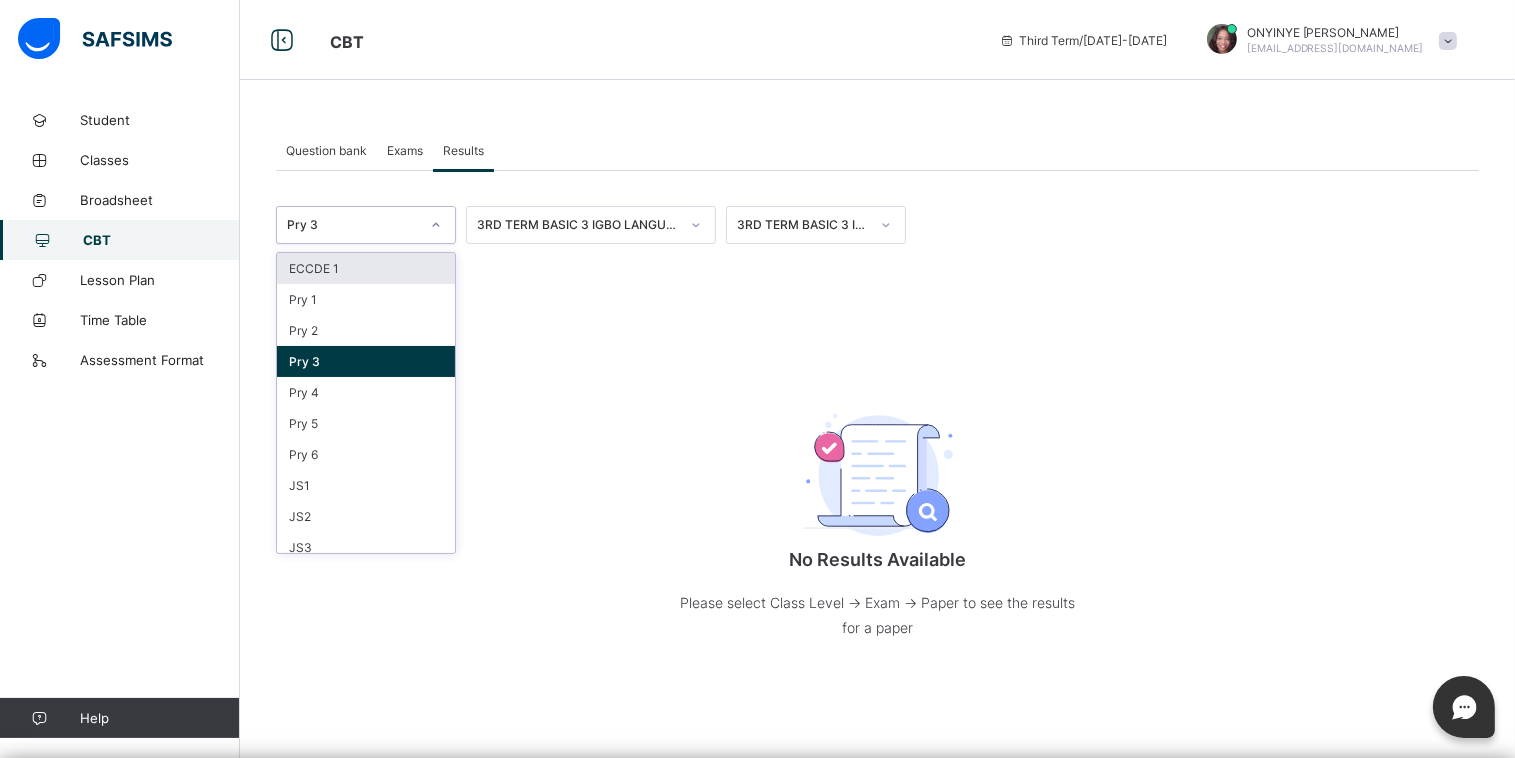 click 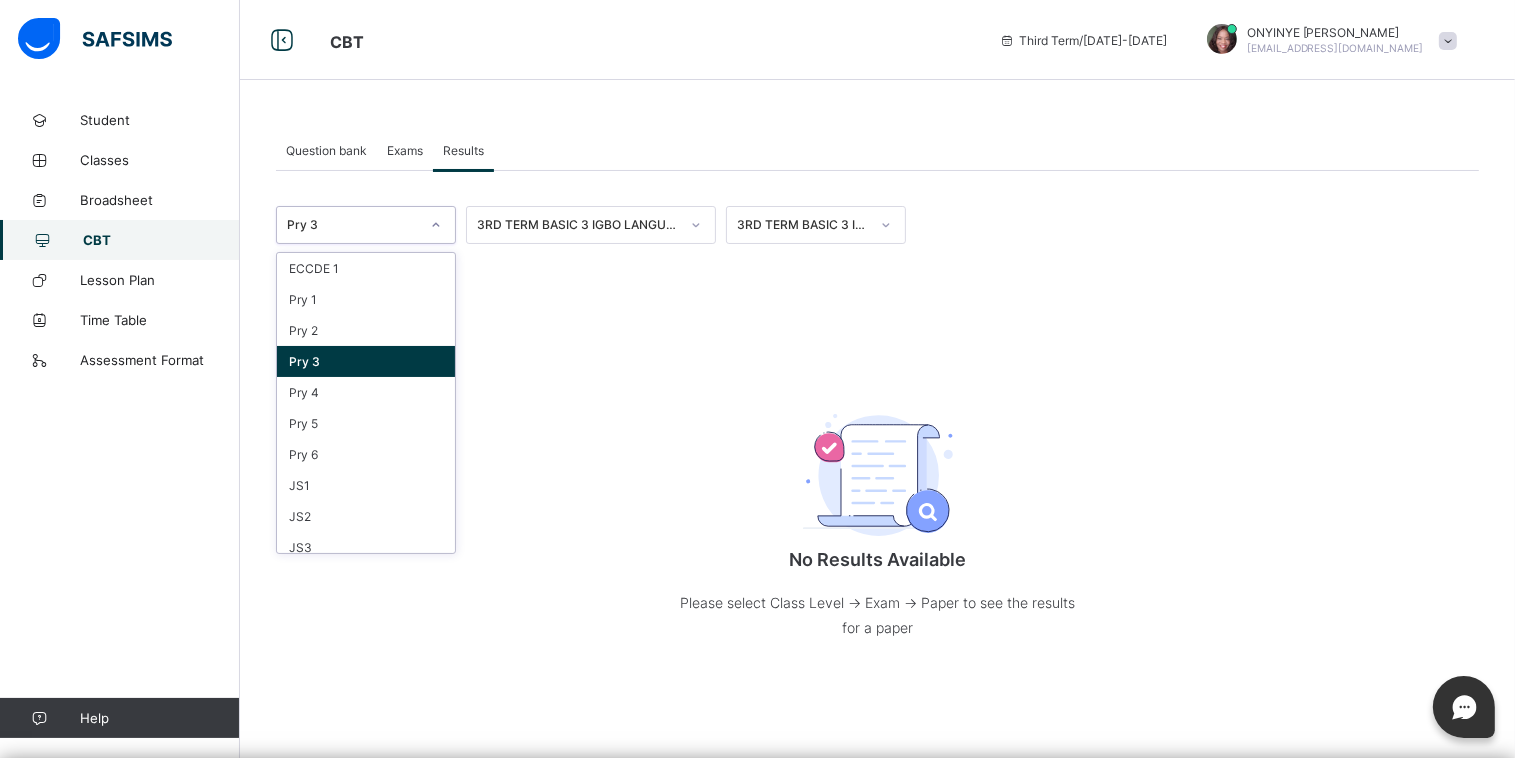 click on "Pry 3" at bounding box center [366, 361] 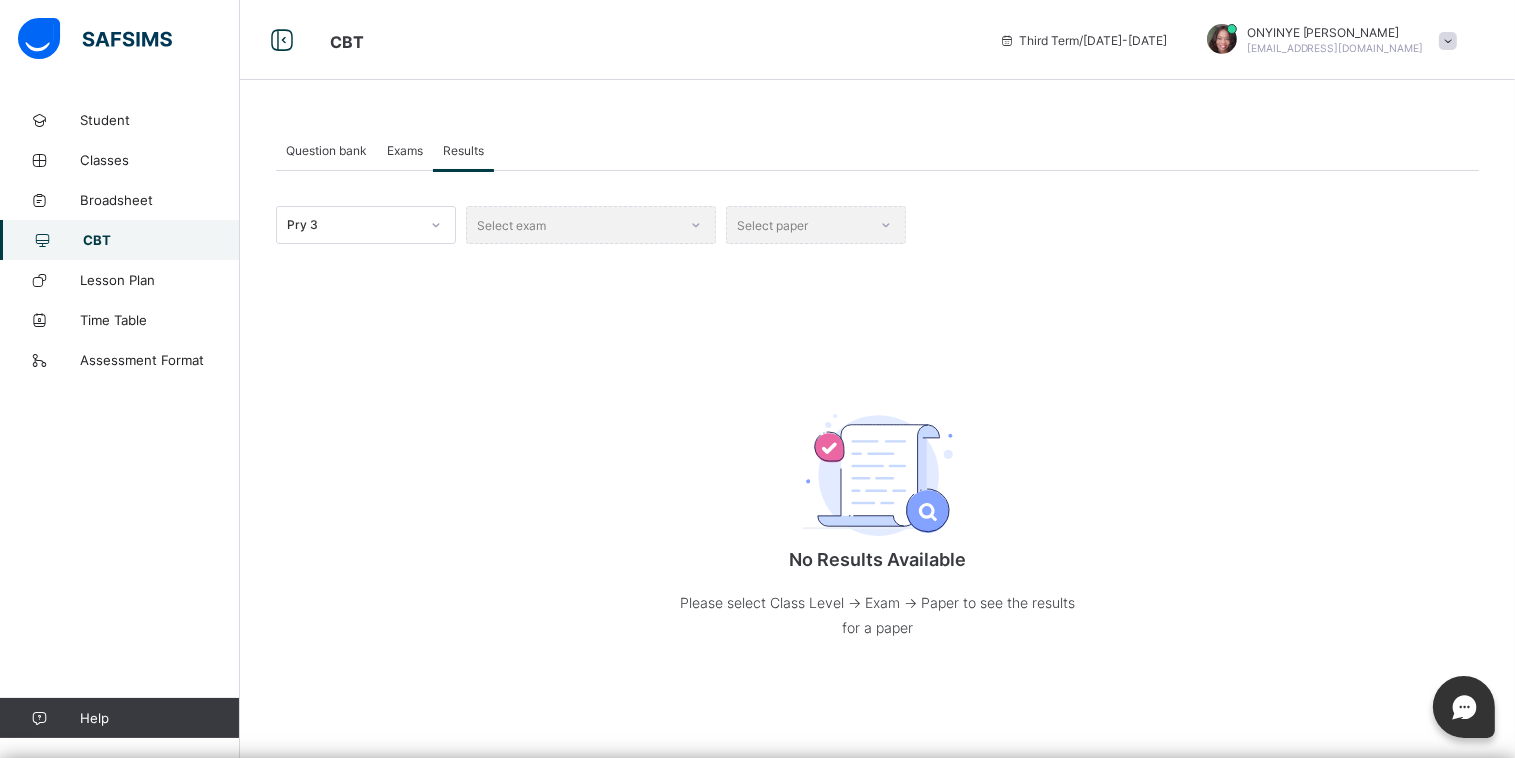click on "Select exam" at bounding box center (591, 225) 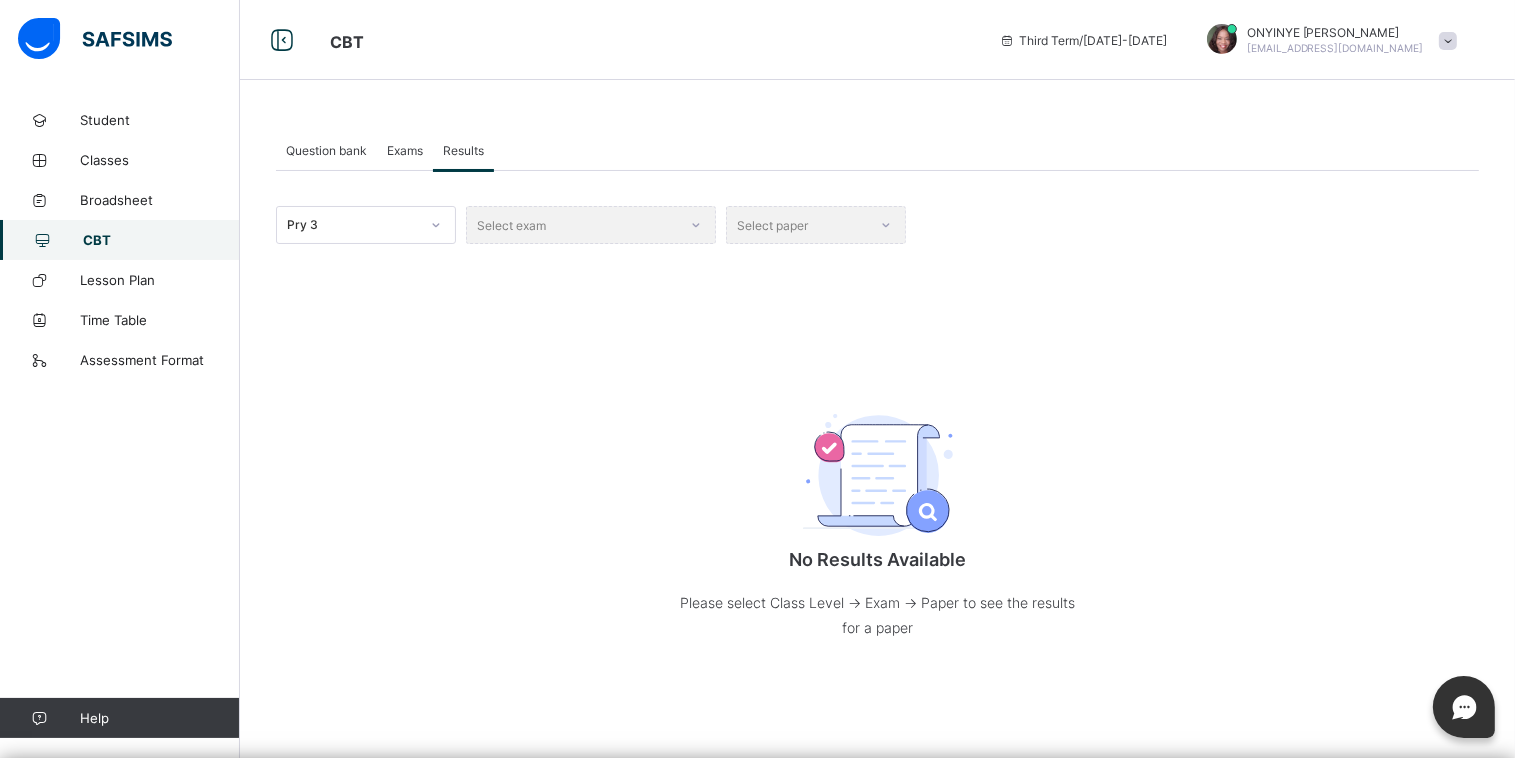 click on "Select exam" at bounding box center [591, 225] 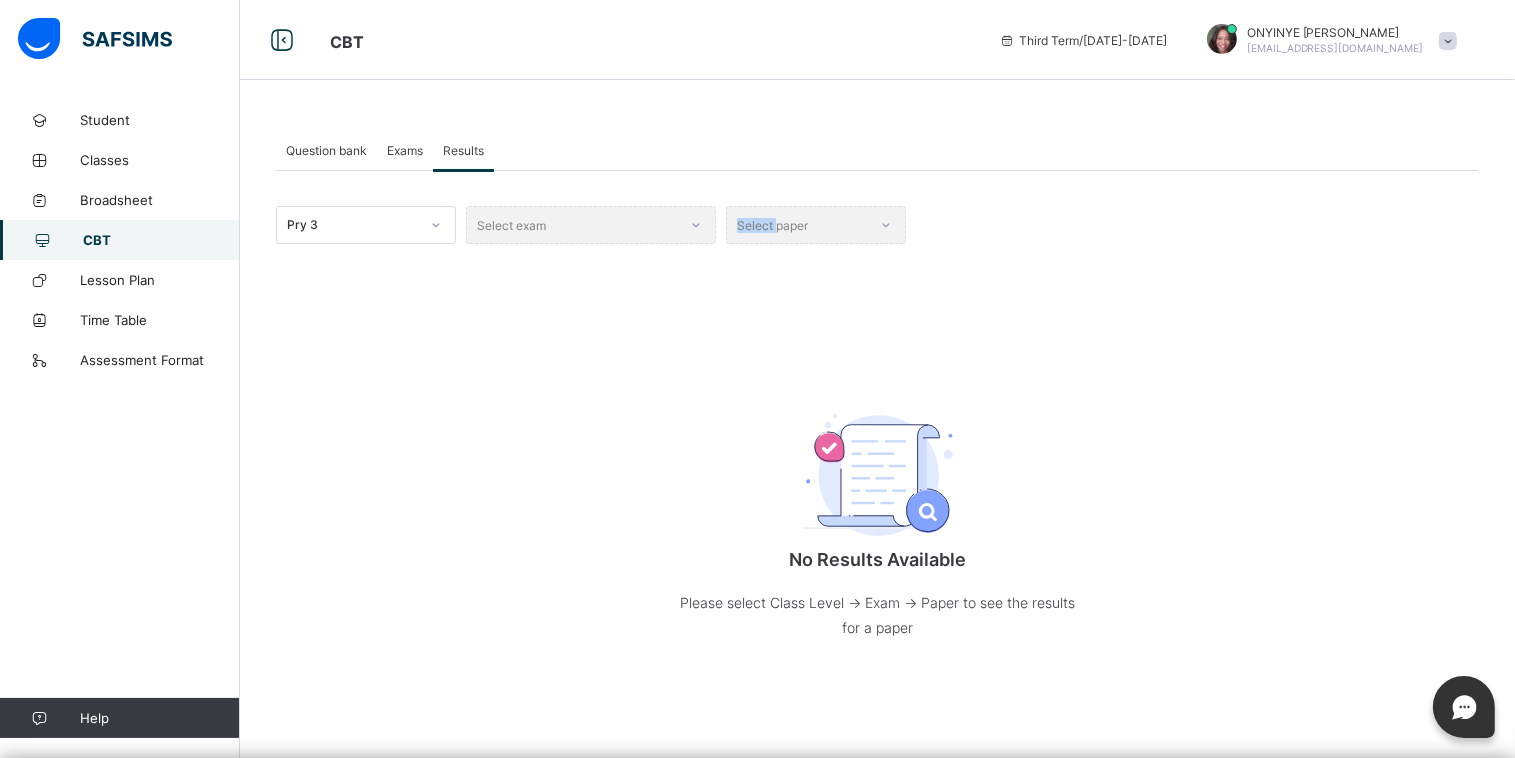 click on "Select exam" at bounding box center (591, 225) 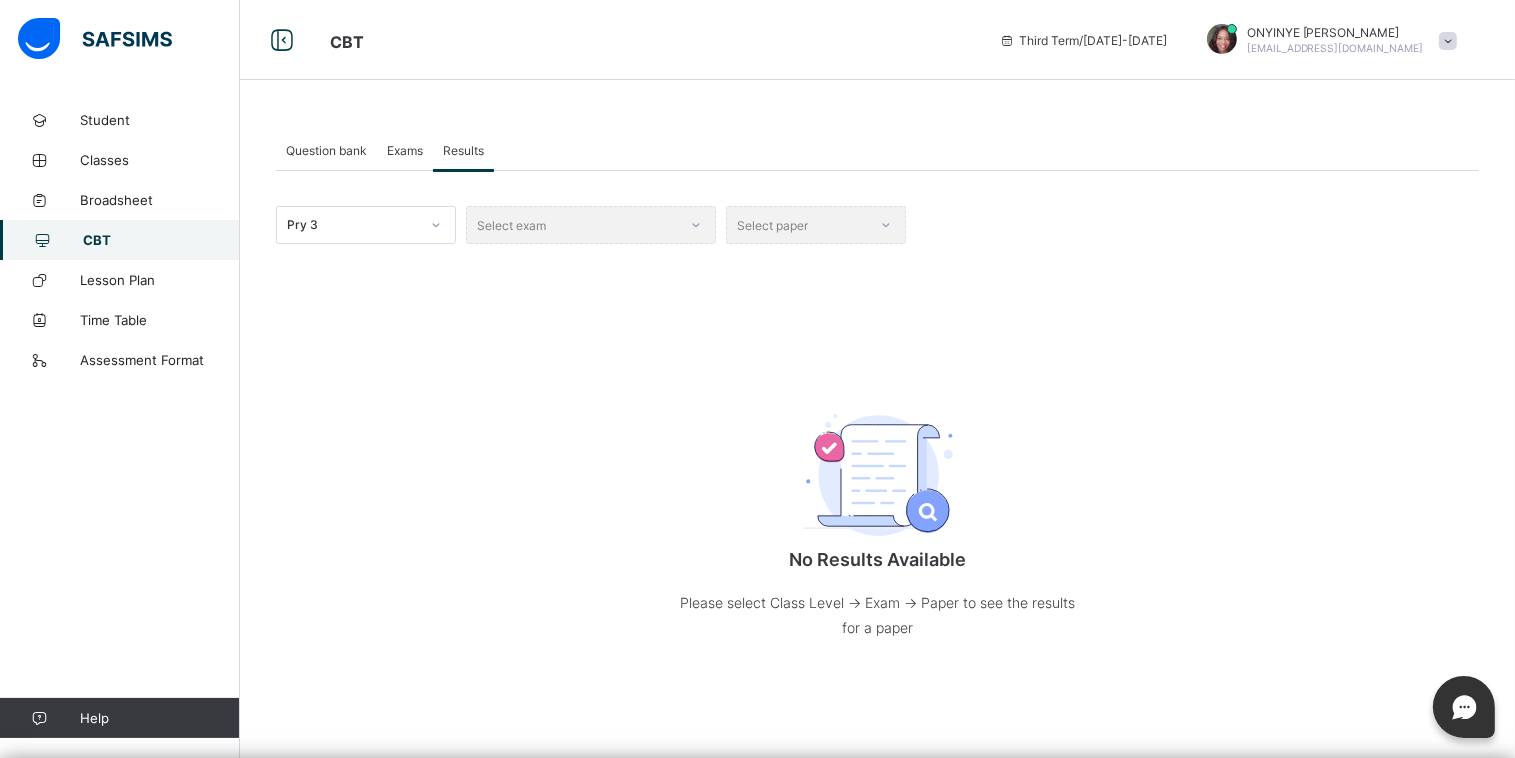 click on "Select exam" at bounding box center (591, 225) 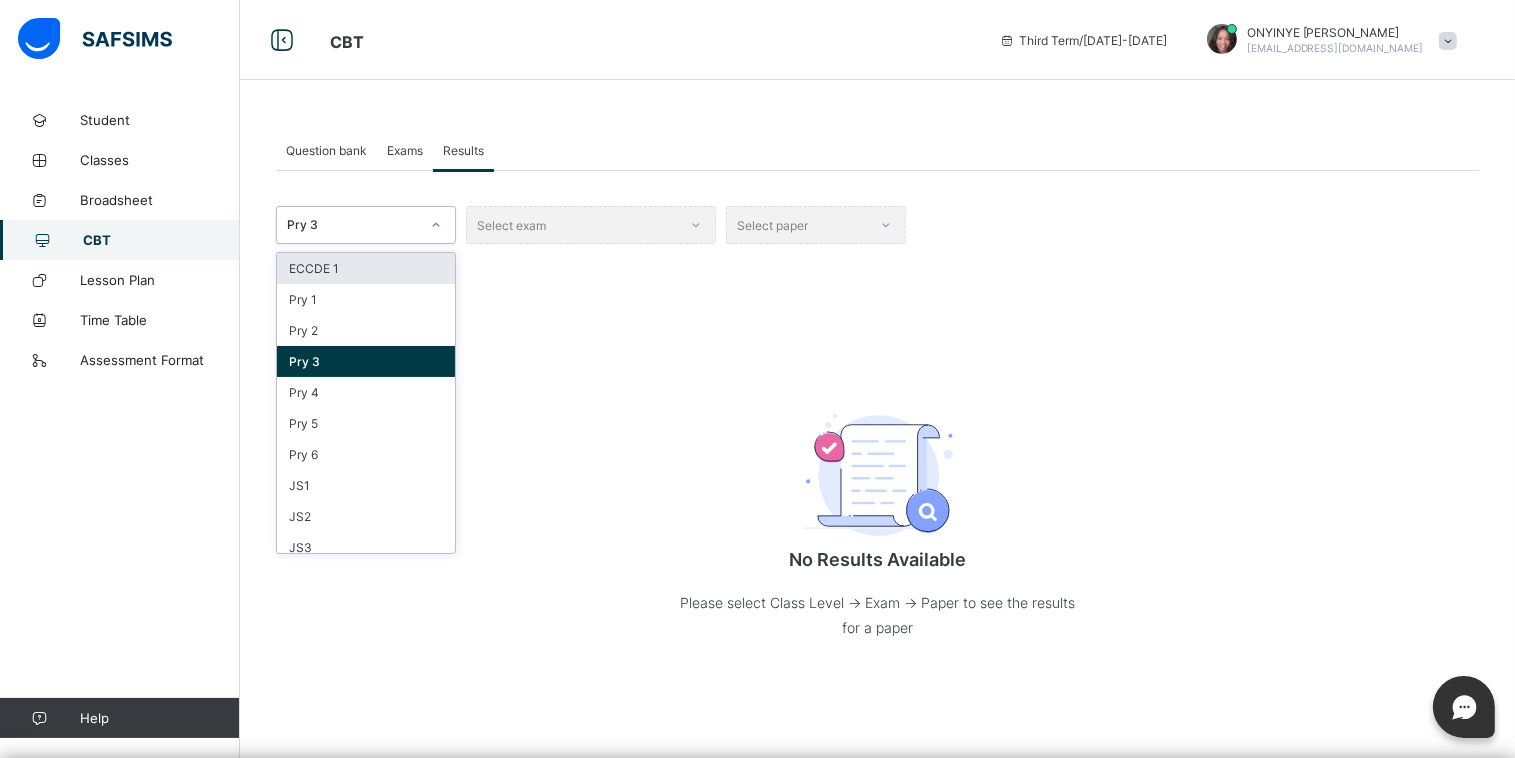 click at bounding box center [436, 225] 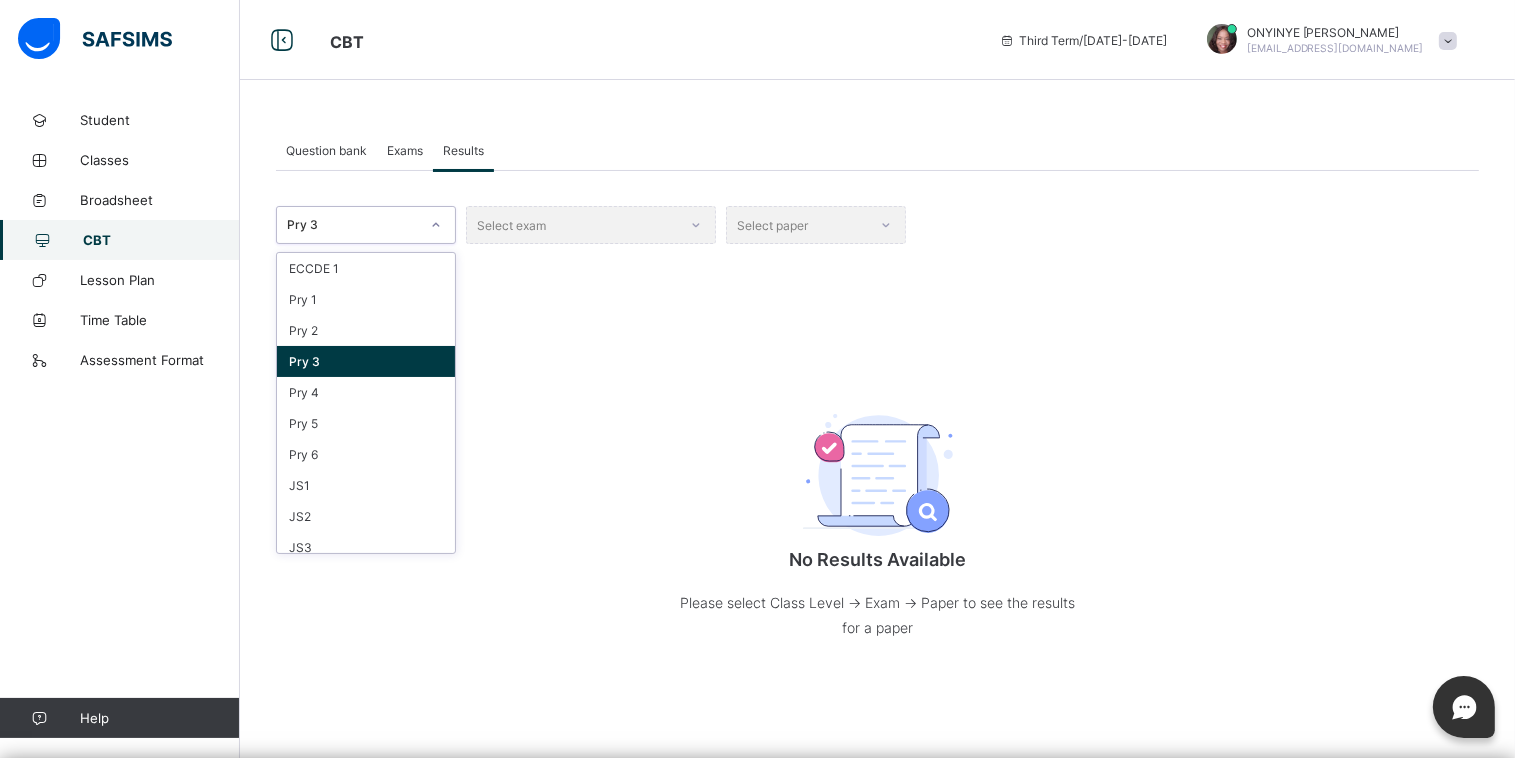 click on "Pry 3" at bounding box center [366, 361] 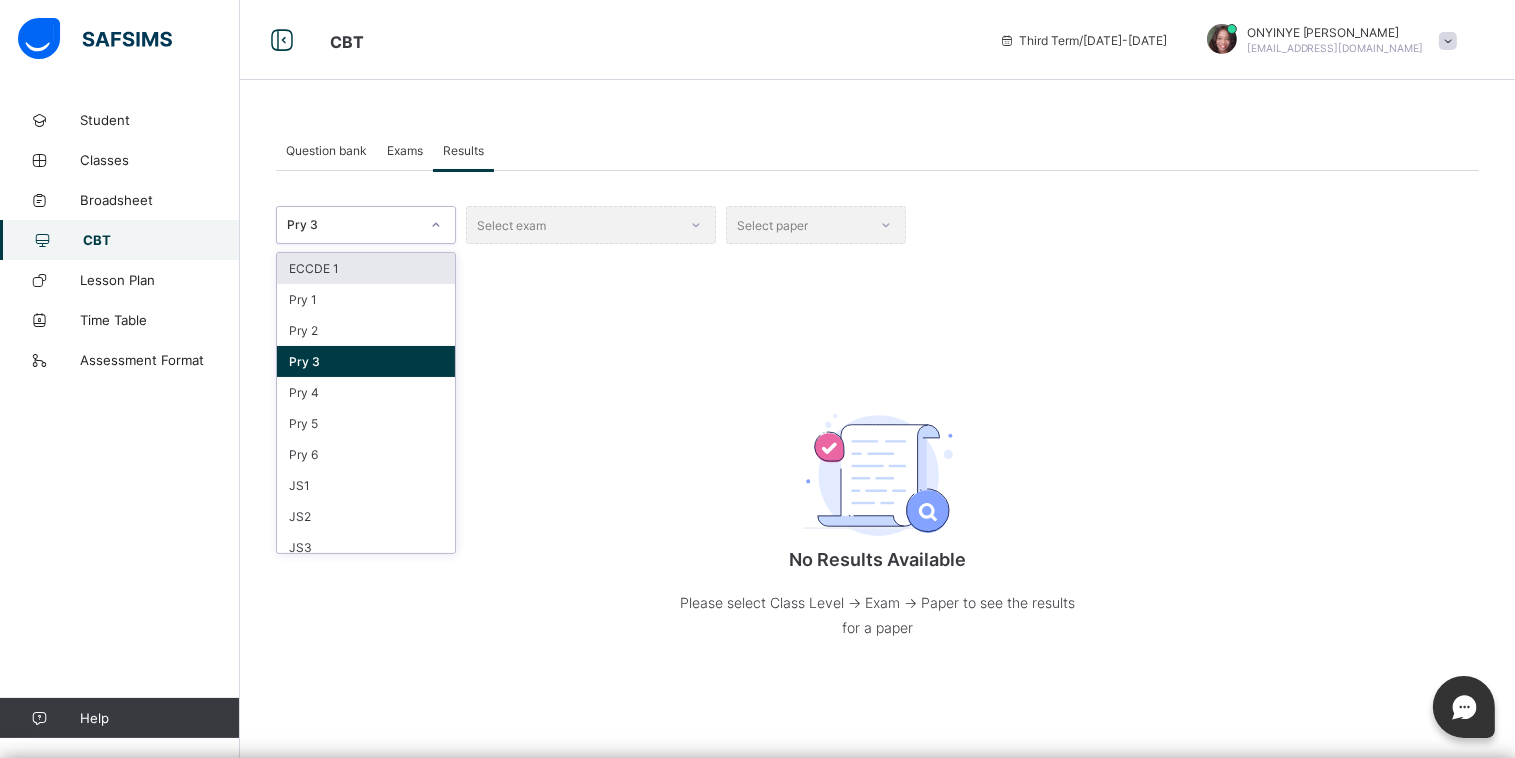 click 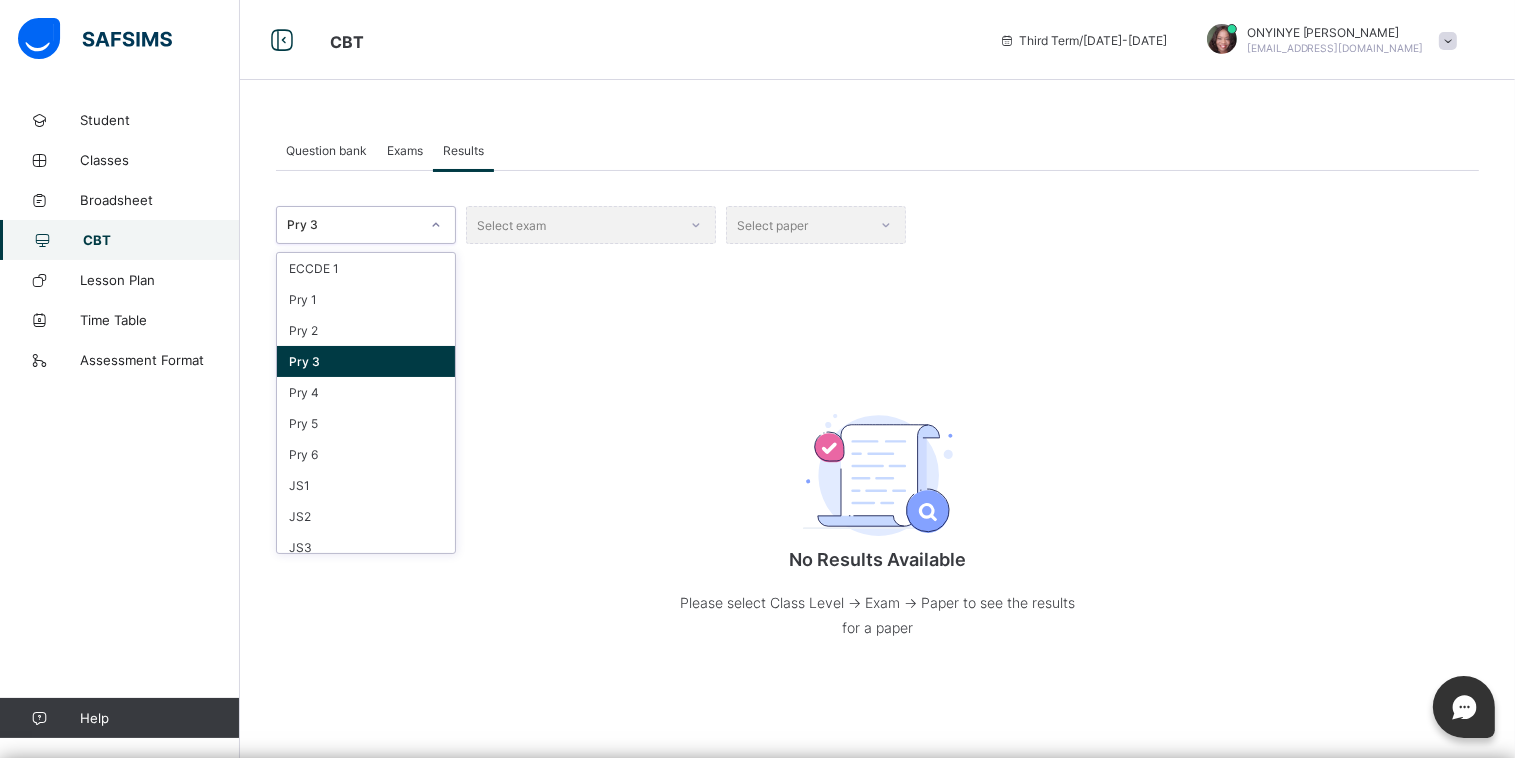 click on "Pry 3" at bounding box center (366, 361) 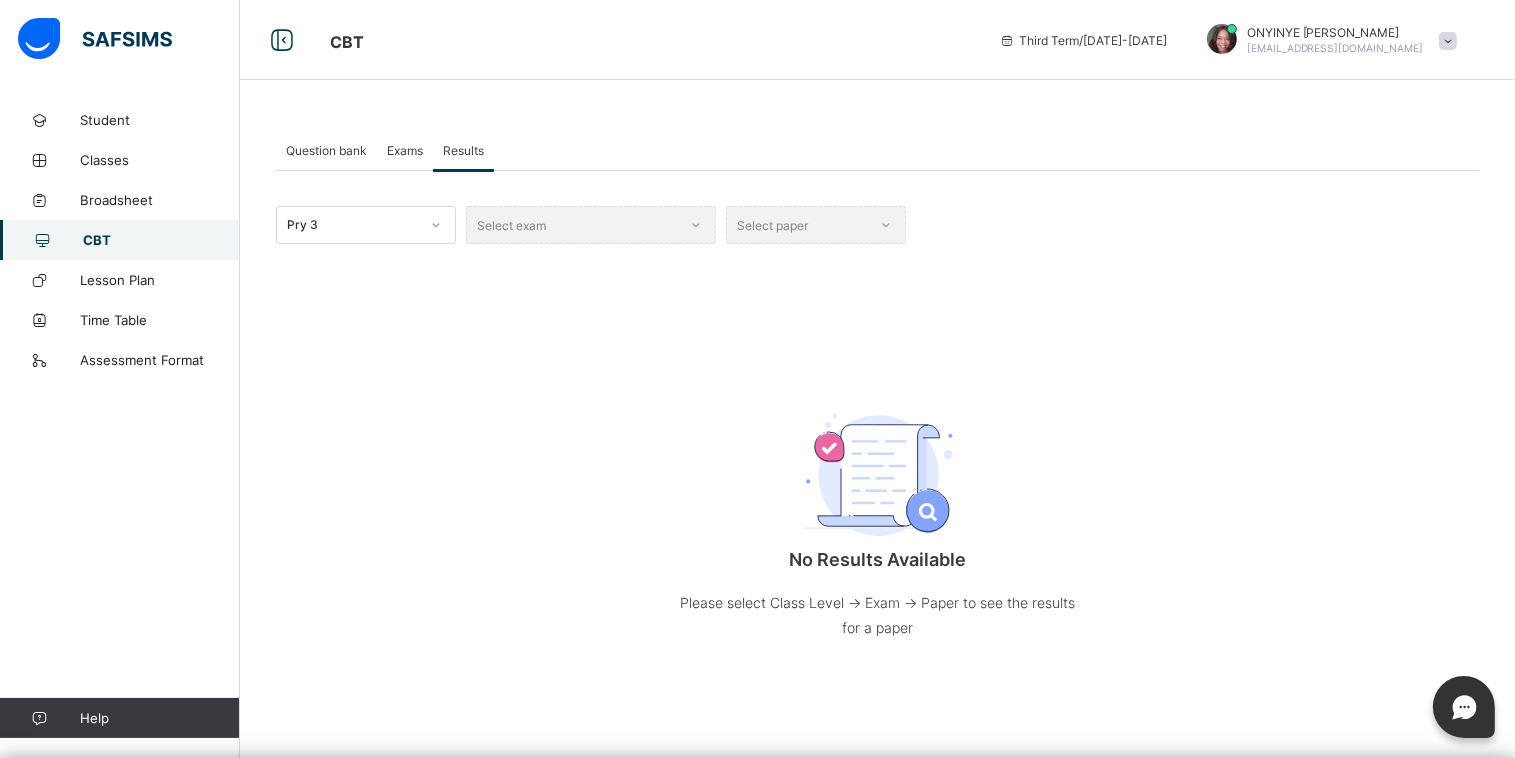 click on "Select exam" at bounding box center [591, 225] 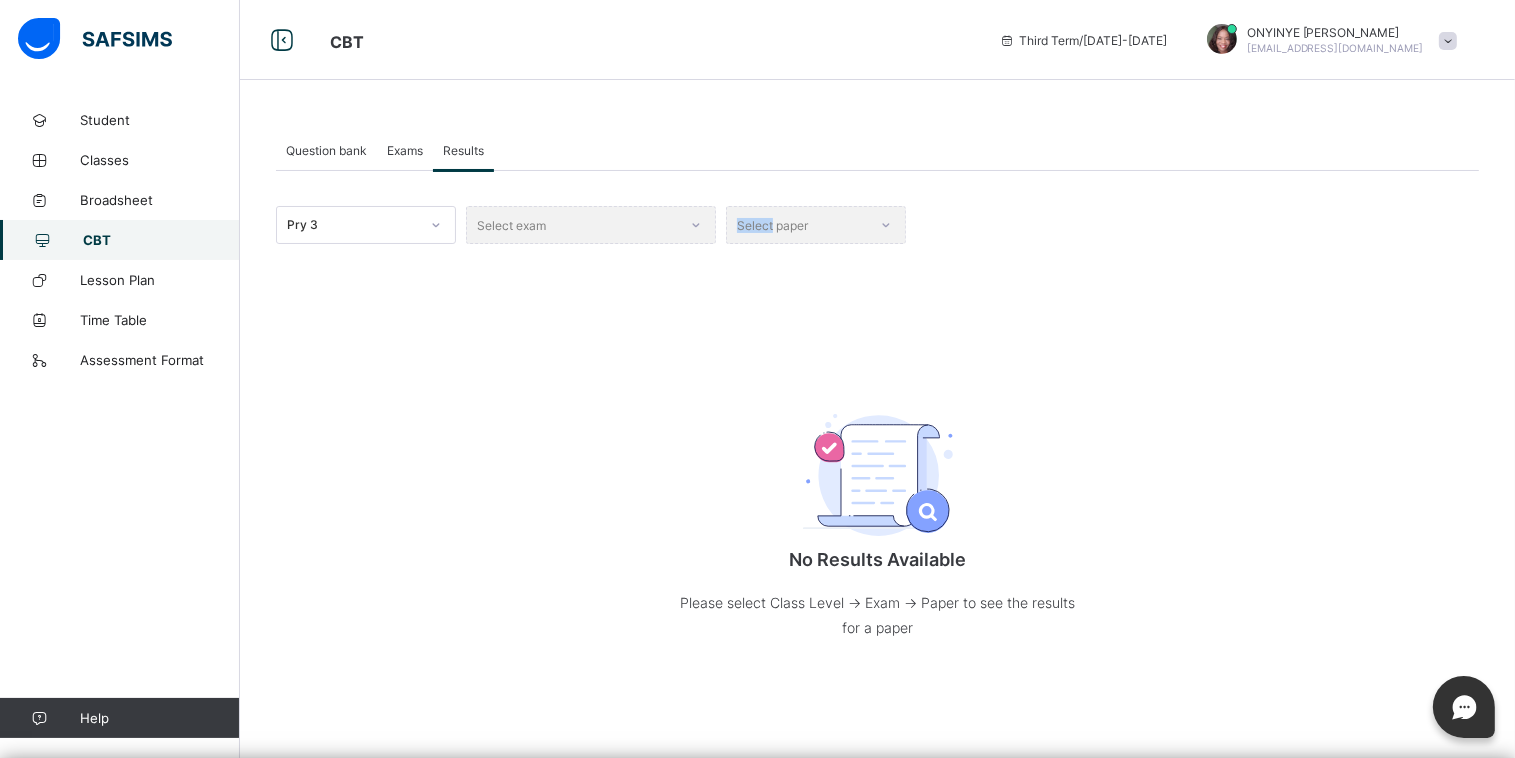 click on "Select exam" at bounding box center [591, 225] 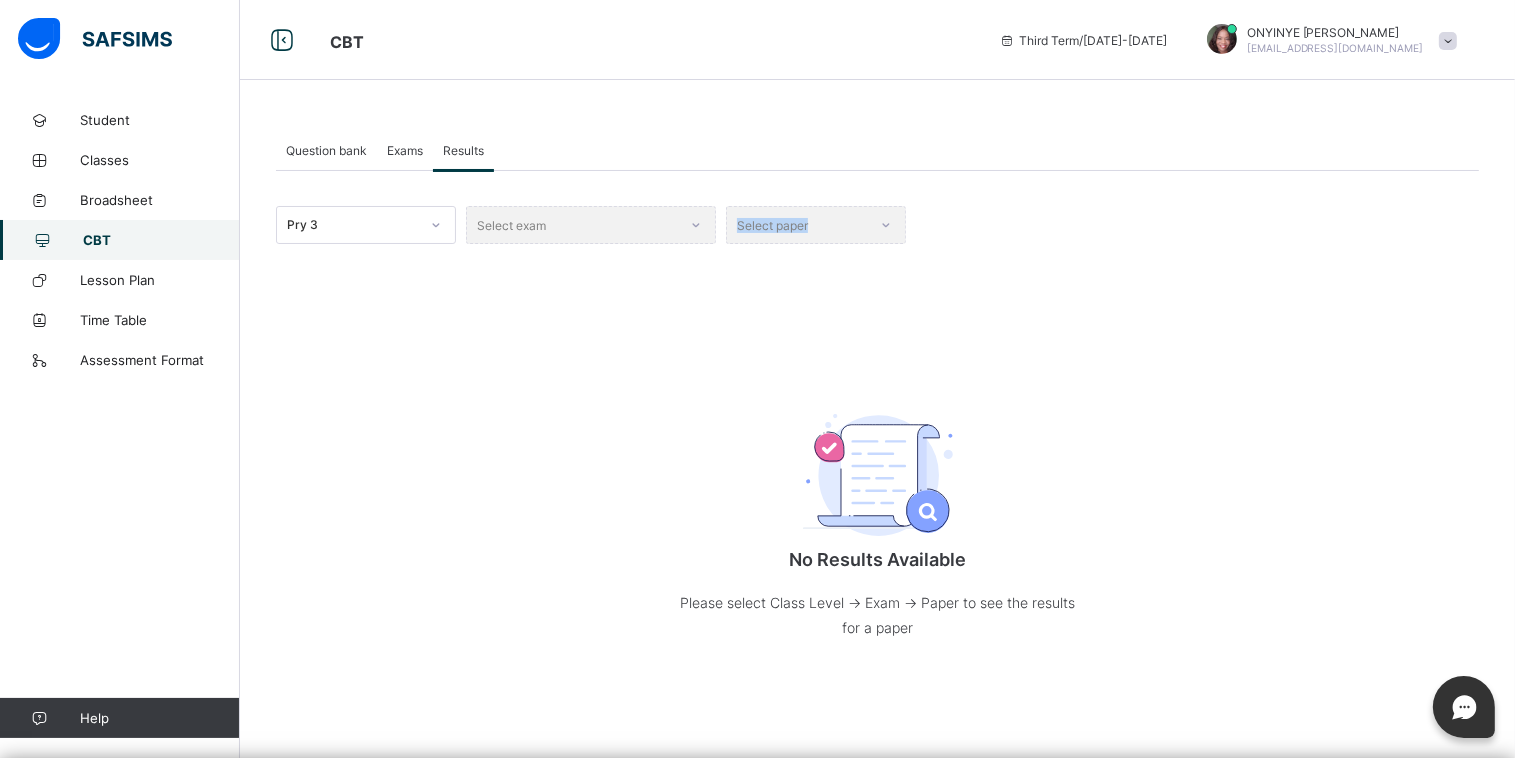 click on "Select exam" at bounding box center (591, 225) 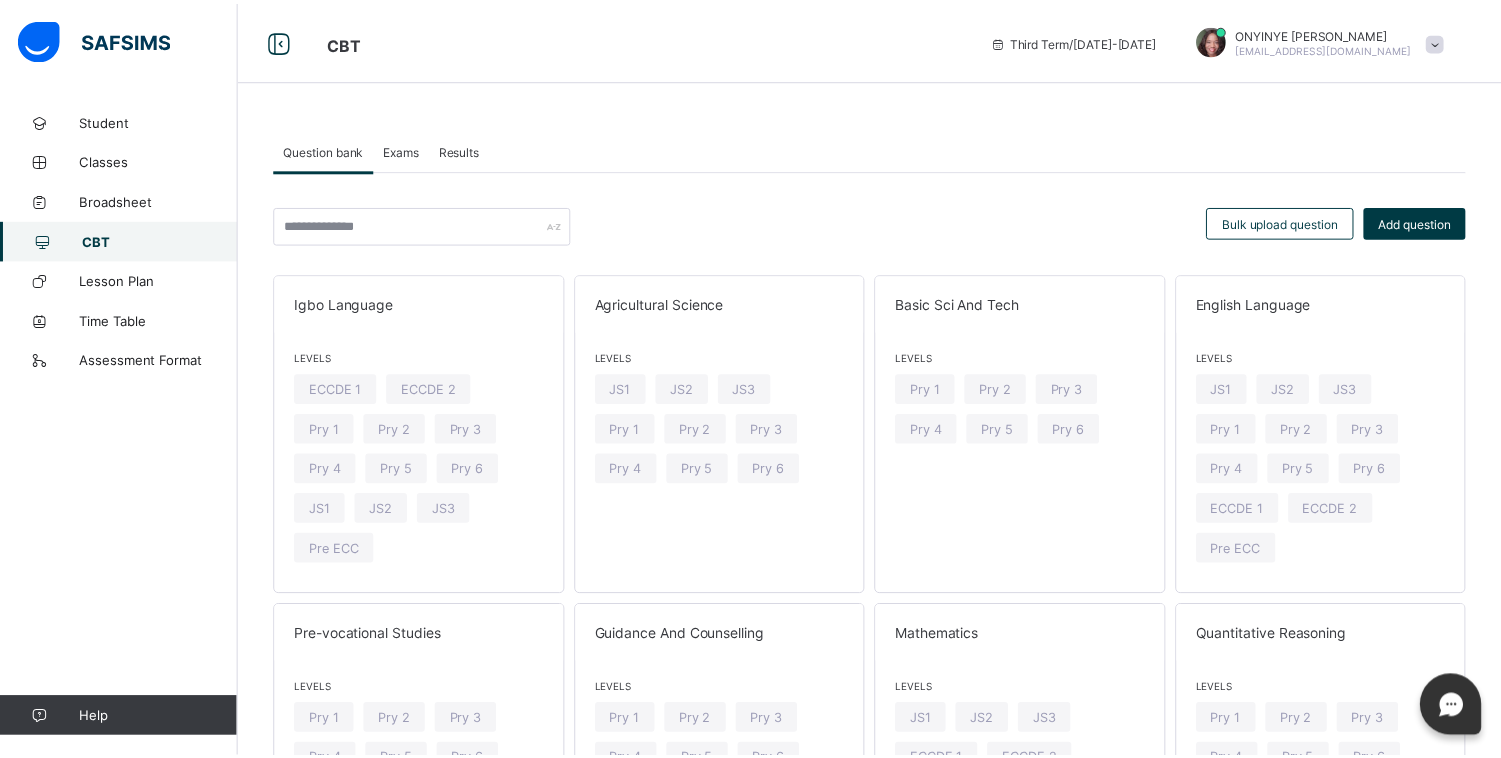 scroll, scrollTop: 0, scrollLeft: 0, axis: both 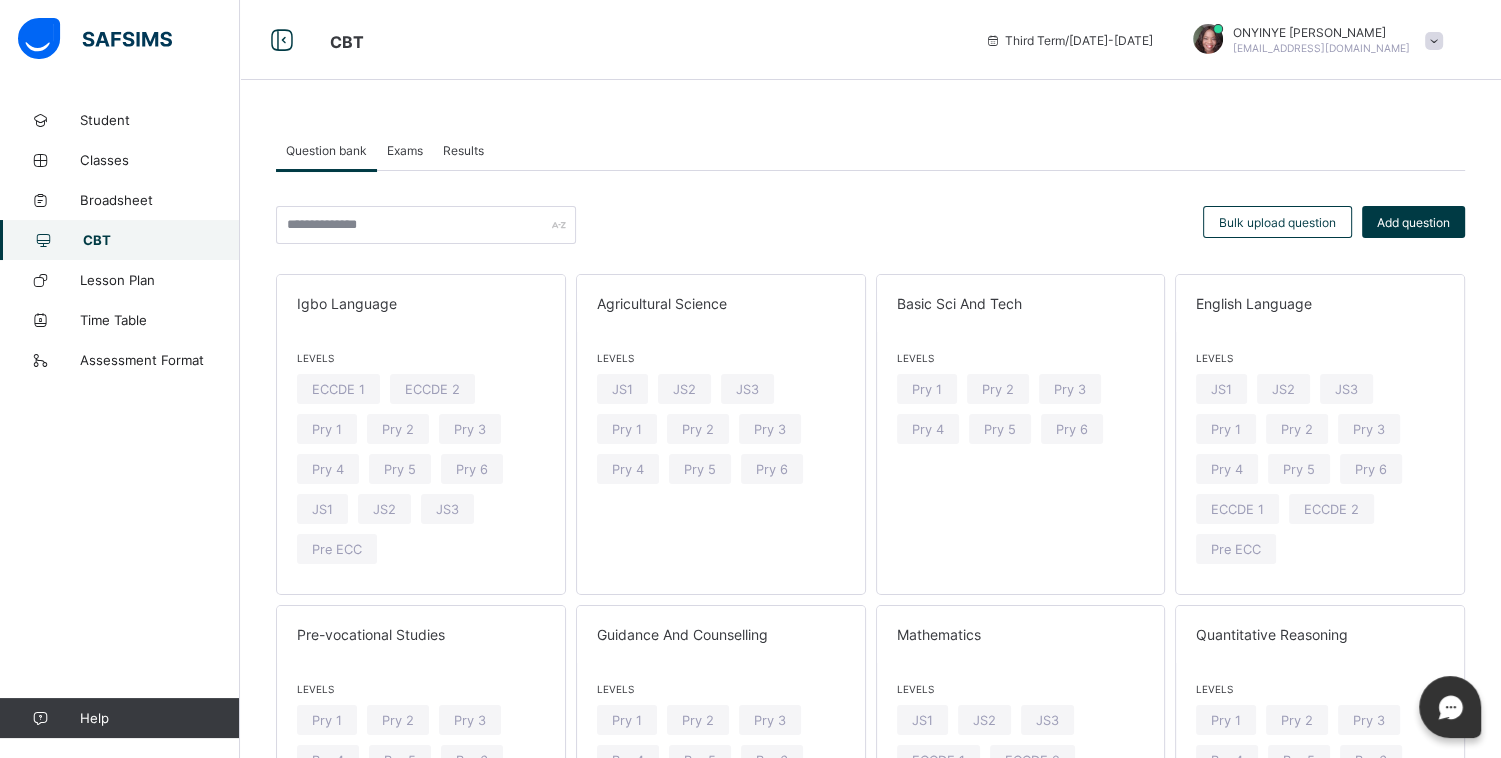 click on "Results" at bounding box center (463, 150) 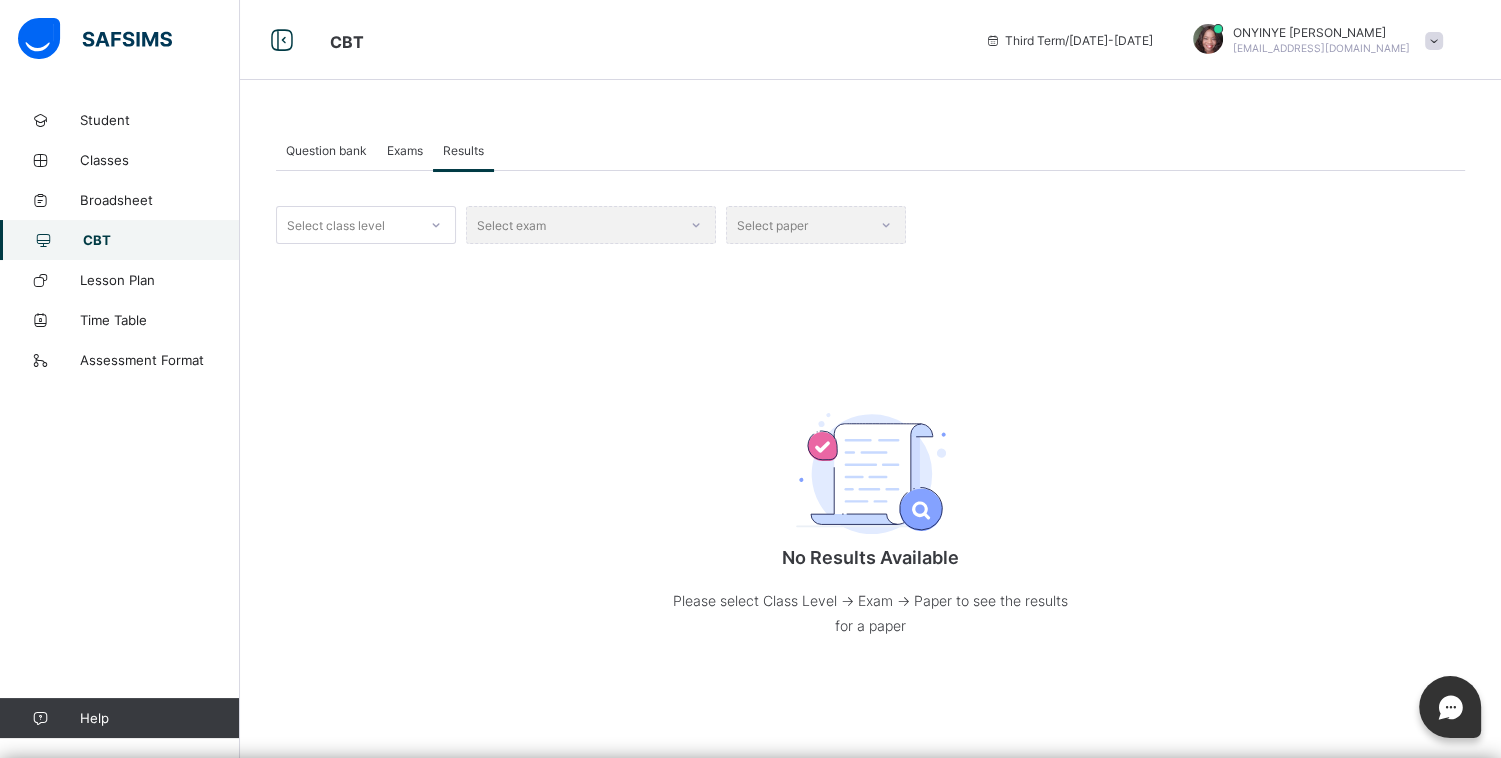click on "Results" at bounding box center [463, 150] 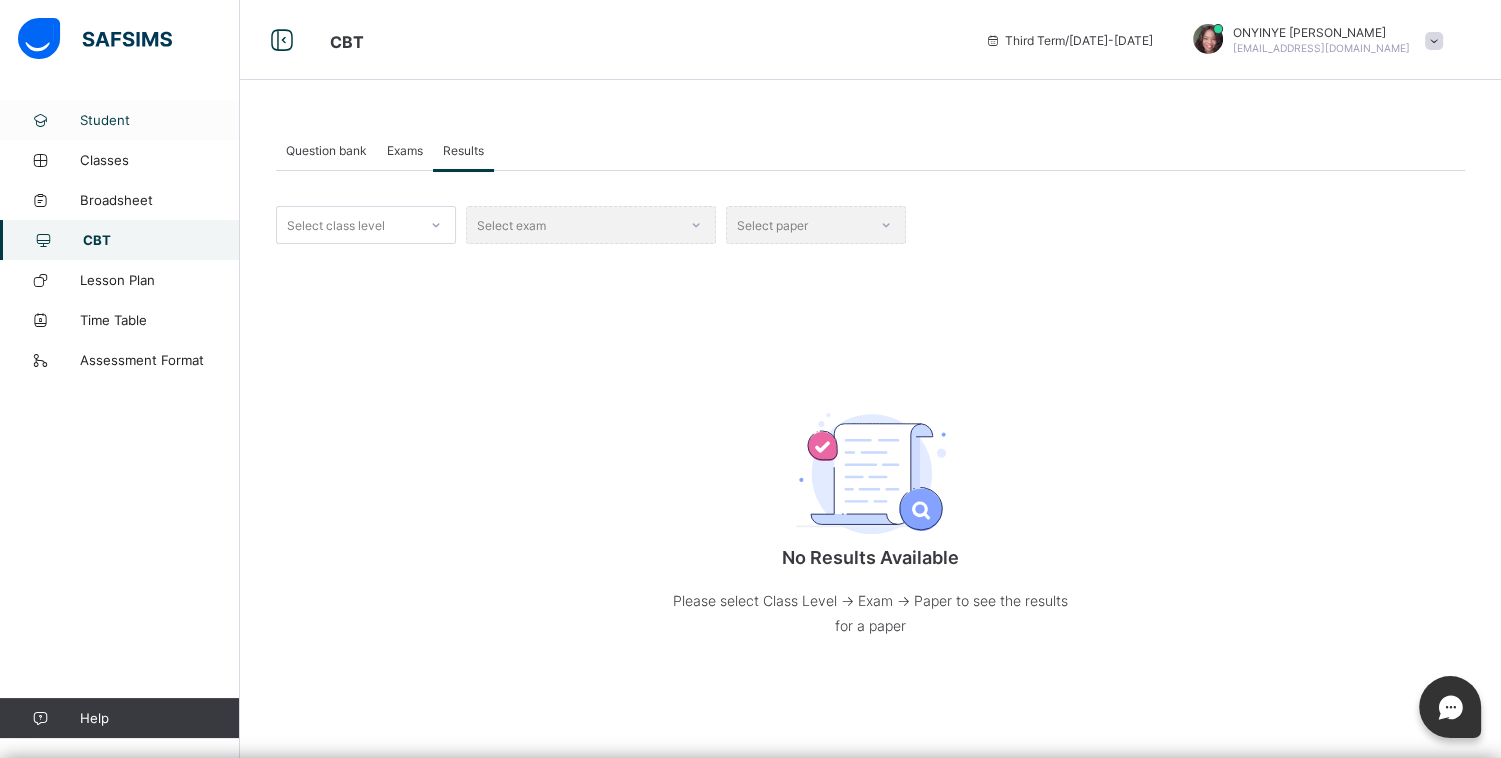 click on "Results" at bounding box center [463, 150] 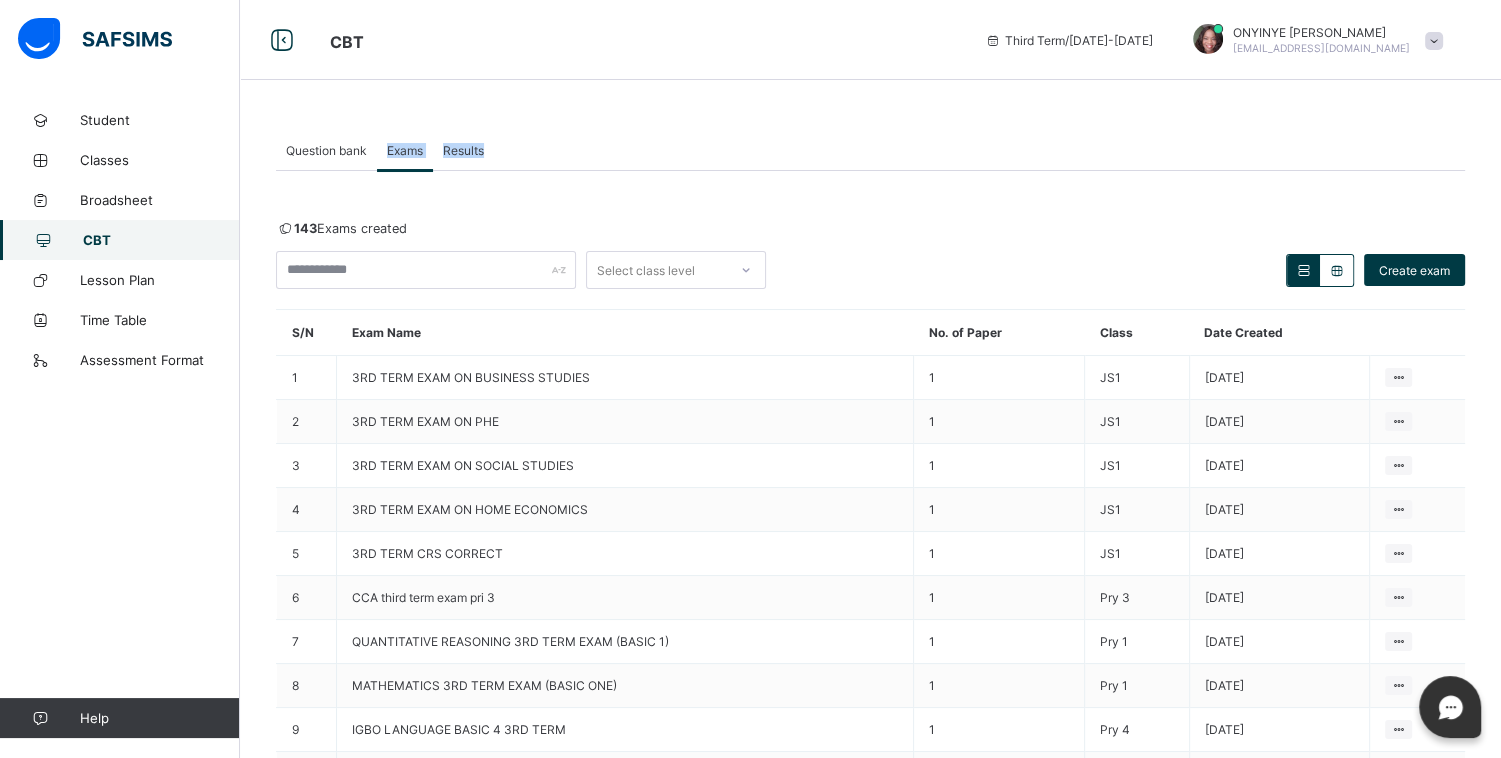 drag, startPoint x: 139, startPoint y: 130, endPoint x: 570, endPoint y: 165, distance: 432.4188 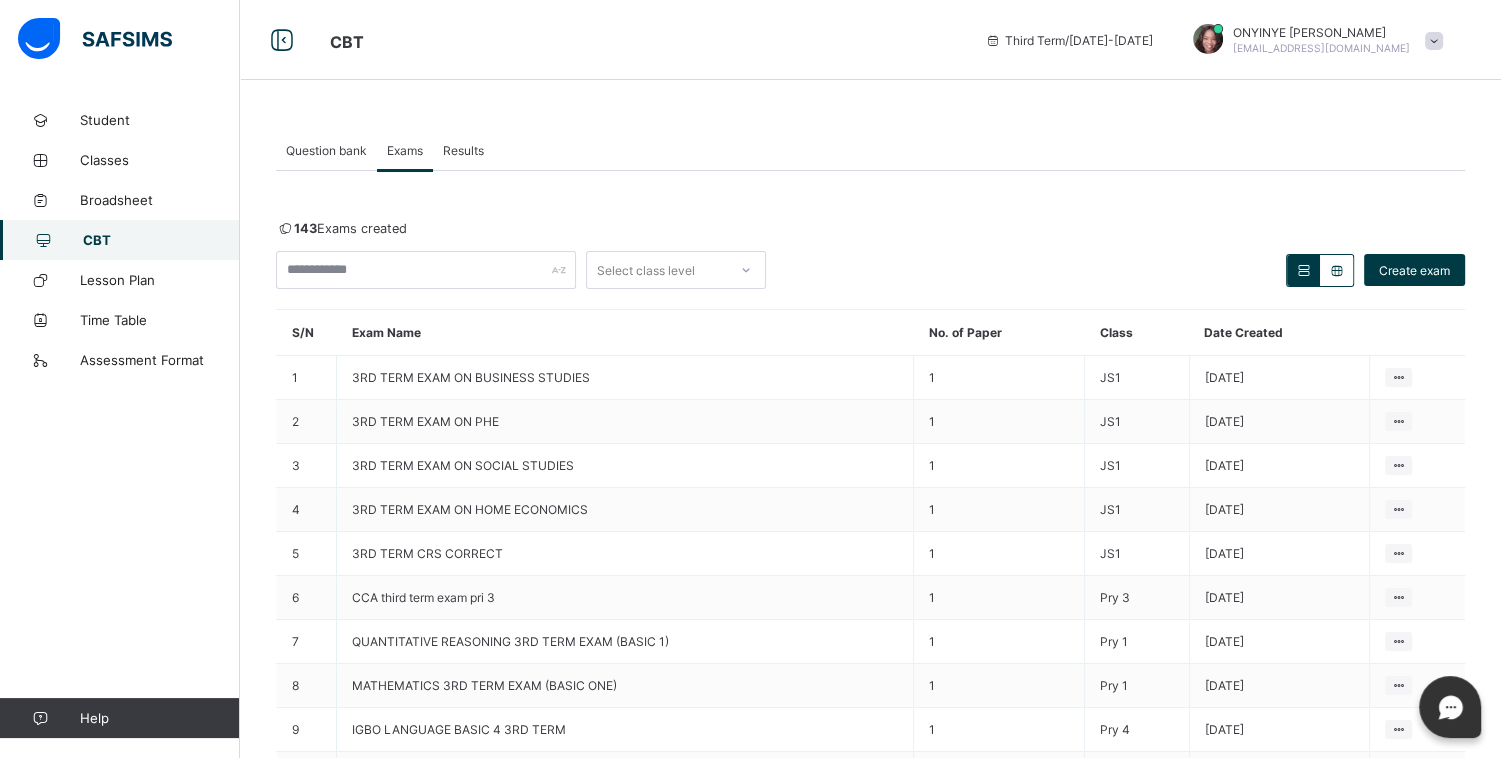 click on "Results" at bounding box center [463, 150] 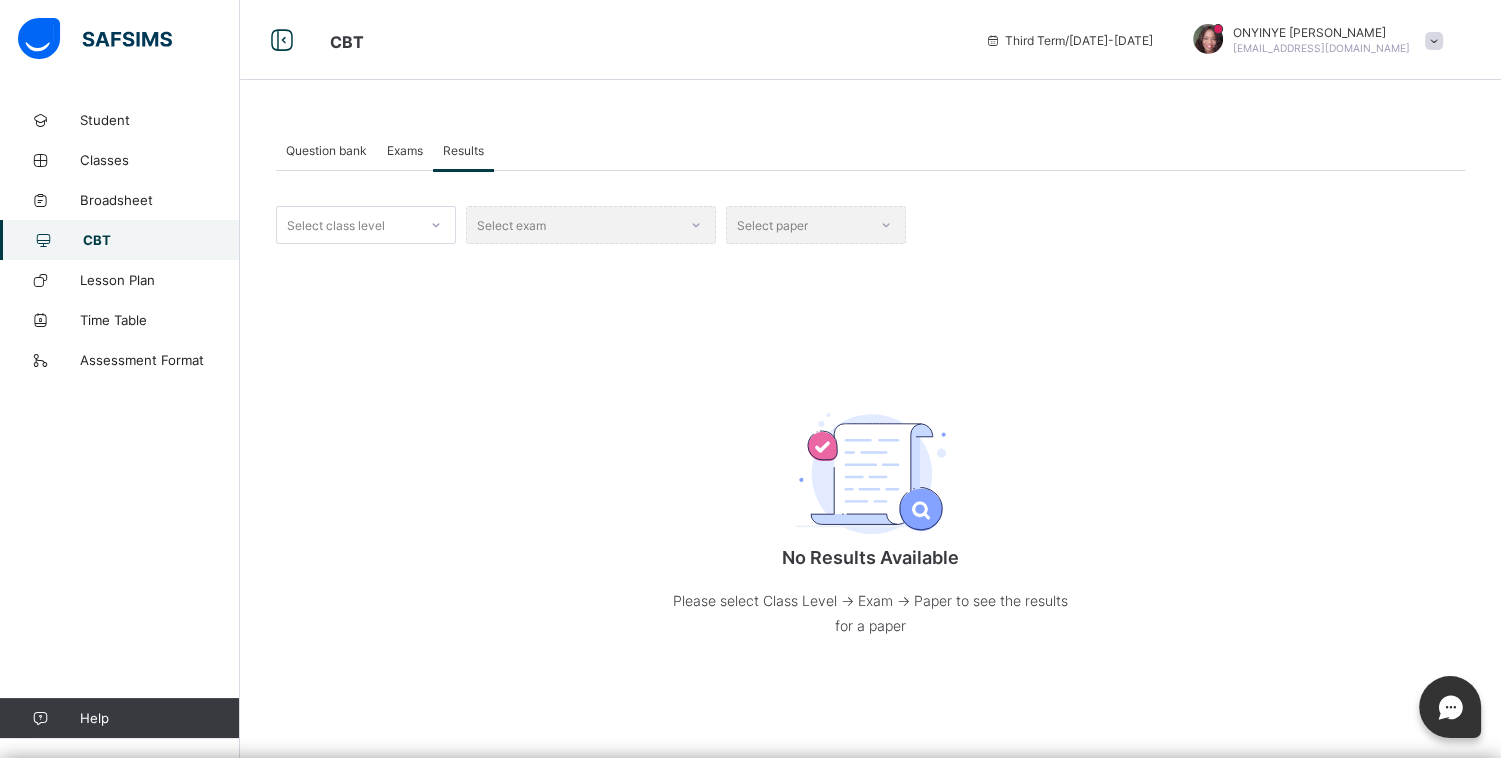 click on "Results" at bounding box center (463, 150) 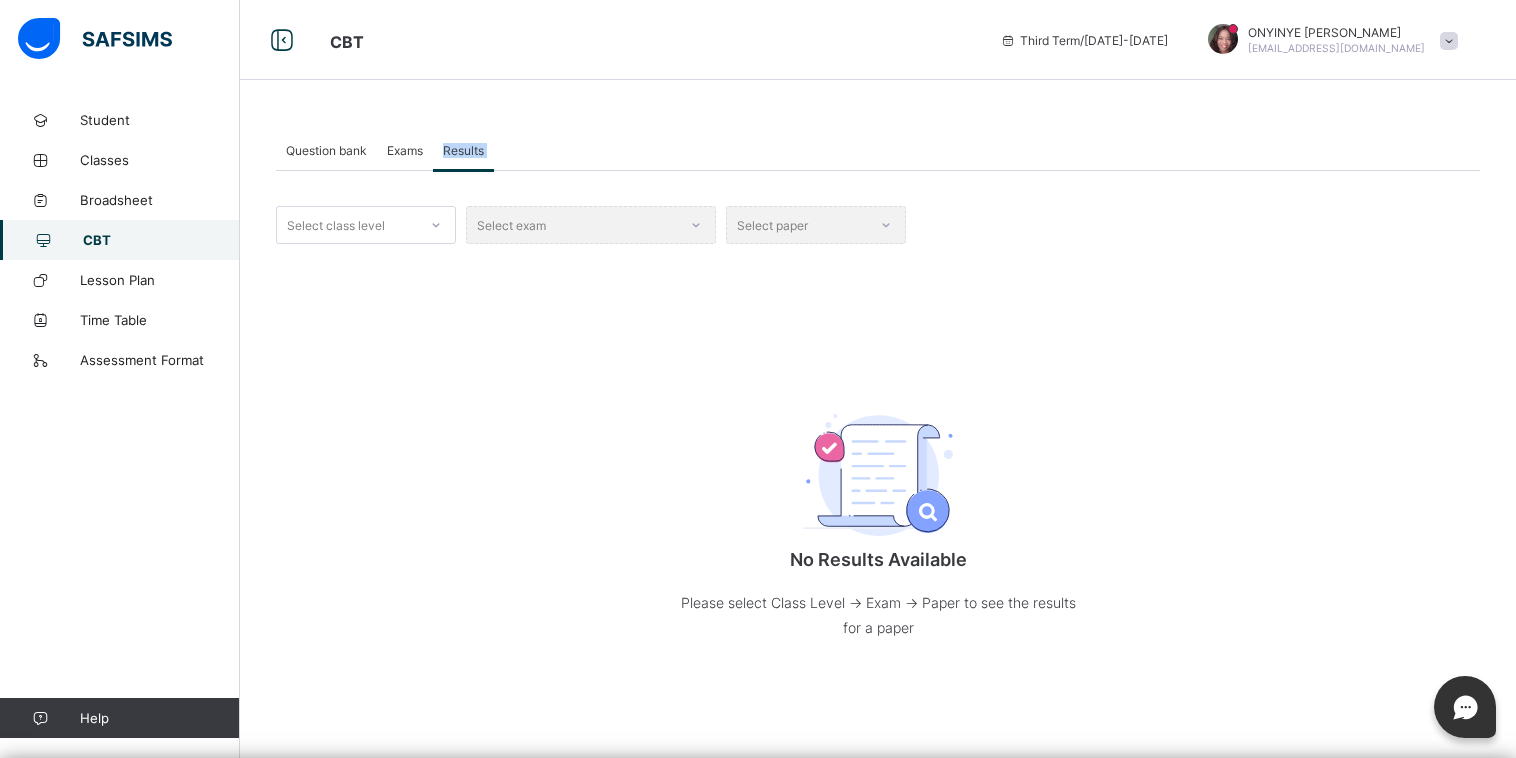 click on "Results" at bounding box center [463, 150] 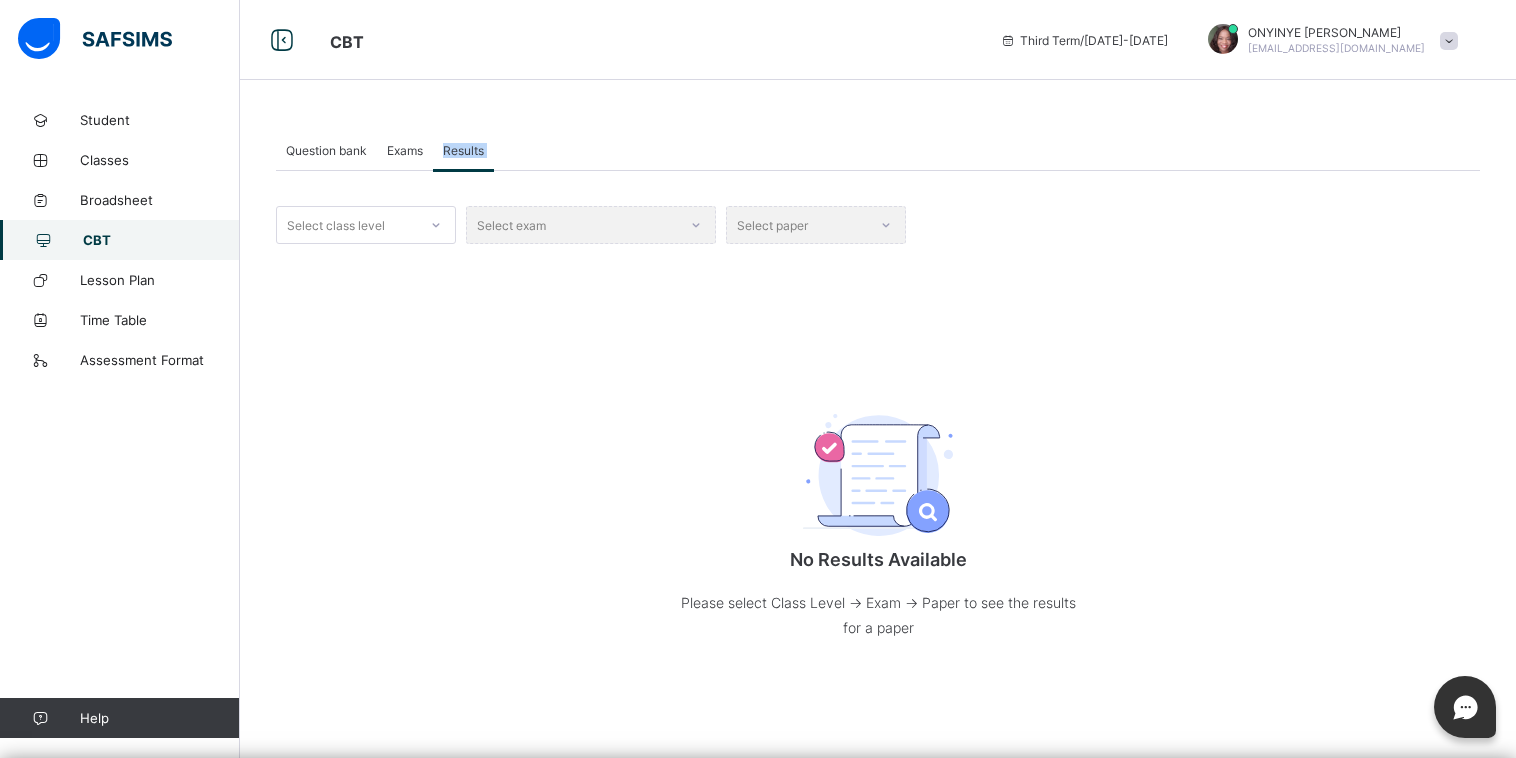 click 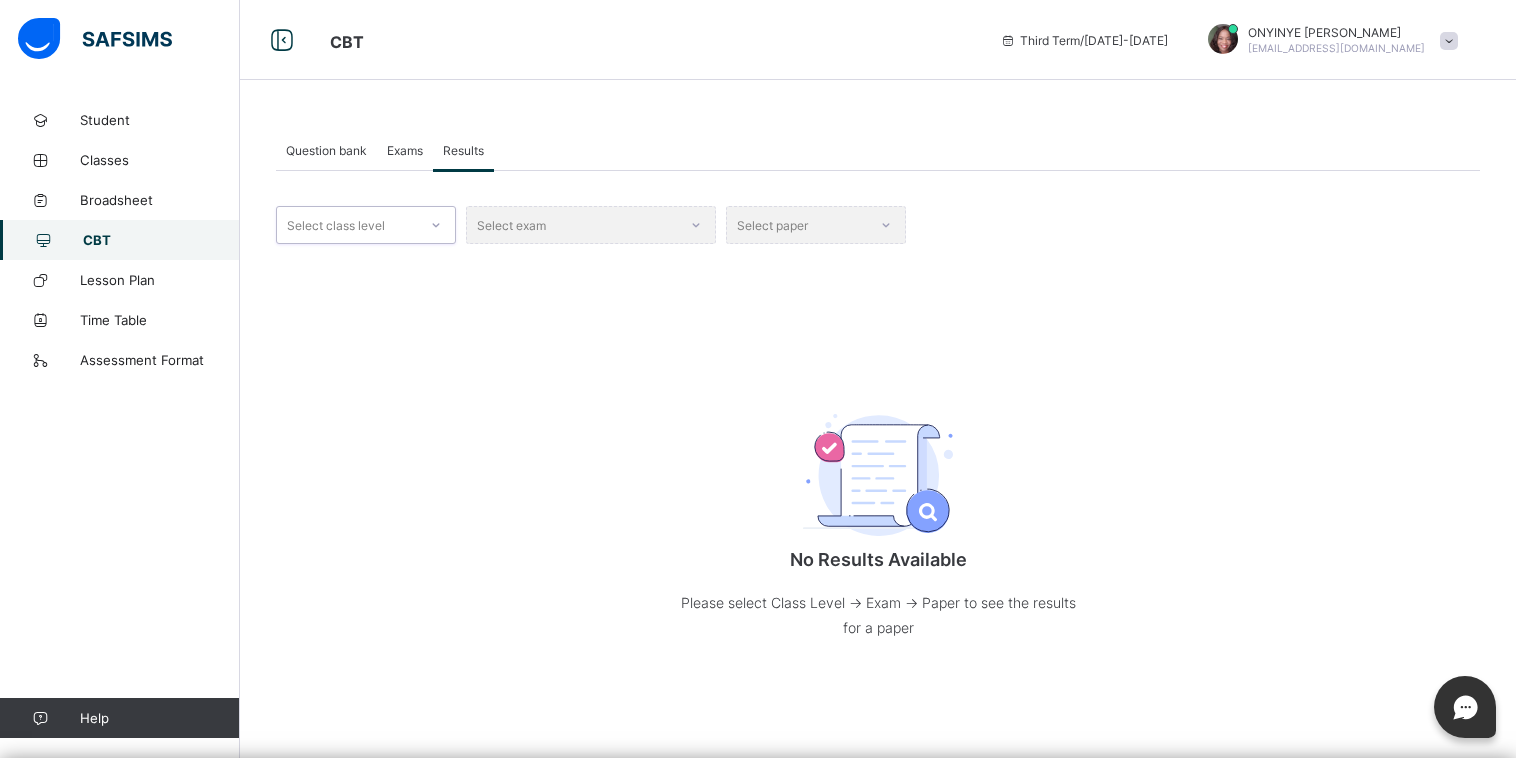 click 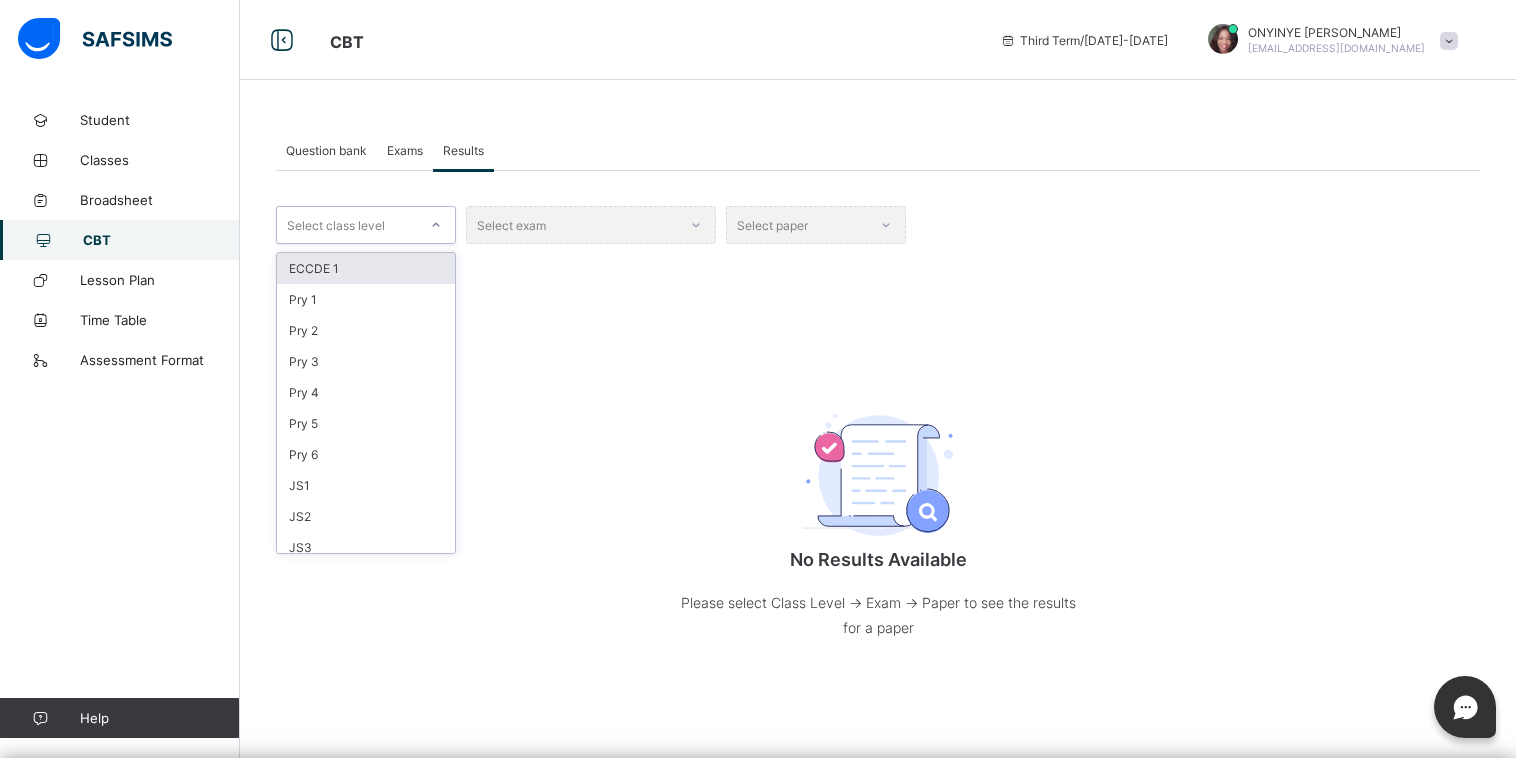 click 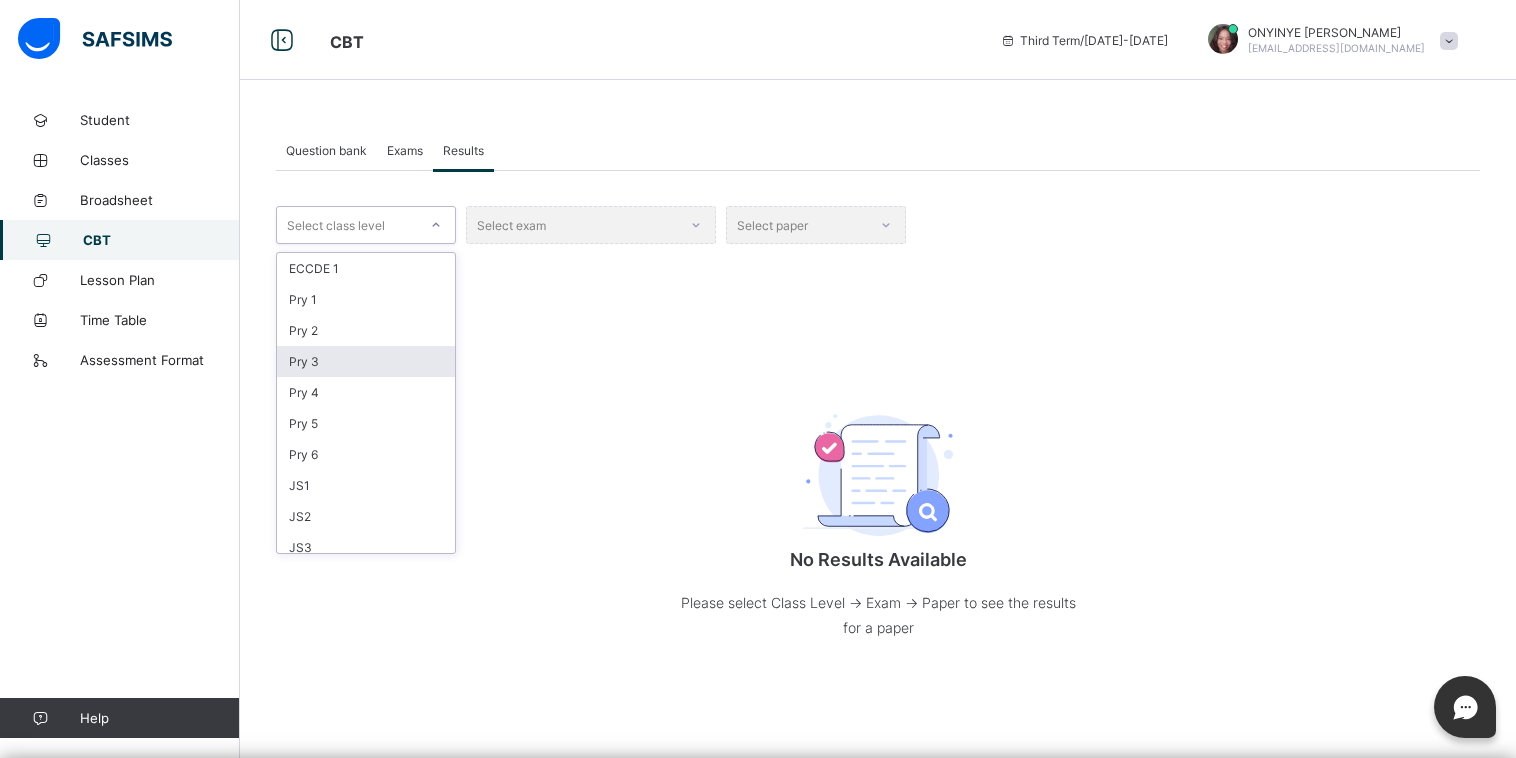 click on "Pry 3" at bounding box center [366, 361] 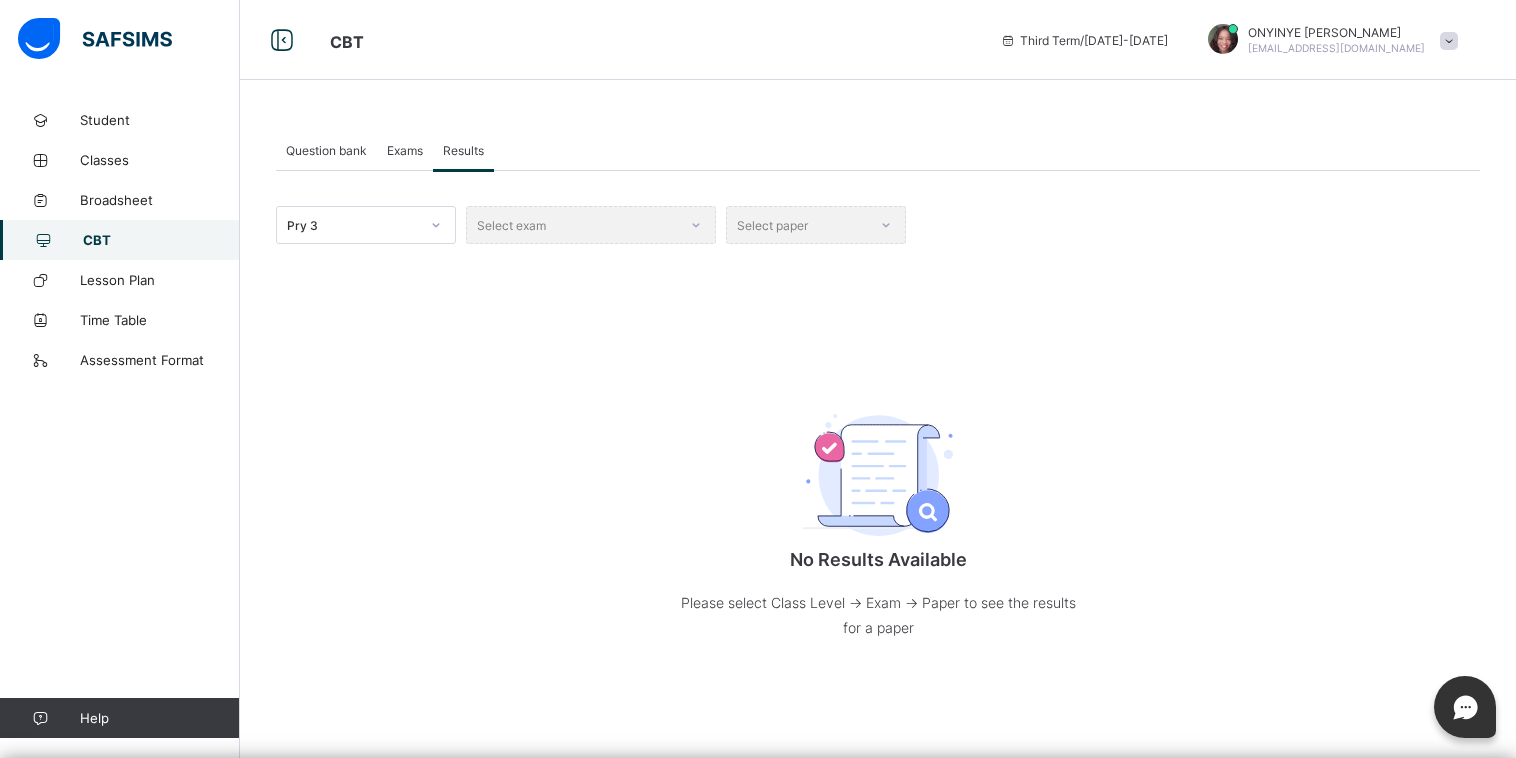 click on "Select exam" at bounding box center (591, 225) 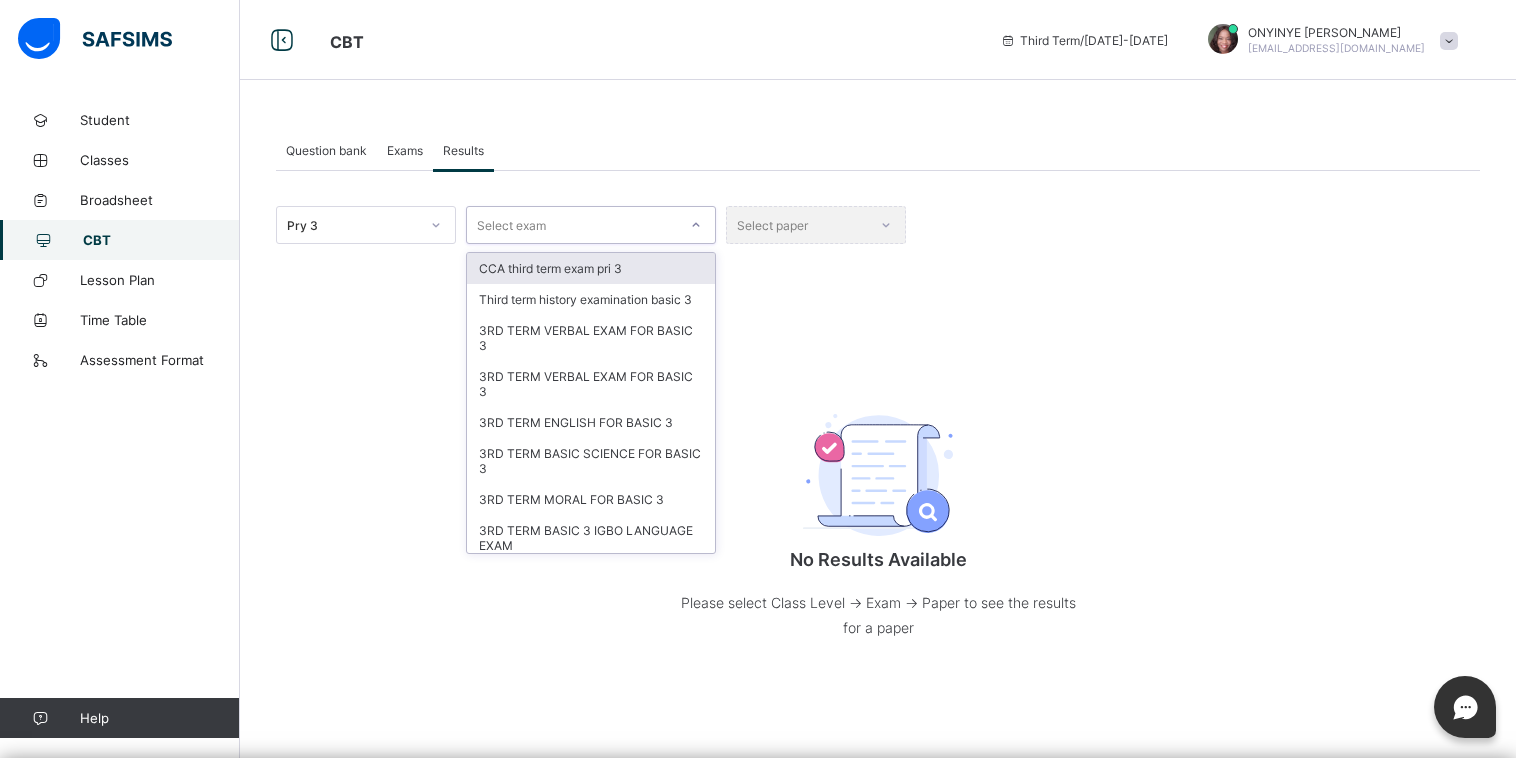 click 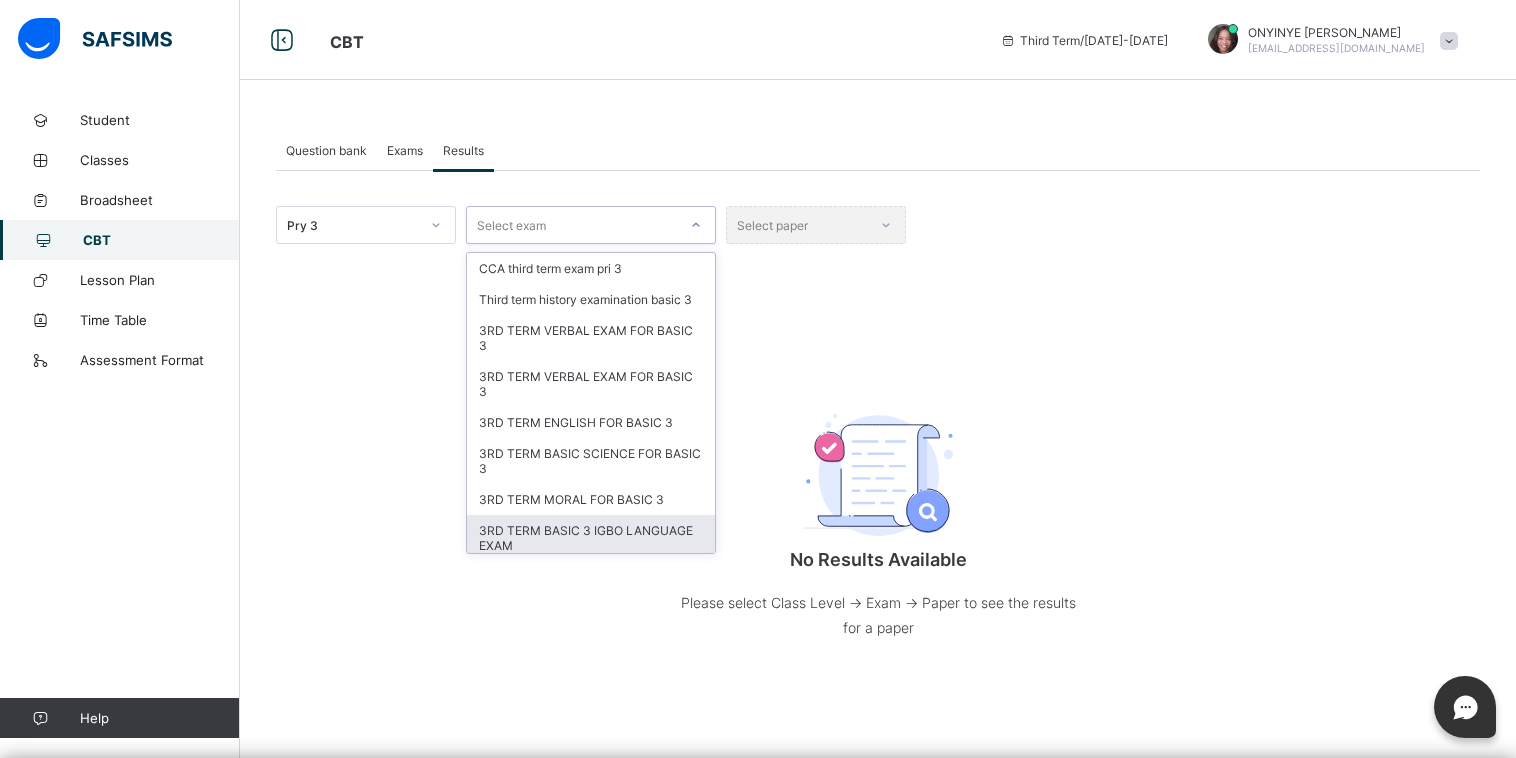 click on "3RD TERM BASIC 3 IGBO LANGUAGE EXAM" at bounding box center [591, 538] 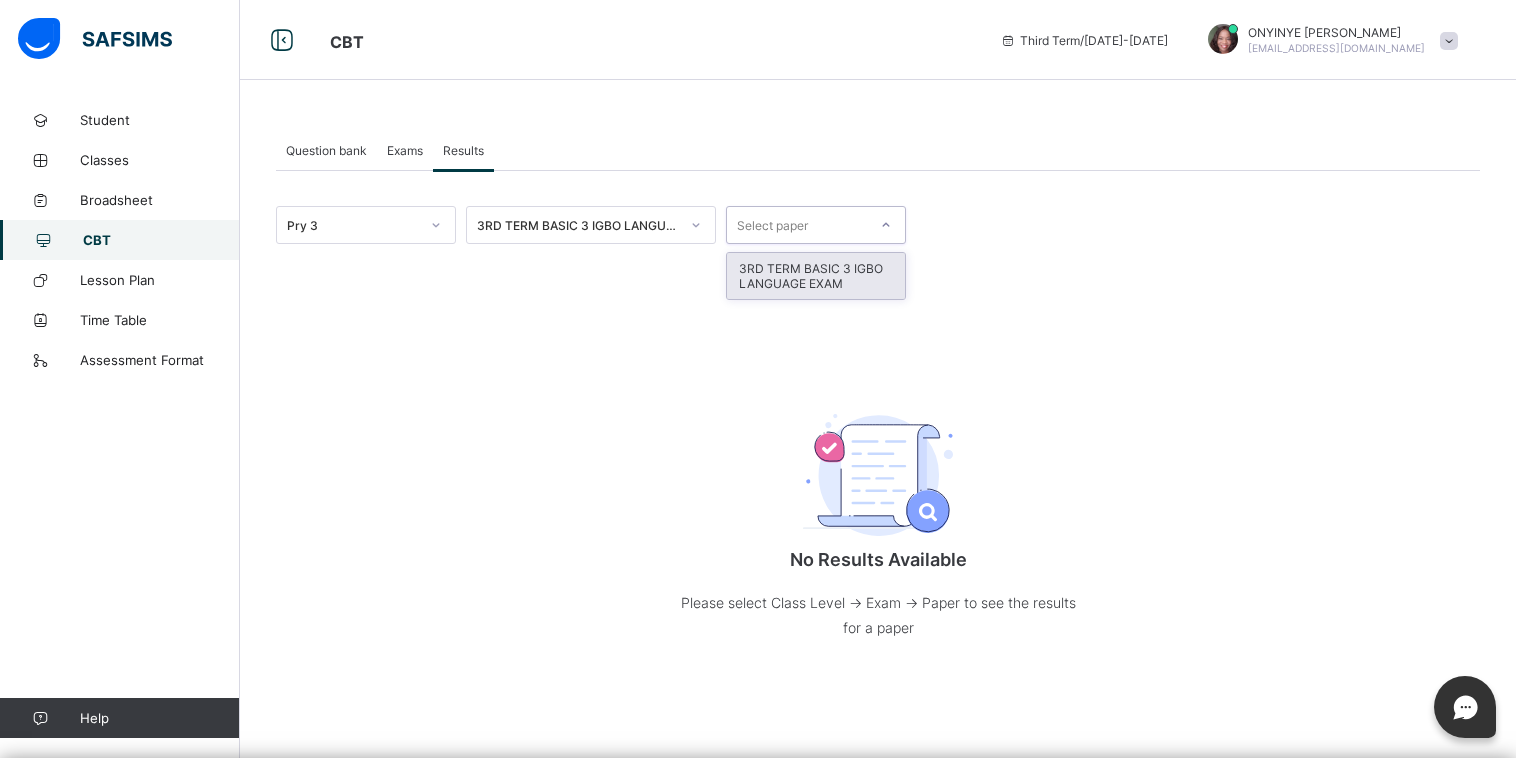 click 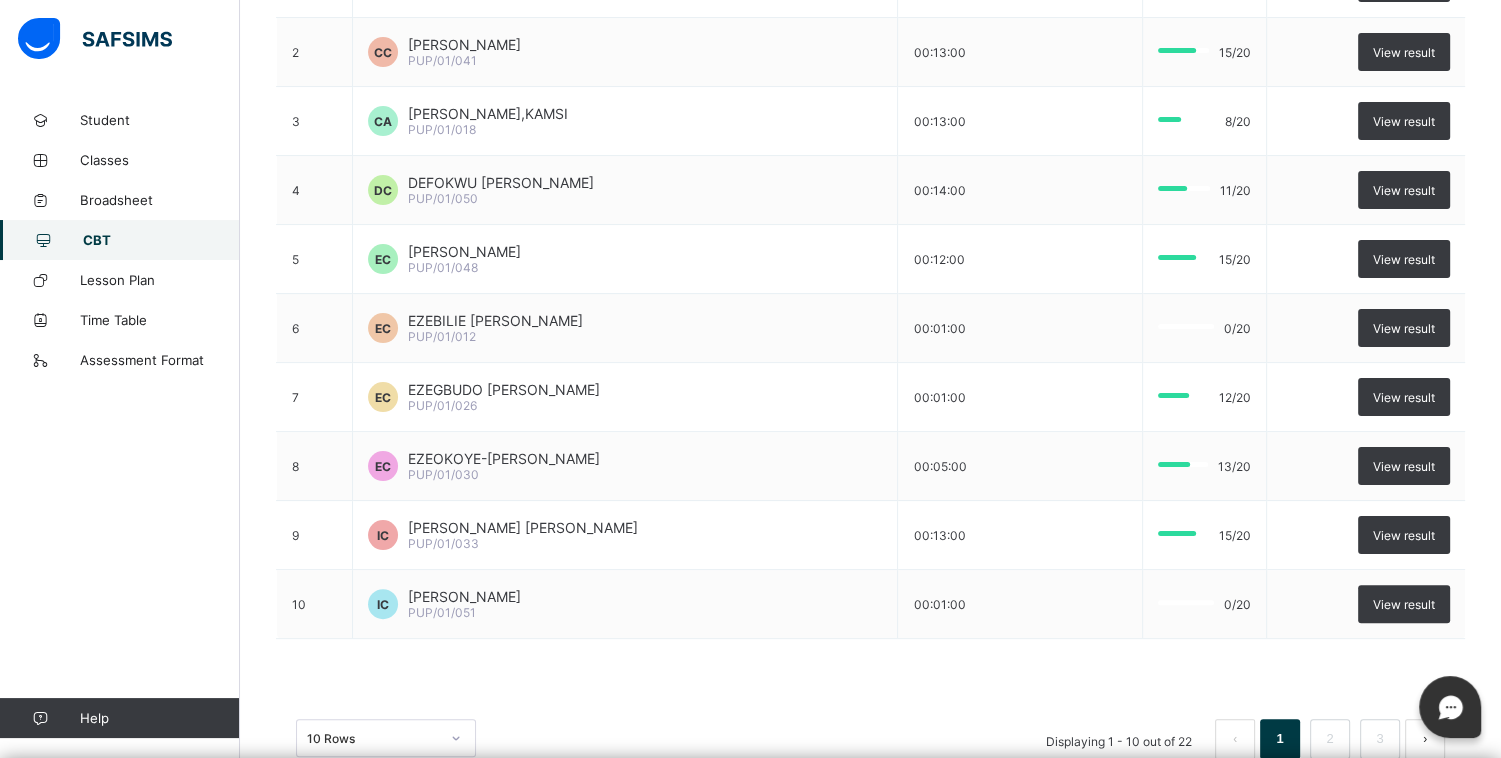 scroll, scrollTop: 430, scrollLeft: 0, axis: vertical 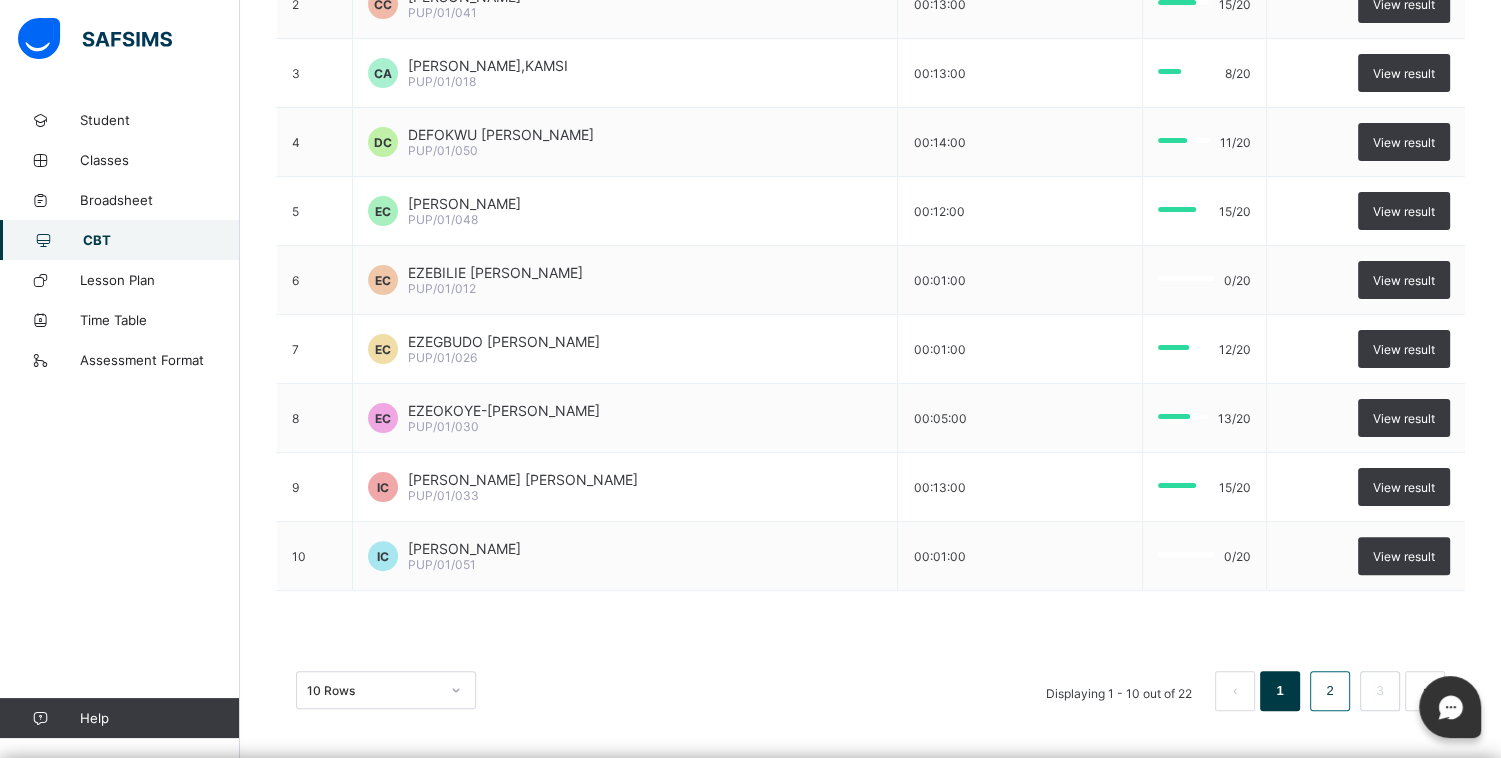 click on "2" at bounding box center [1329, 691] 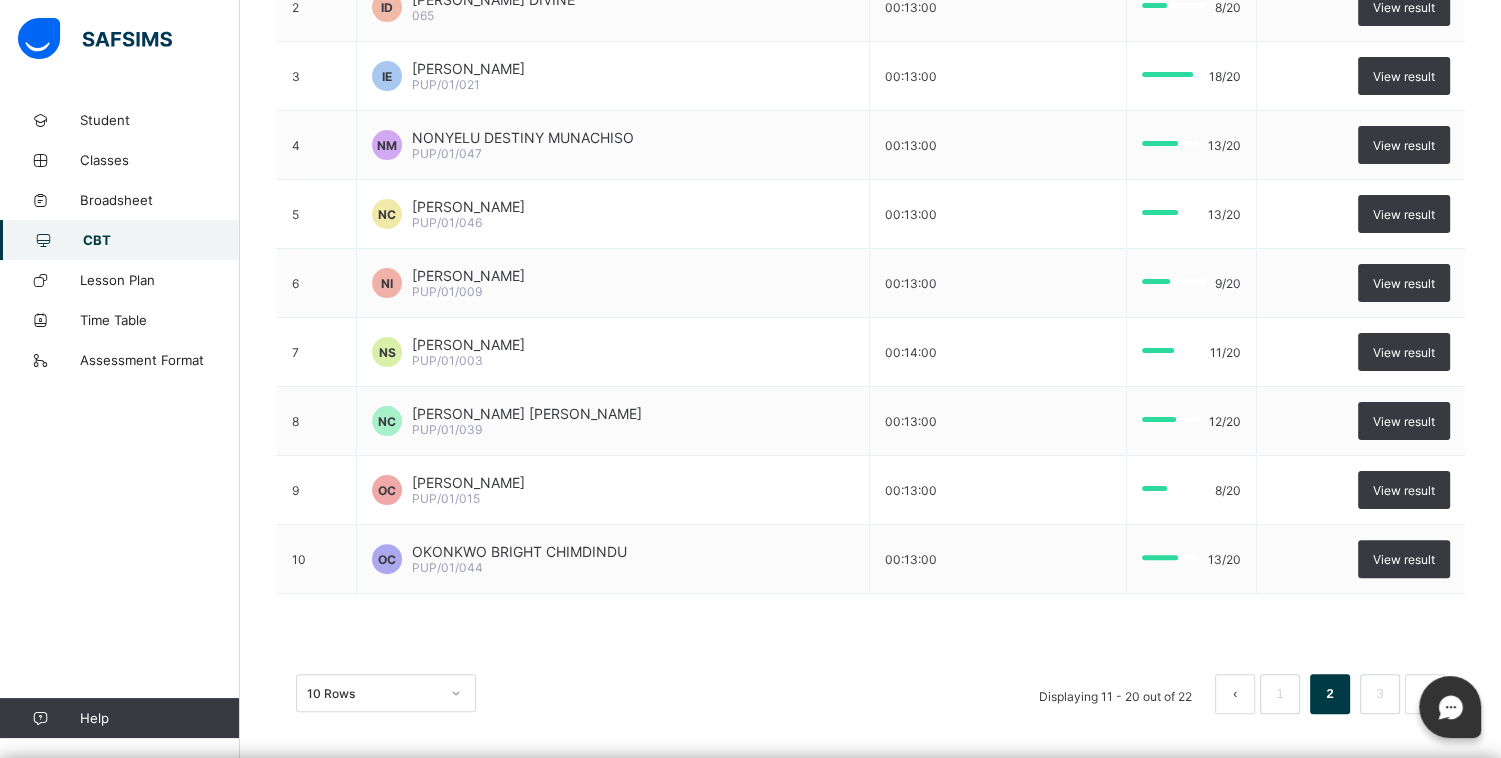 scroll, scrollTop: 430, scrollLeft: 0, axis: vertical 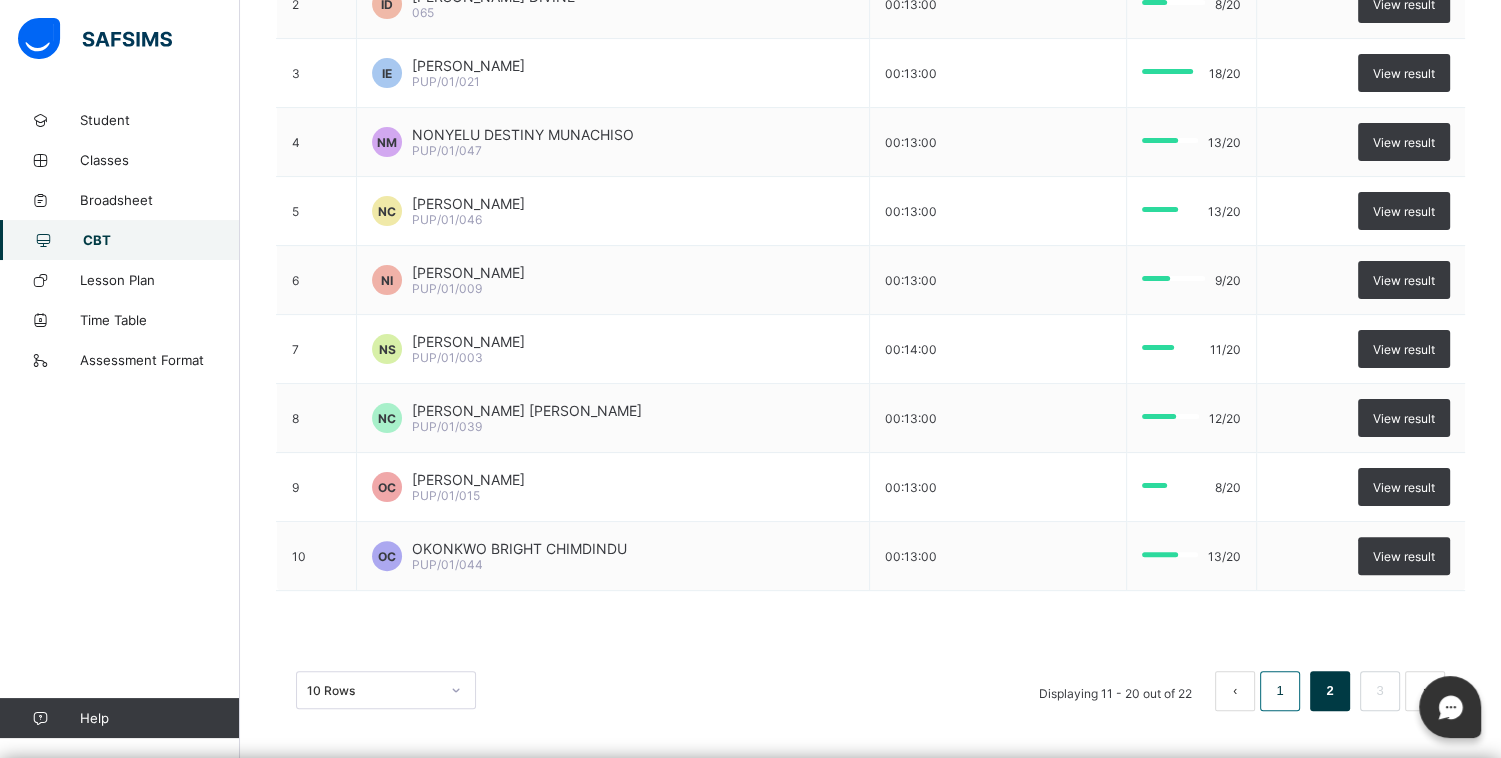 click on "1" at bounding box center (1279, 691) 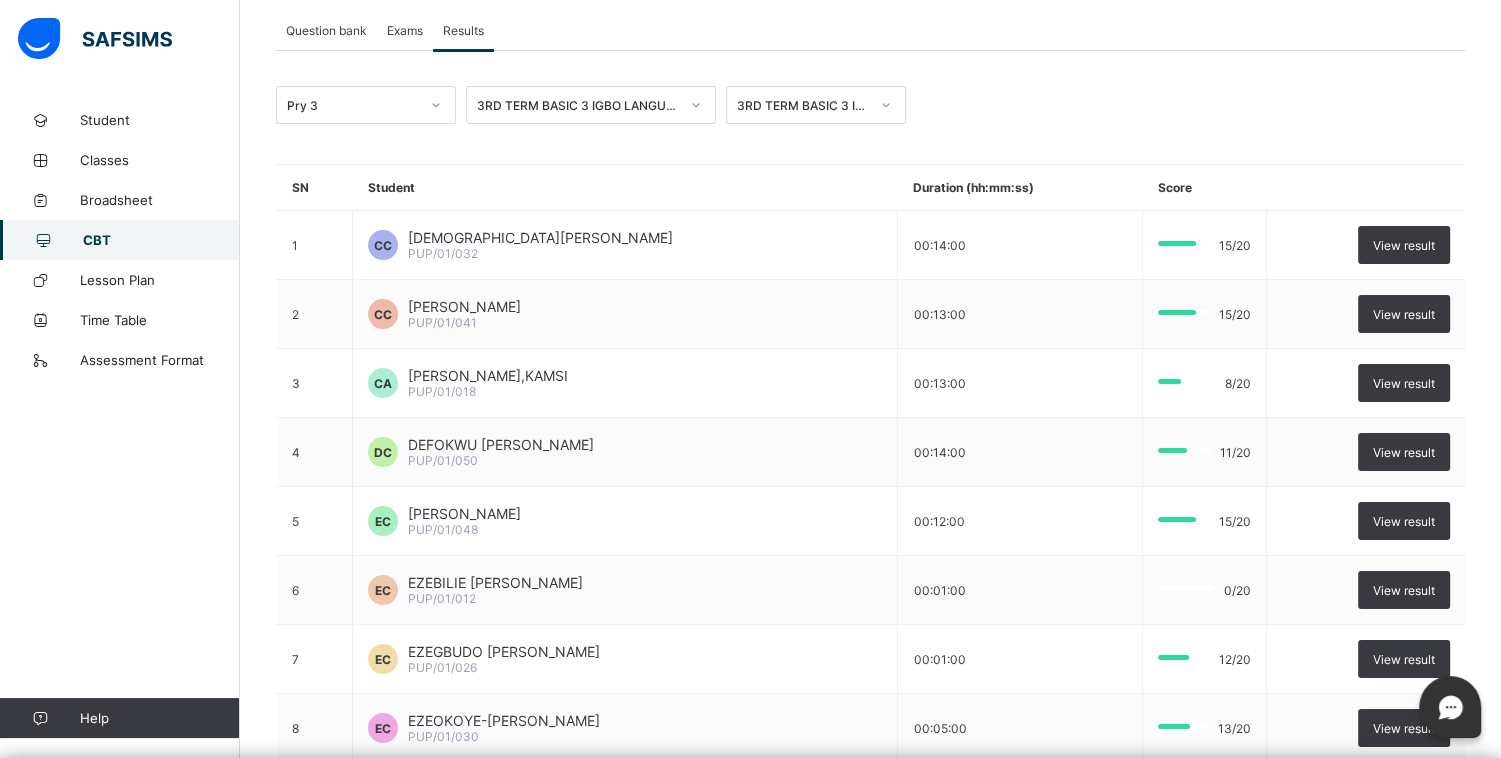 scroll, scrollTop: 202, scrollLeft: 0, axis: vertical 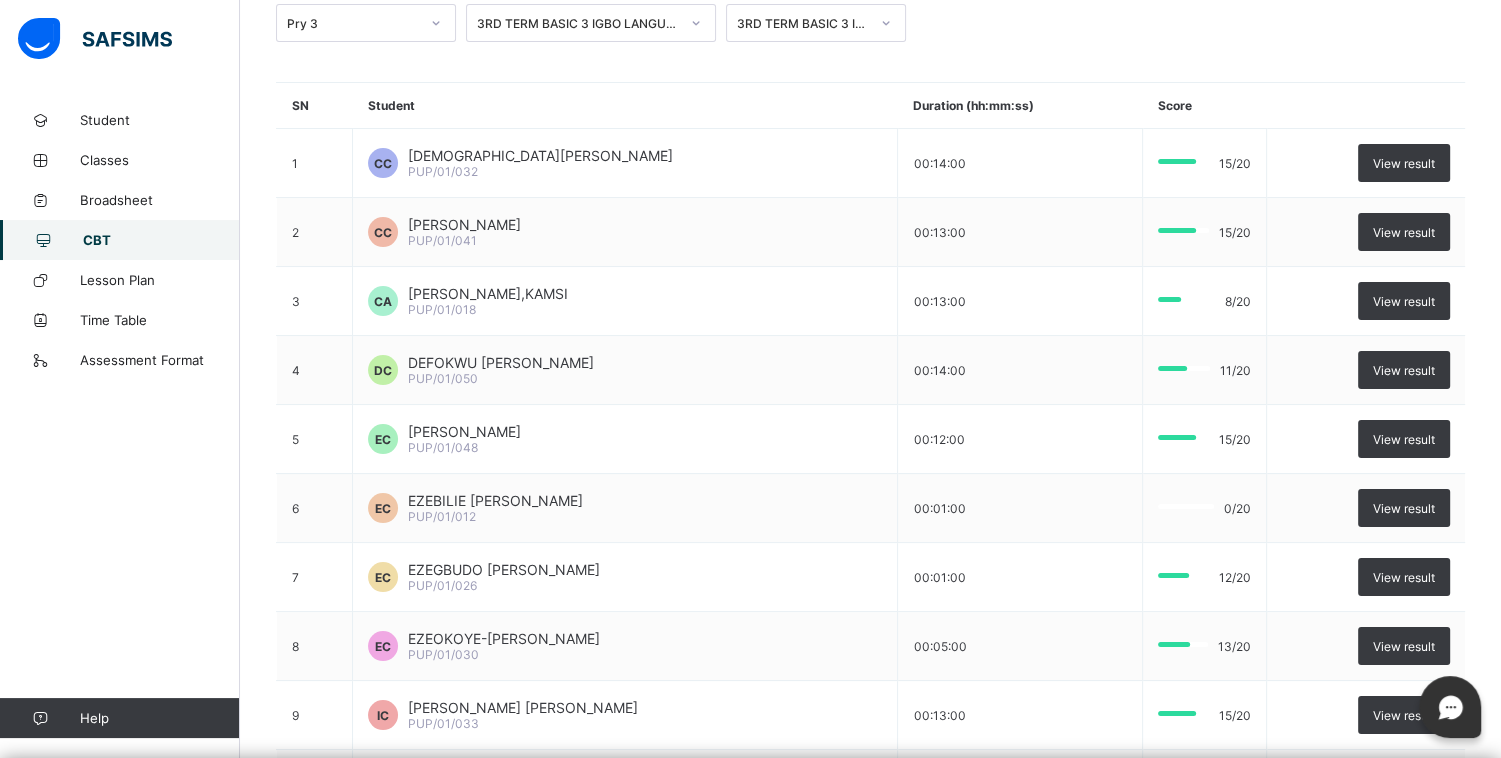 drag, startPoint x: 1486, startPoint y: 537, endPoint x: 1515, endPoint y: 547, distance: 30.675724 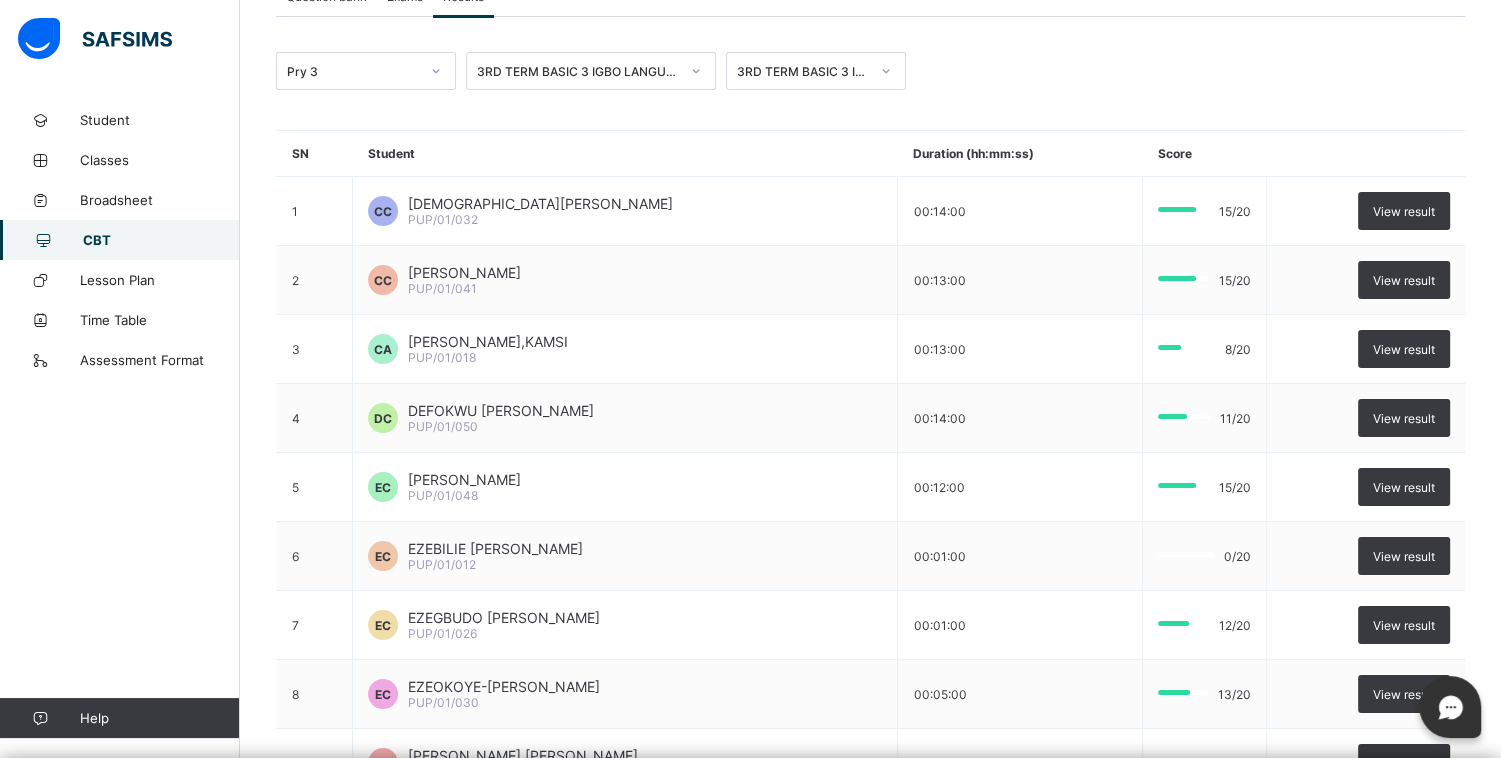 scroll, scrollTop: 158, scrollLeft: 0, axis: vertical 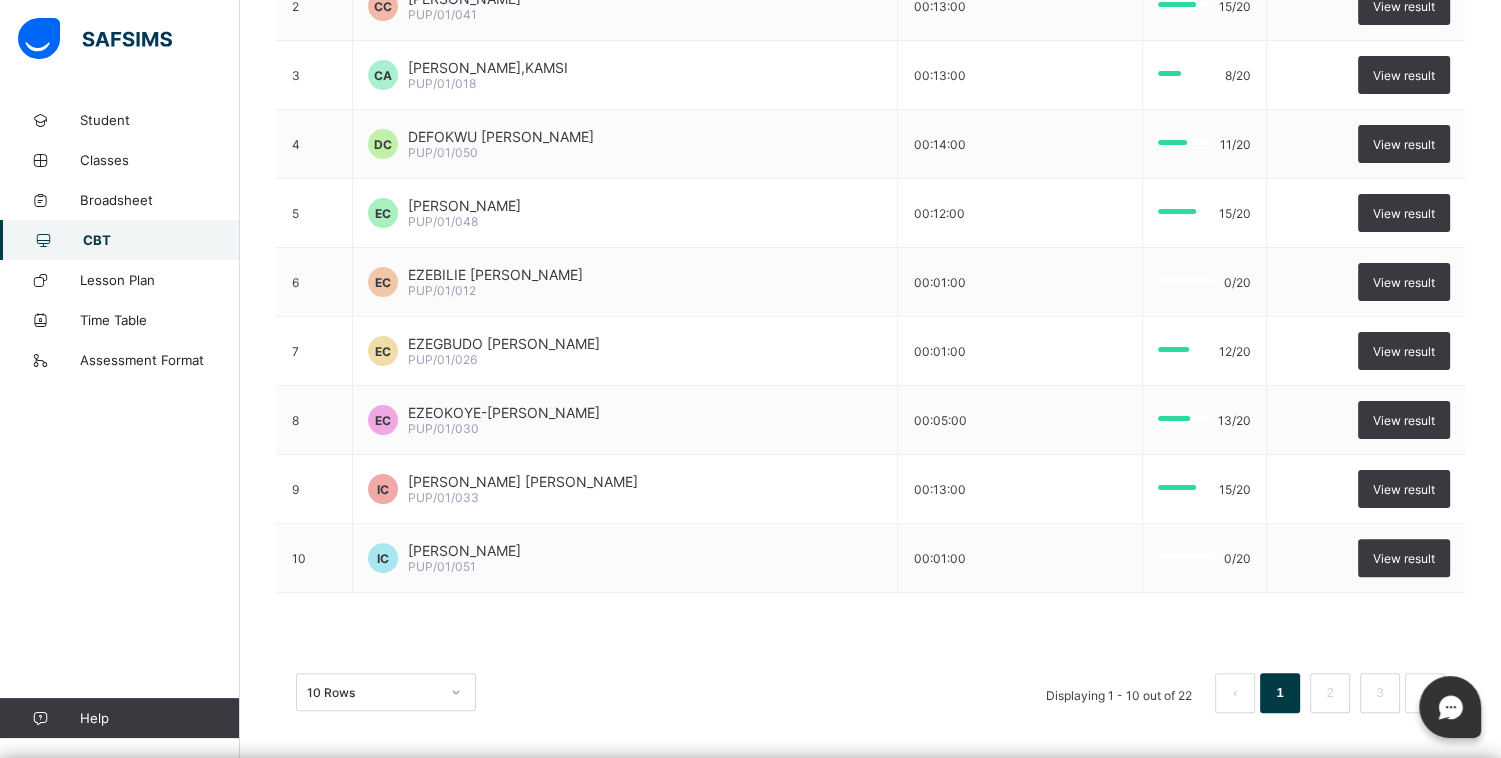 click at bounding box center (1425, 693) 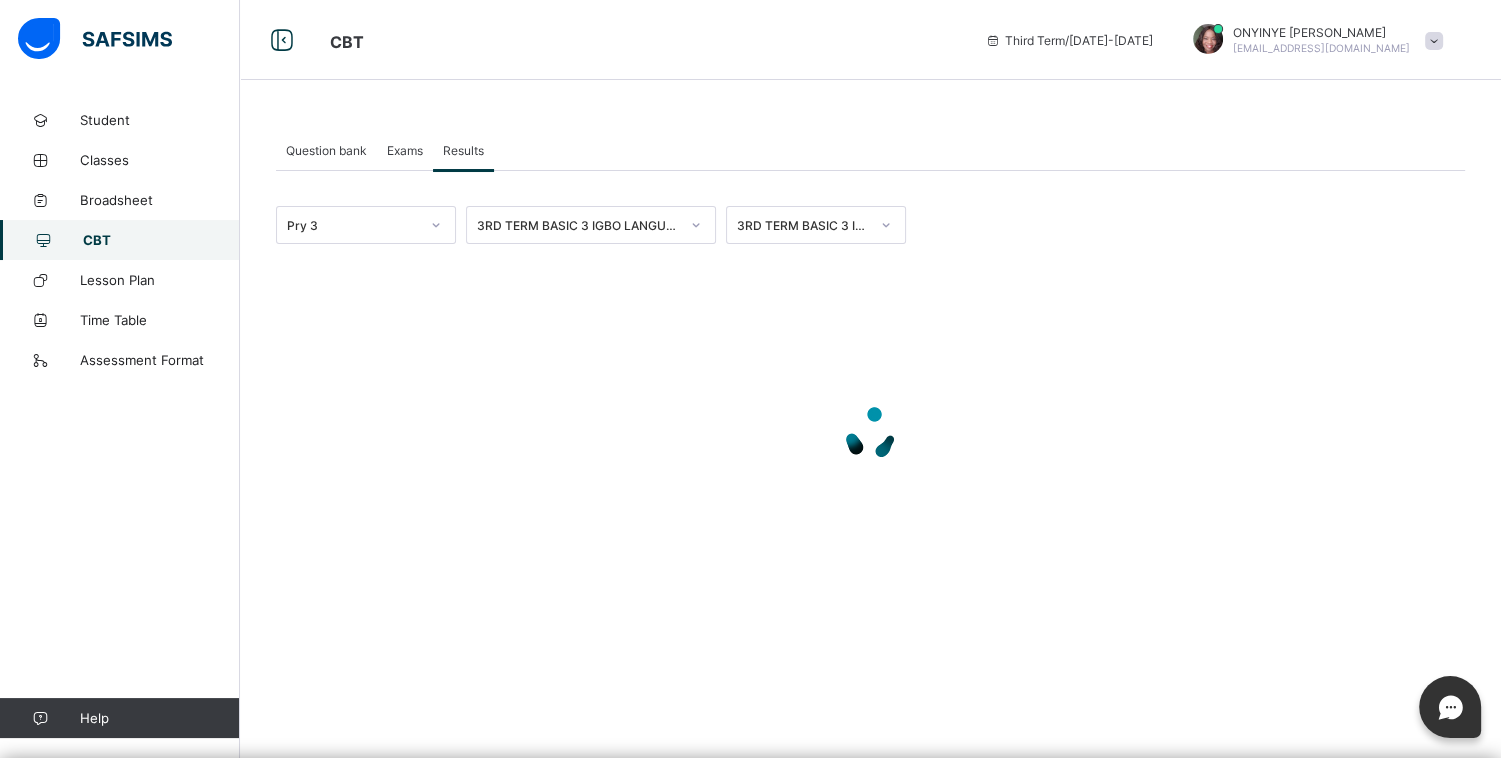 scroll, scrollTop: 0, scrollLeft: 0, axis: both 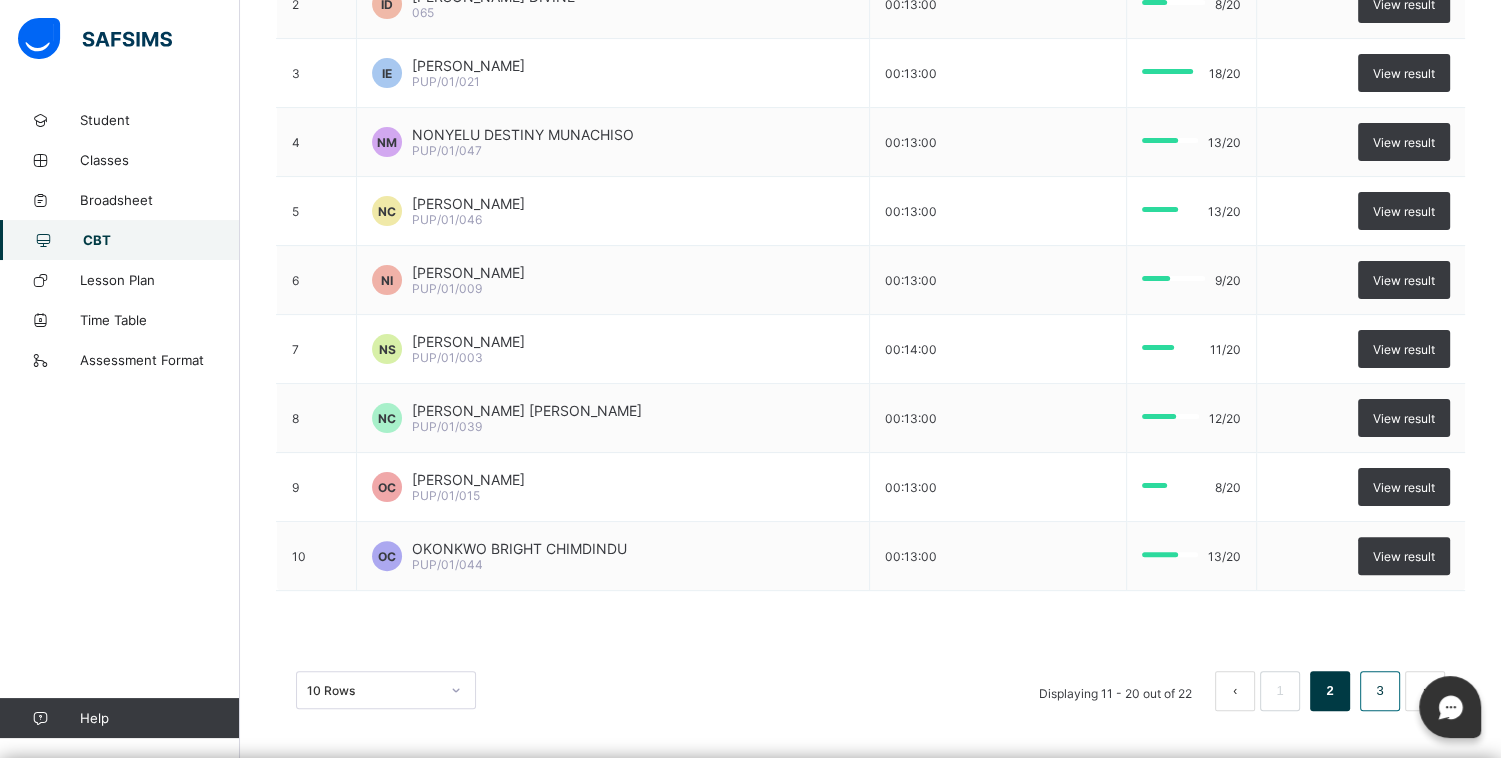 click on "3" at bounding box center [1379, 691] 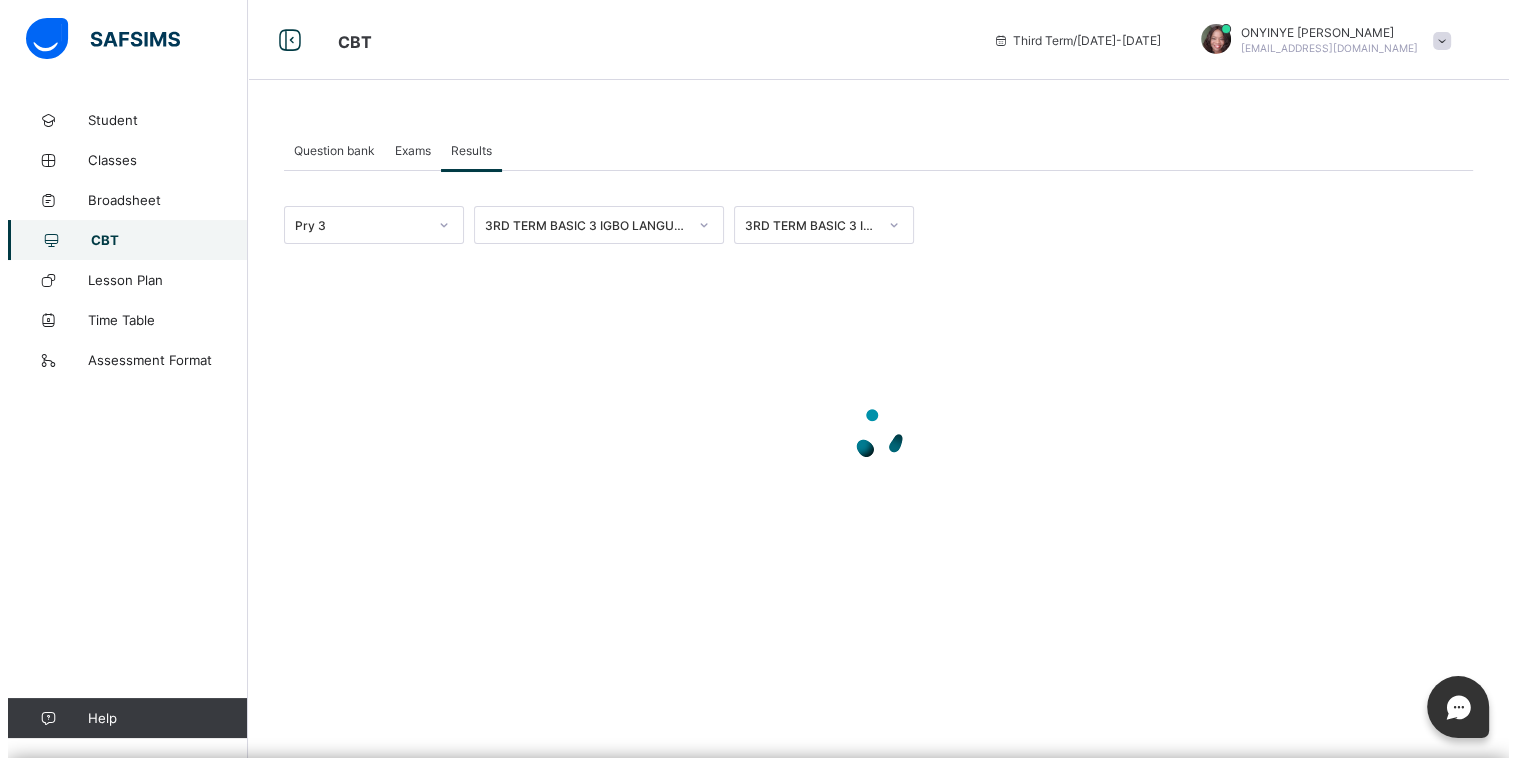scroll, scrollTop: 0, scrollLeft: 0, axis: both 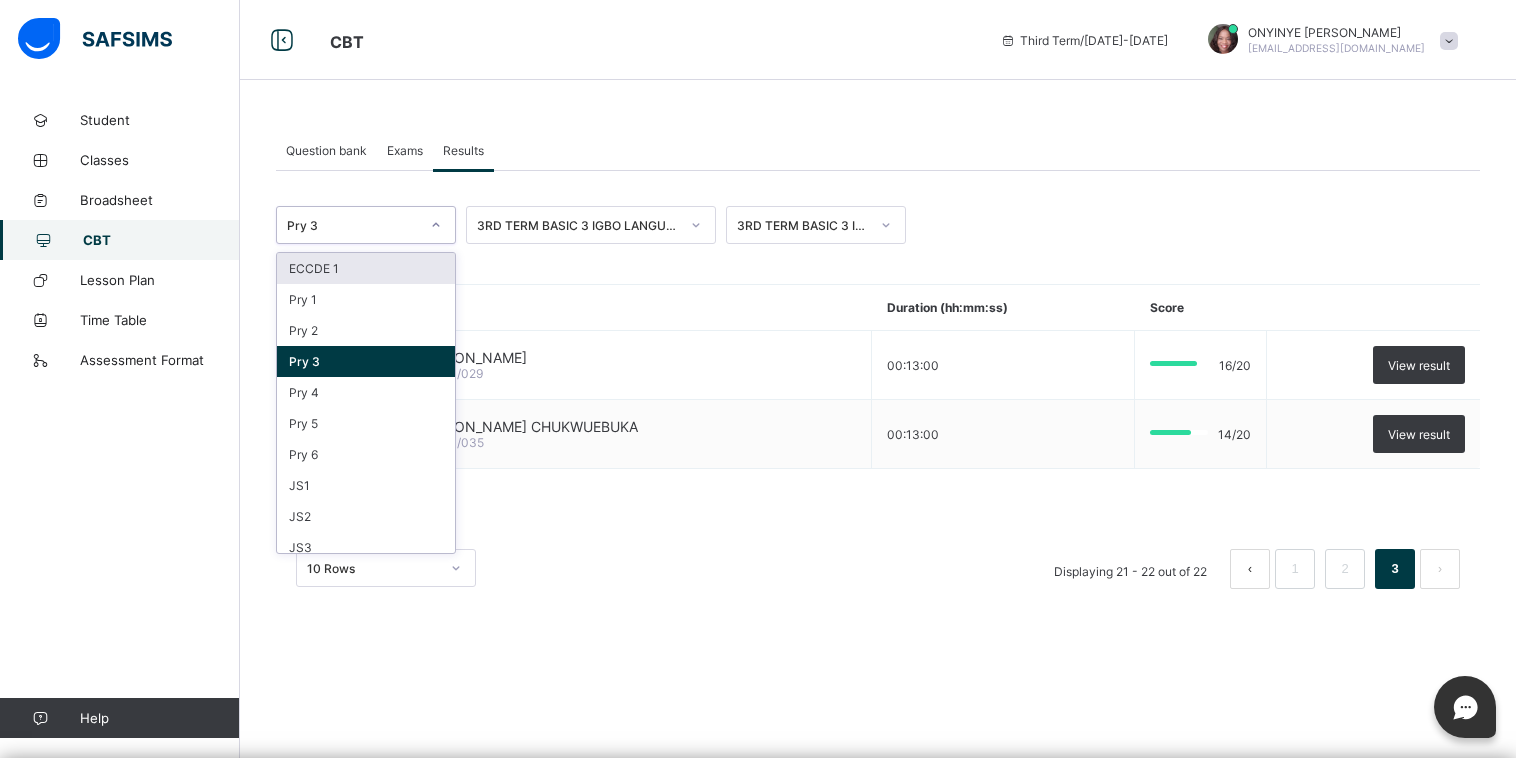 click at bounding box center [436, 225] 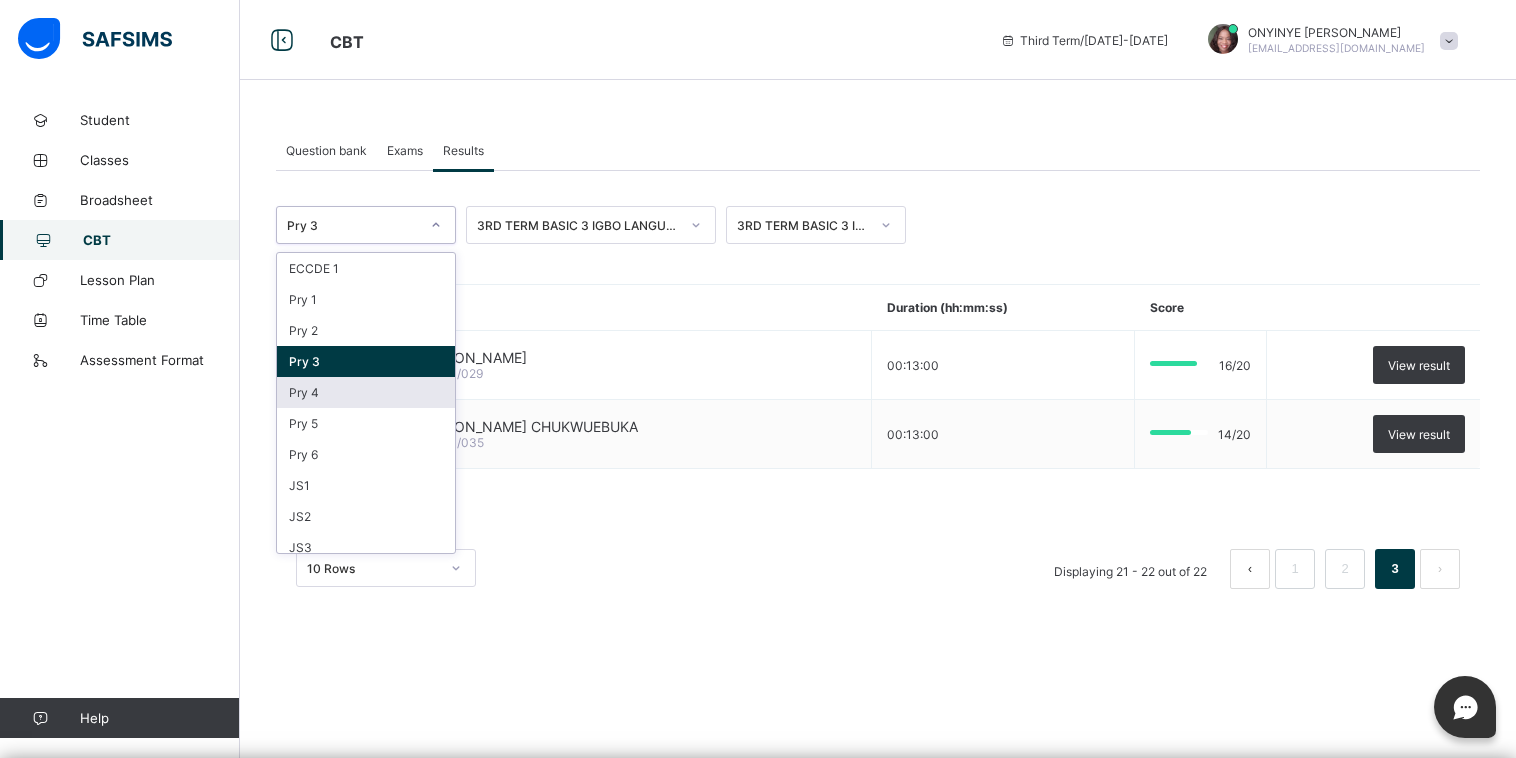 click on "Pry 4" at bounding box center (366, 392) 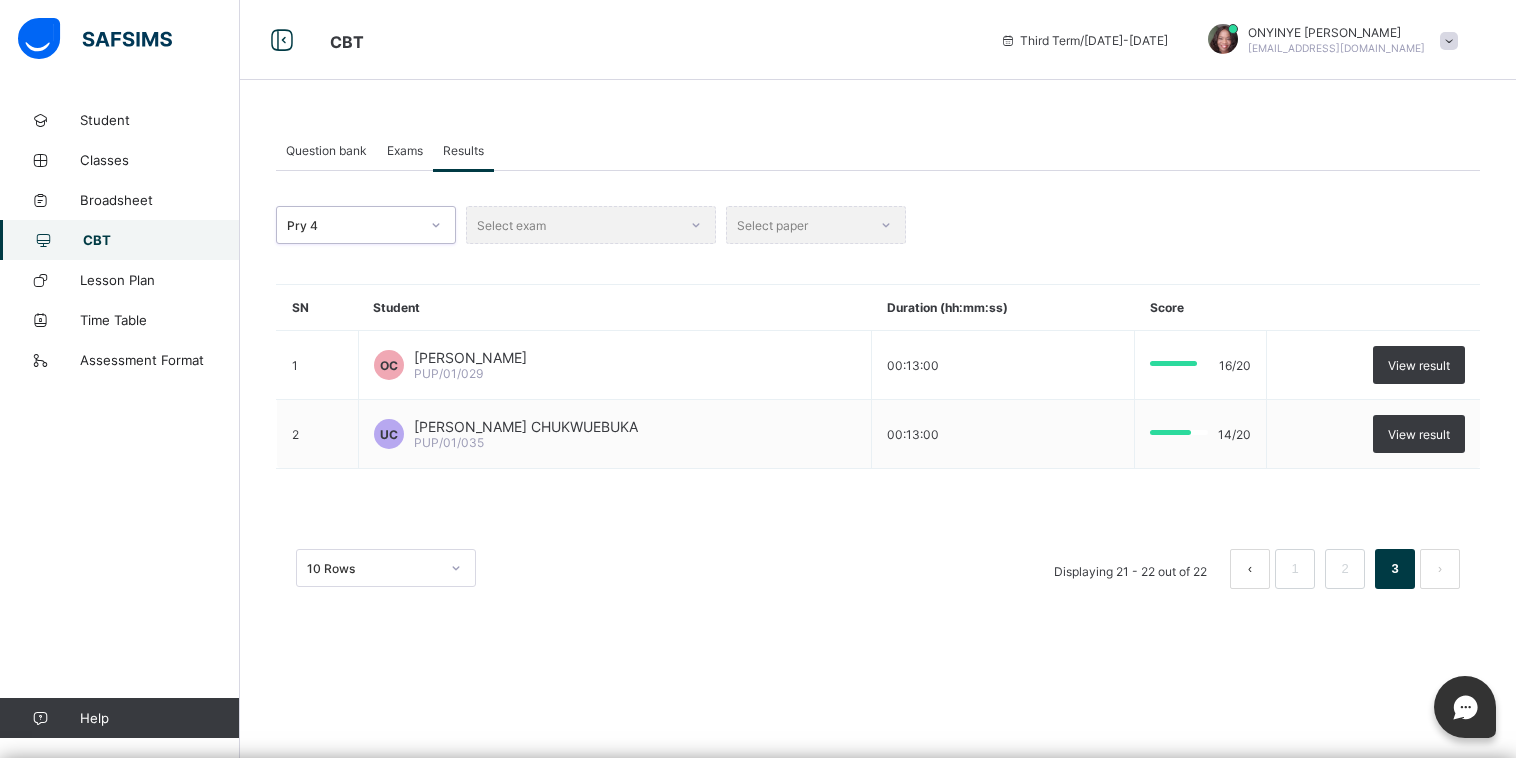 click on "Select exam" at bounding box center [591, 225] 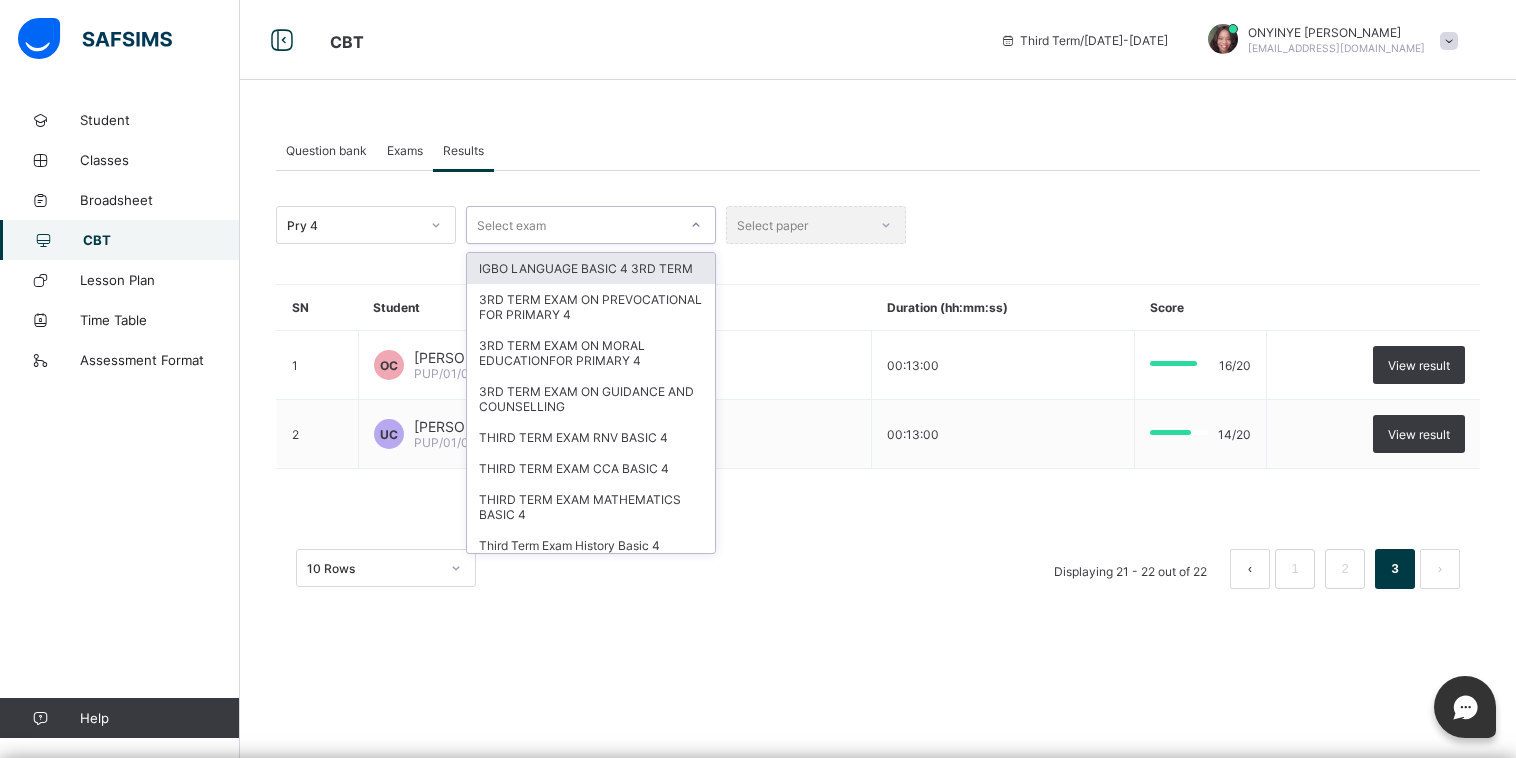 click 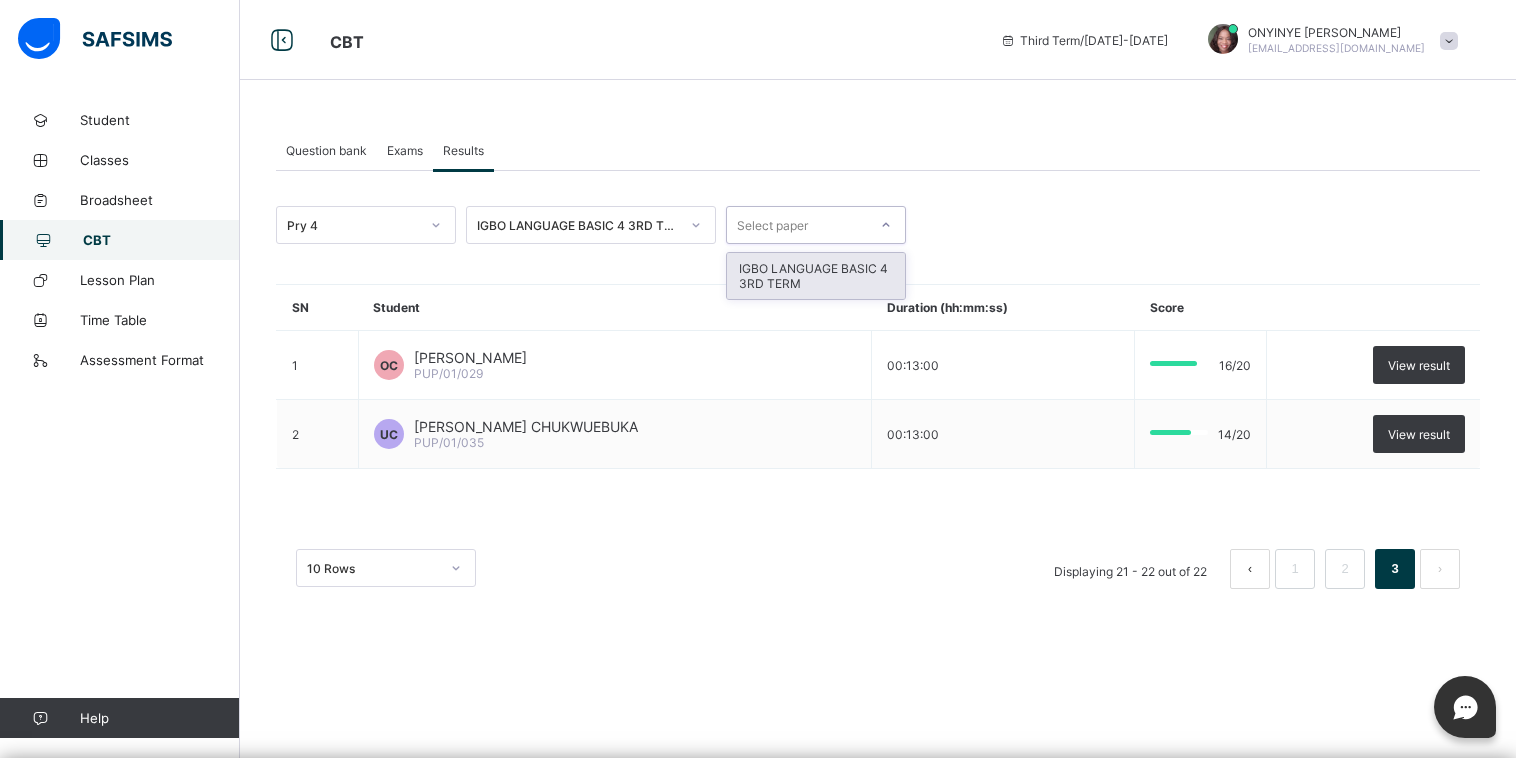click 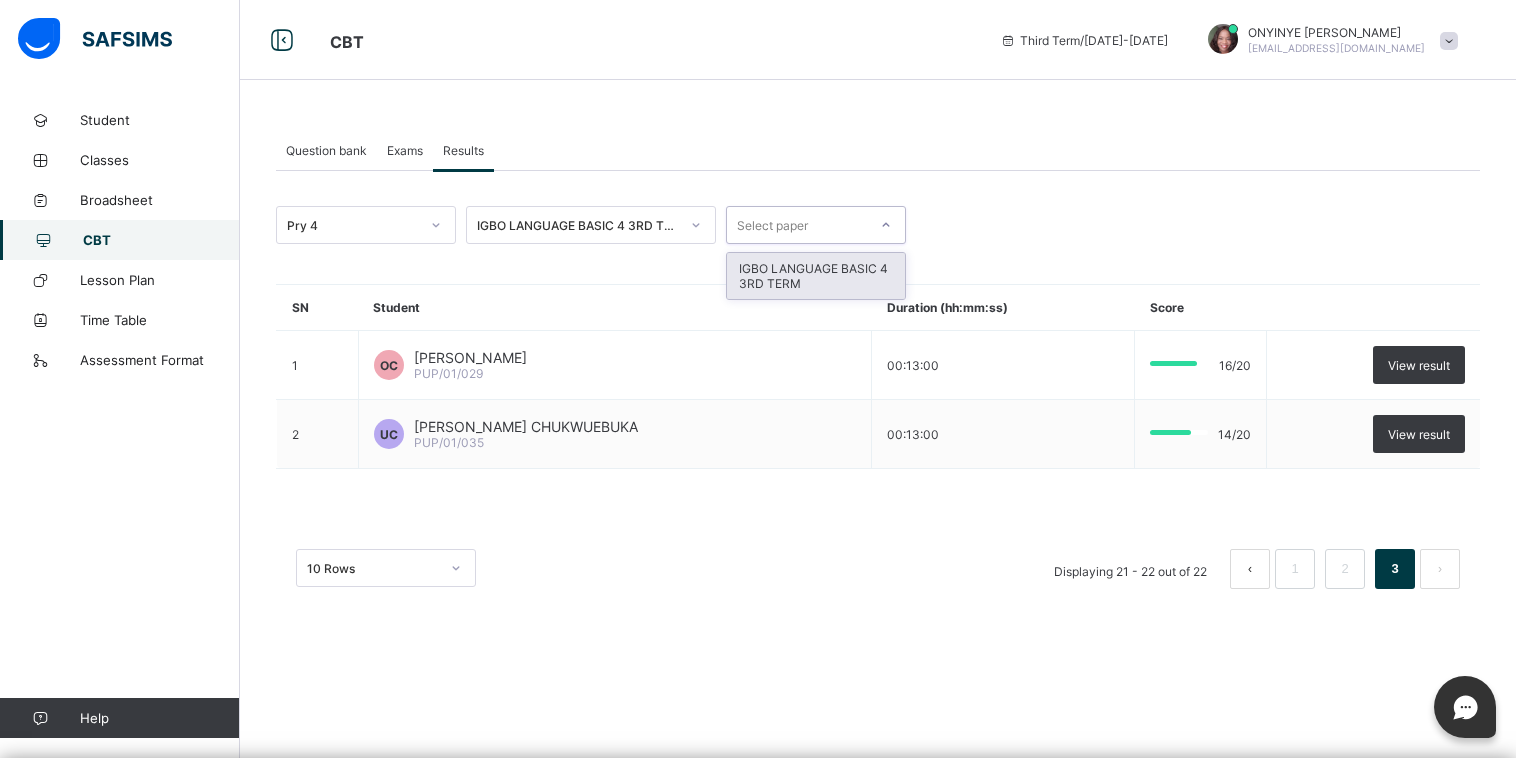 click on "IGBO LANGUAGE BASIC 4 3RD TERM" at bounding box center [816, 276] 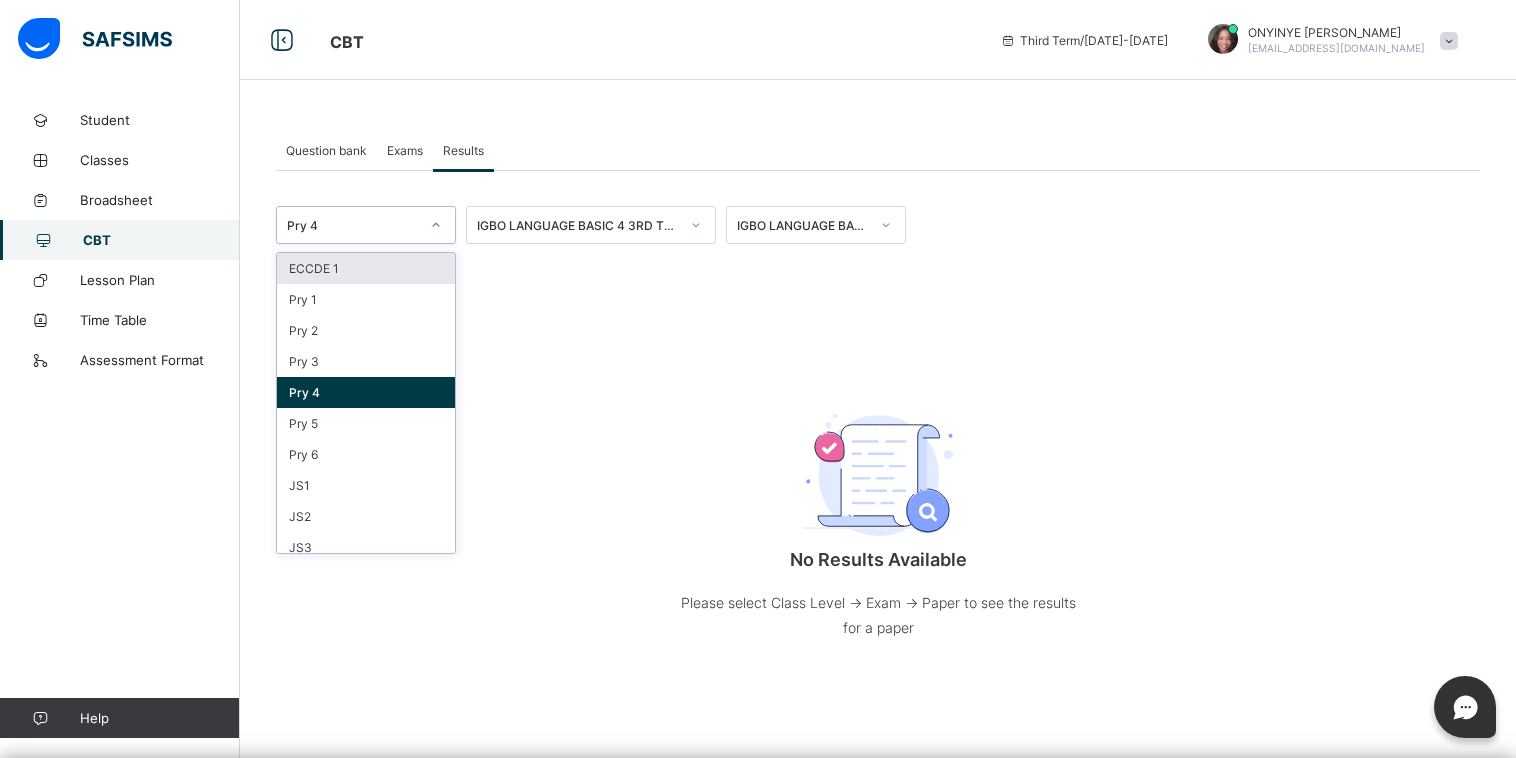 click 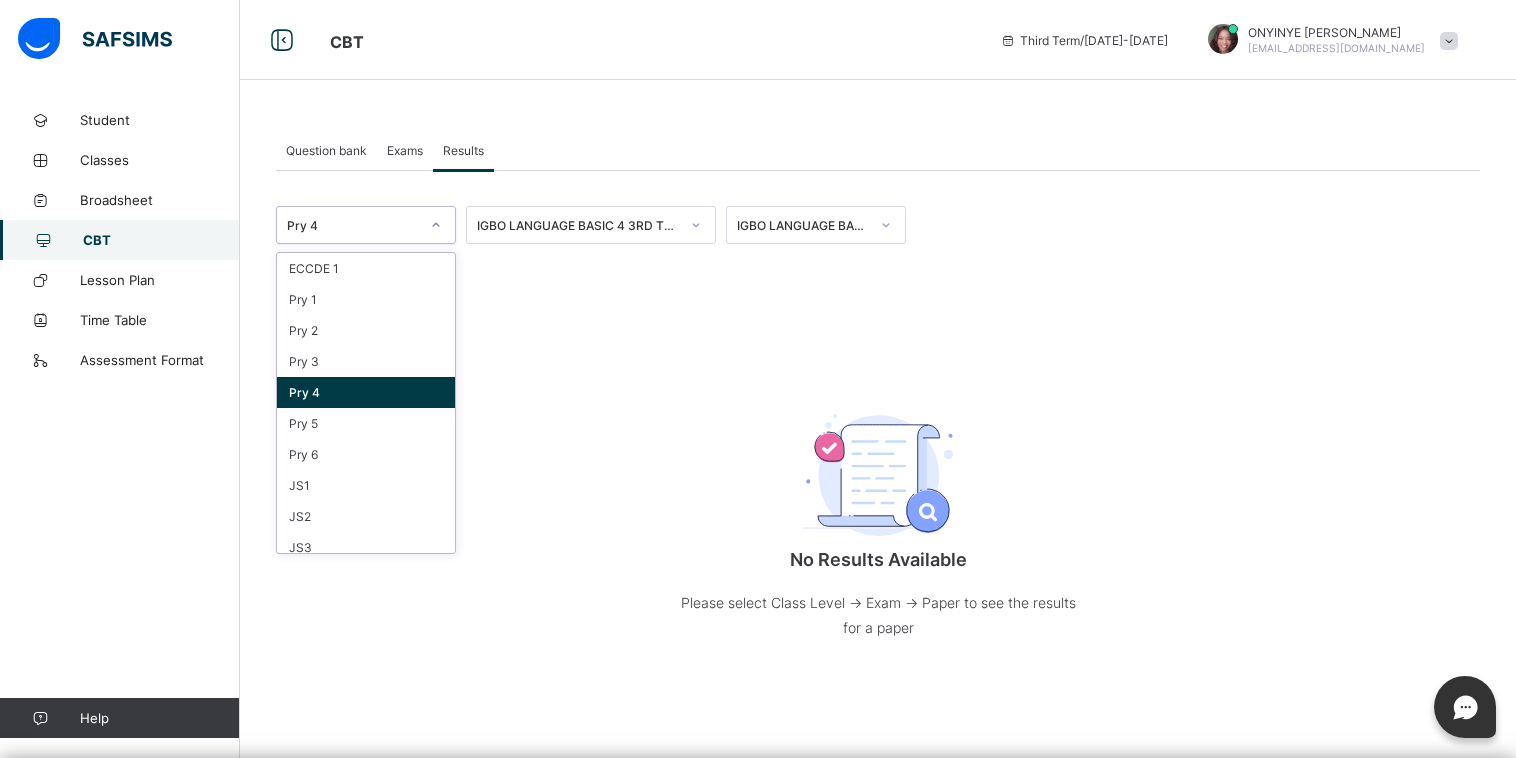 click on "Pry 4" at bounding box center [366, 392] 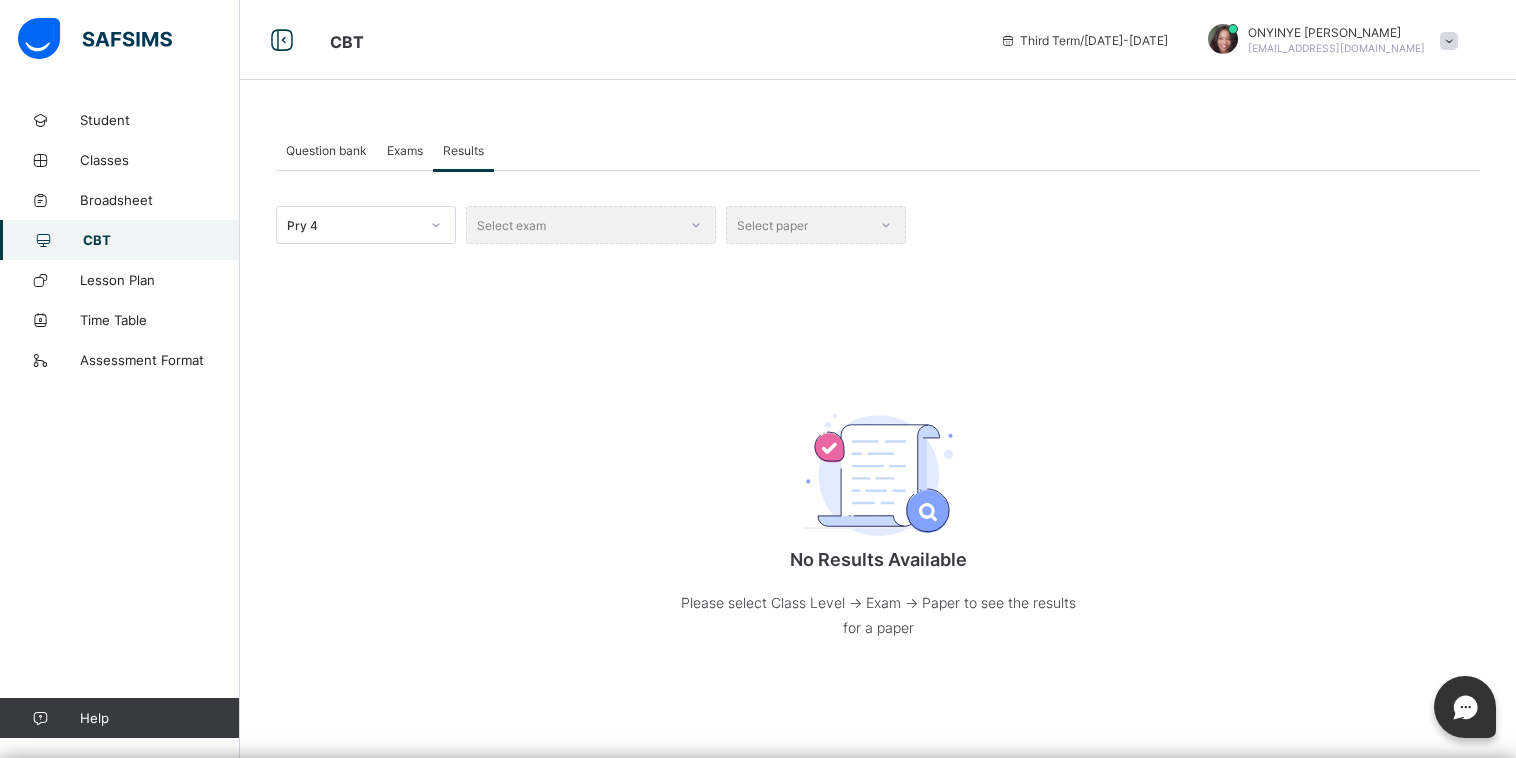 click on "Select exam" at bounding box center [591, 225] 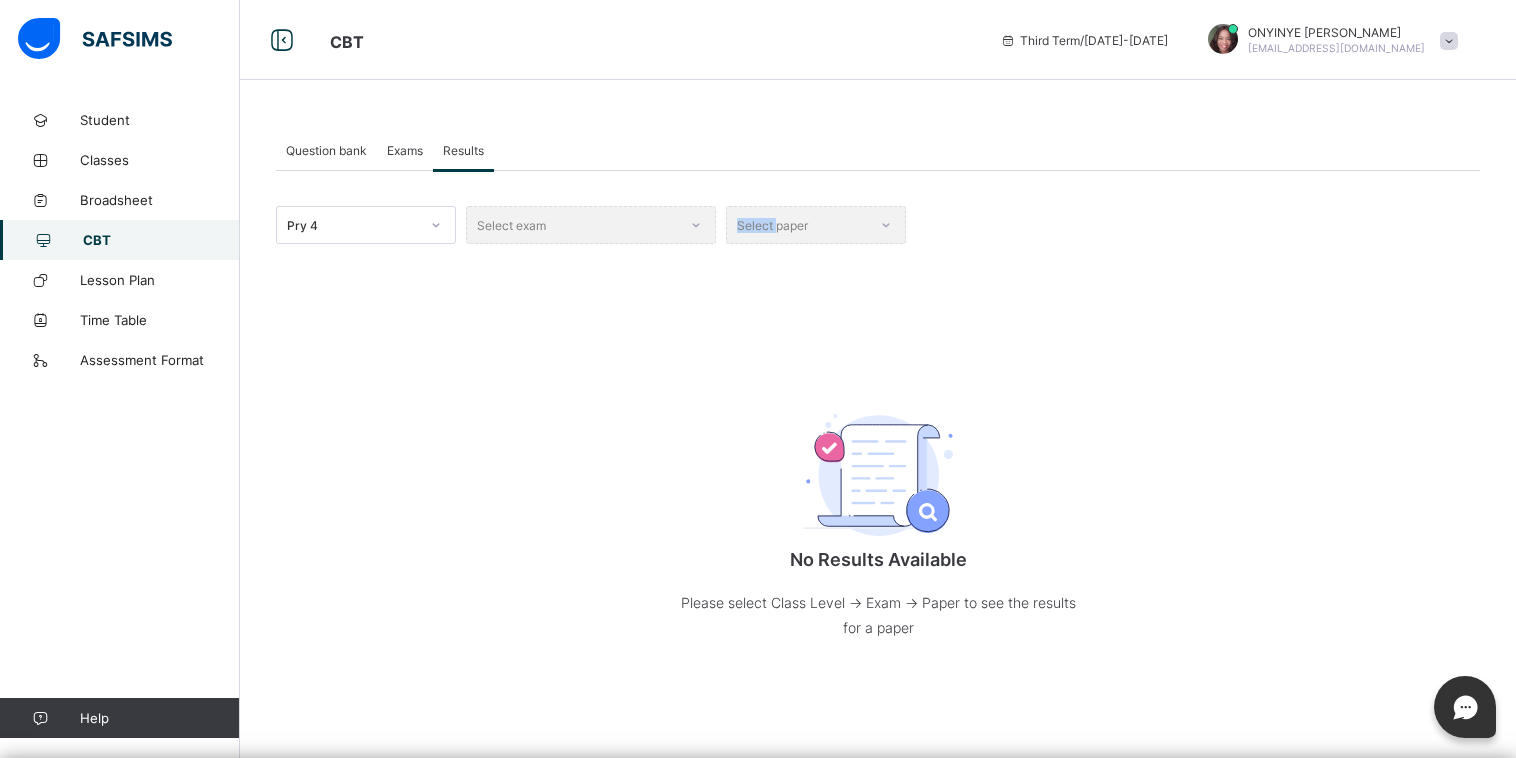 click on "Select exam" at bounding box center [591, 225] 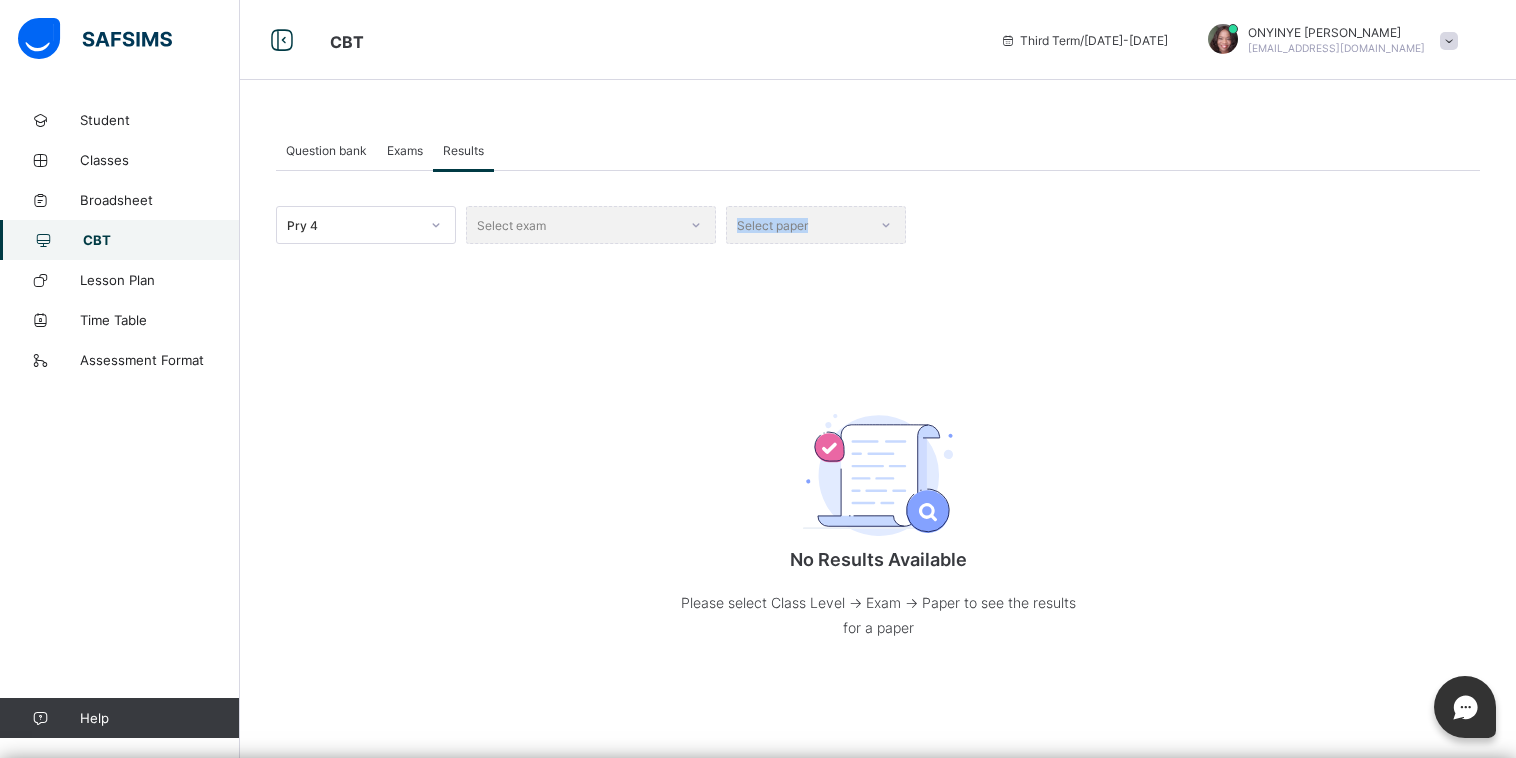 click on "Select exam" at bounding box center [591, 225] 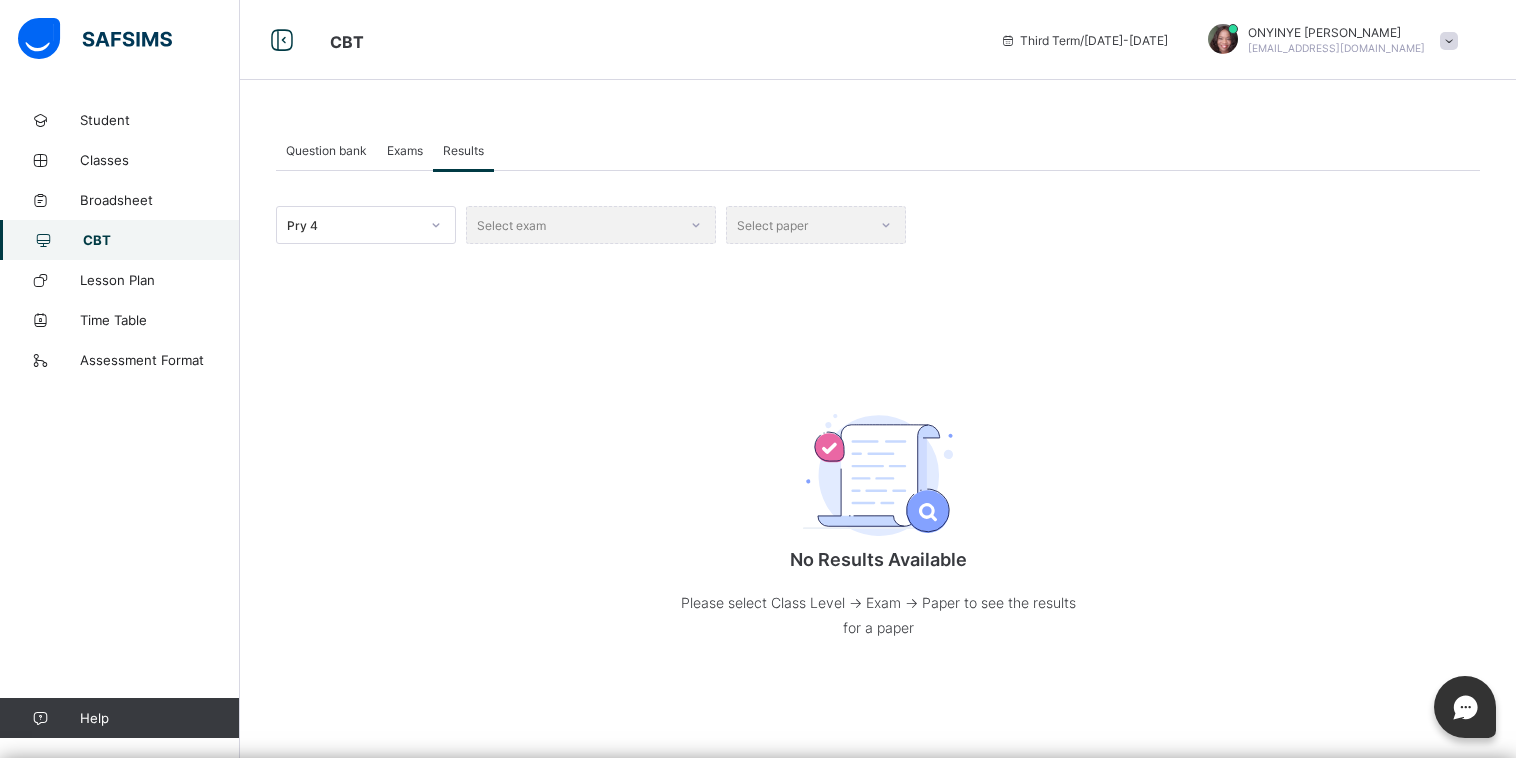 click on "Select exam" at bounding box center (591, 225) 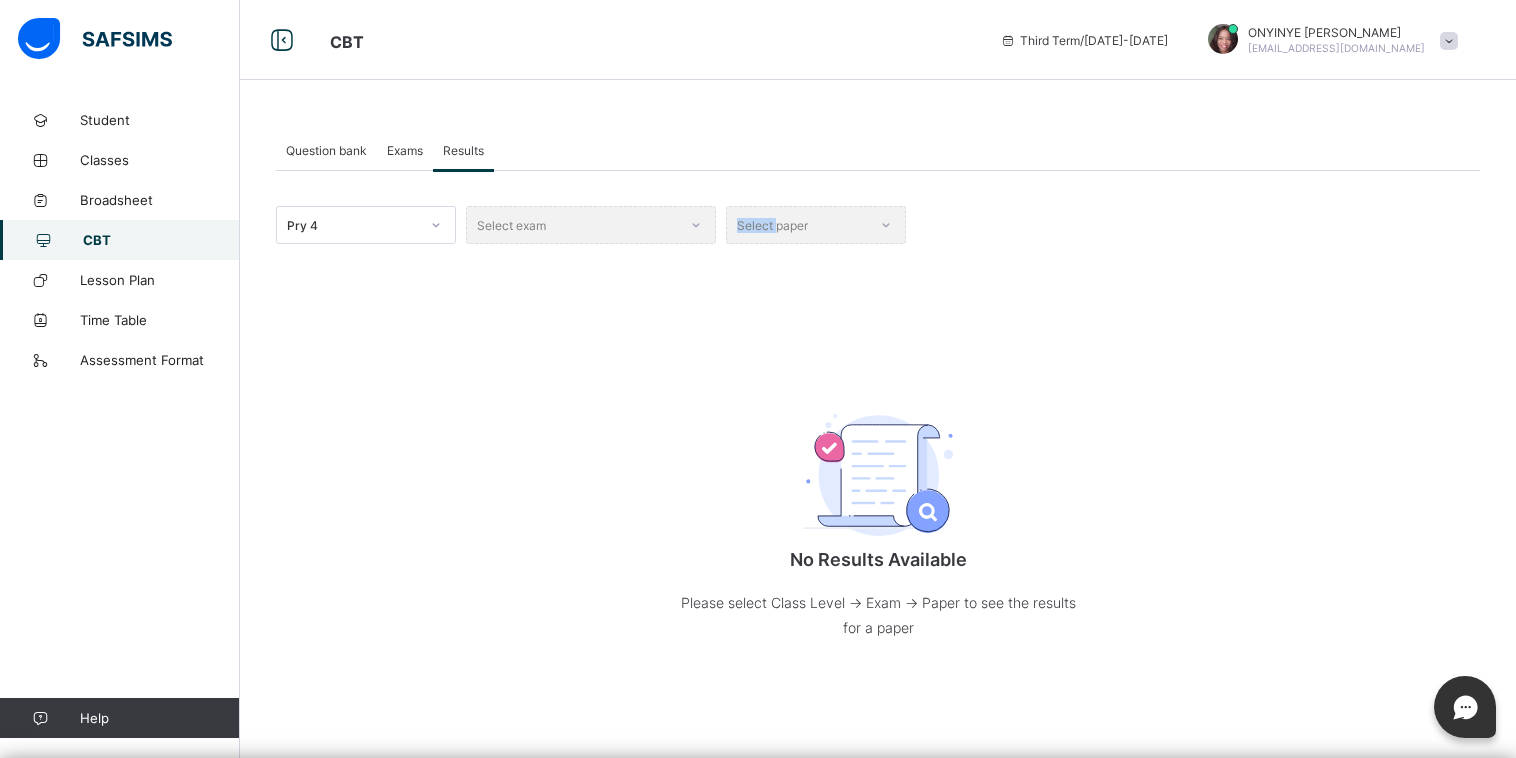 click on "Select exam" at bounding box center [591, 225] 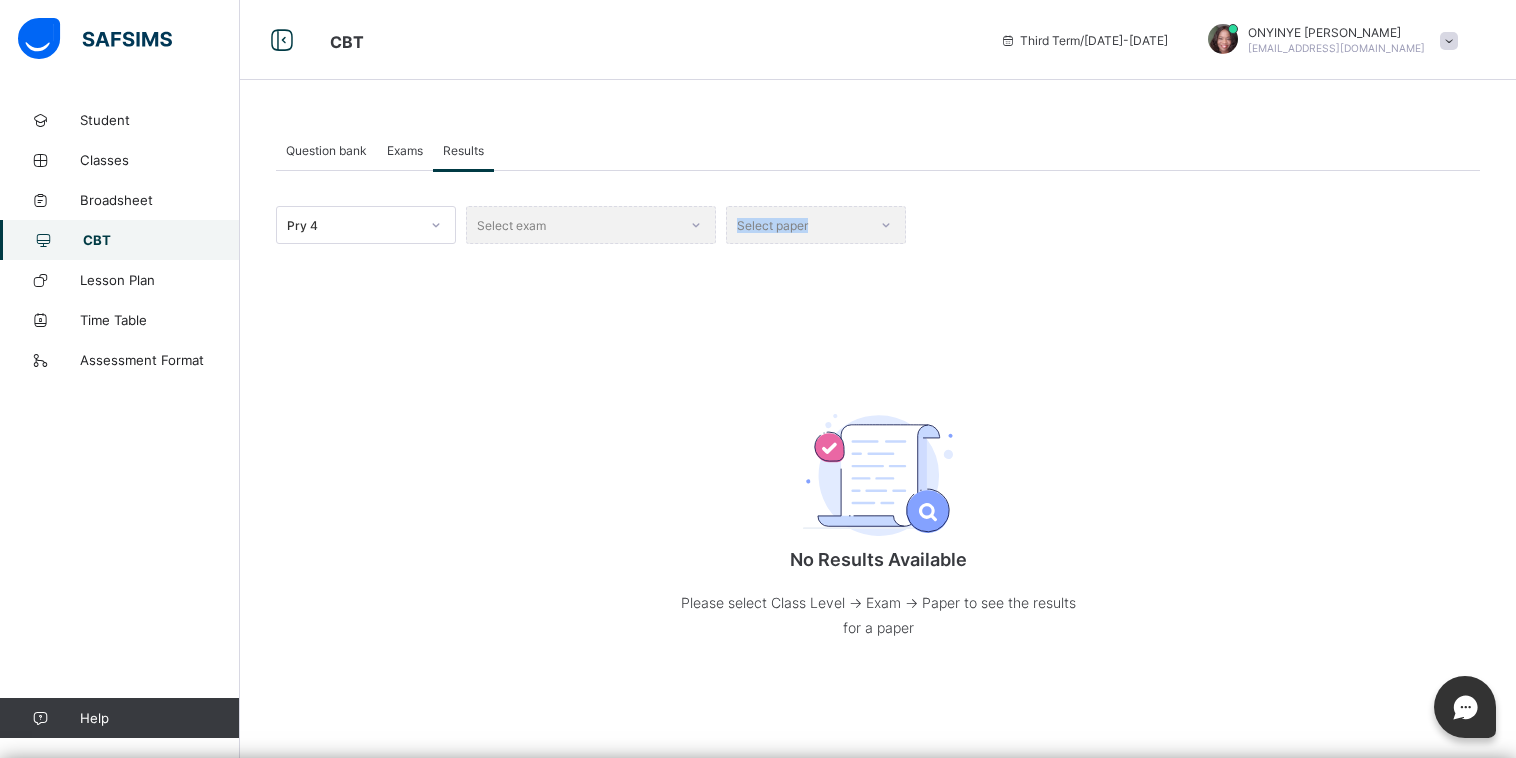 click on "Select exam" at bounding box center [591, 225] 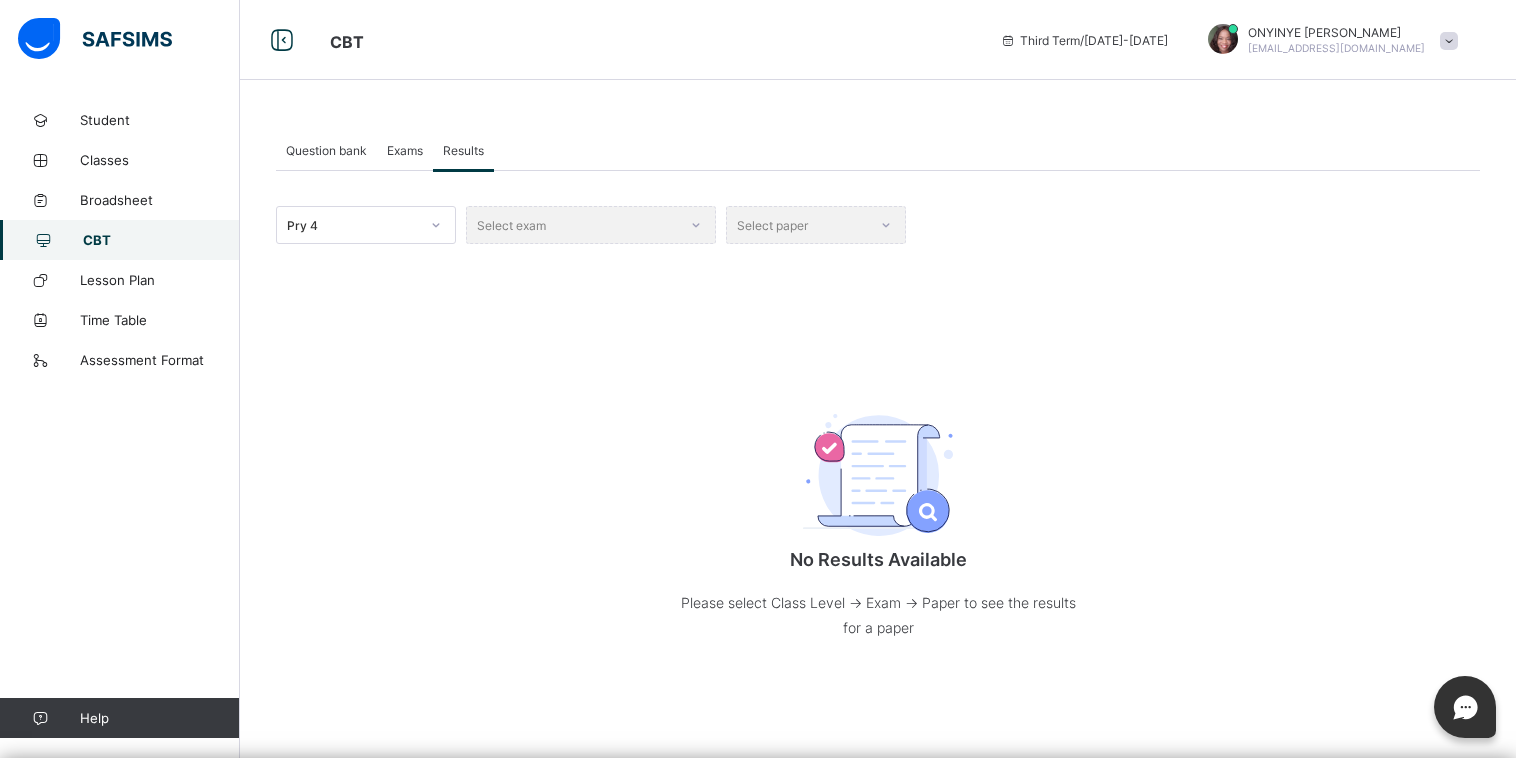 click on "Select exam" at bounding box center [591, 225] 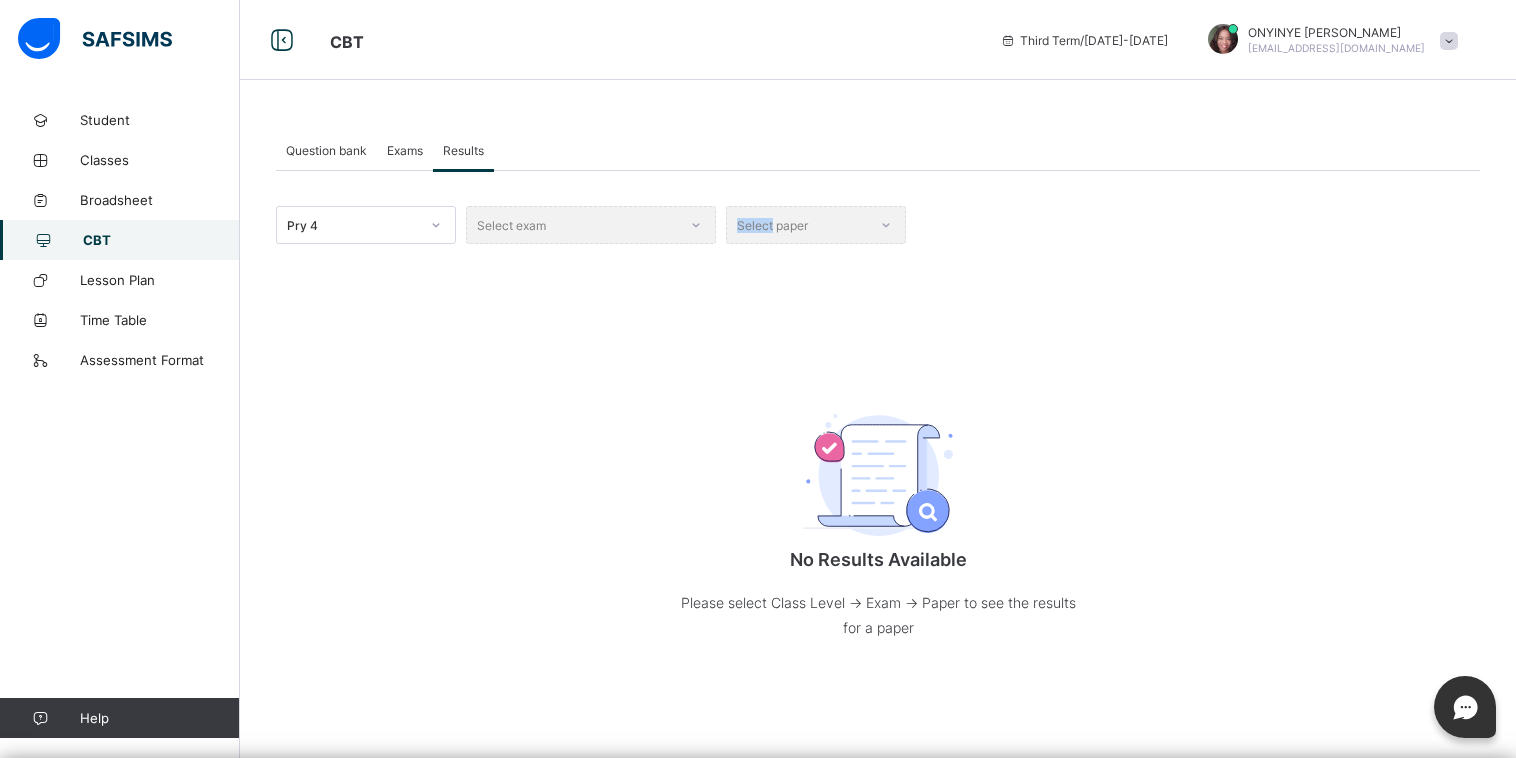 click on "Select exam" at bounding box center [591, 225] 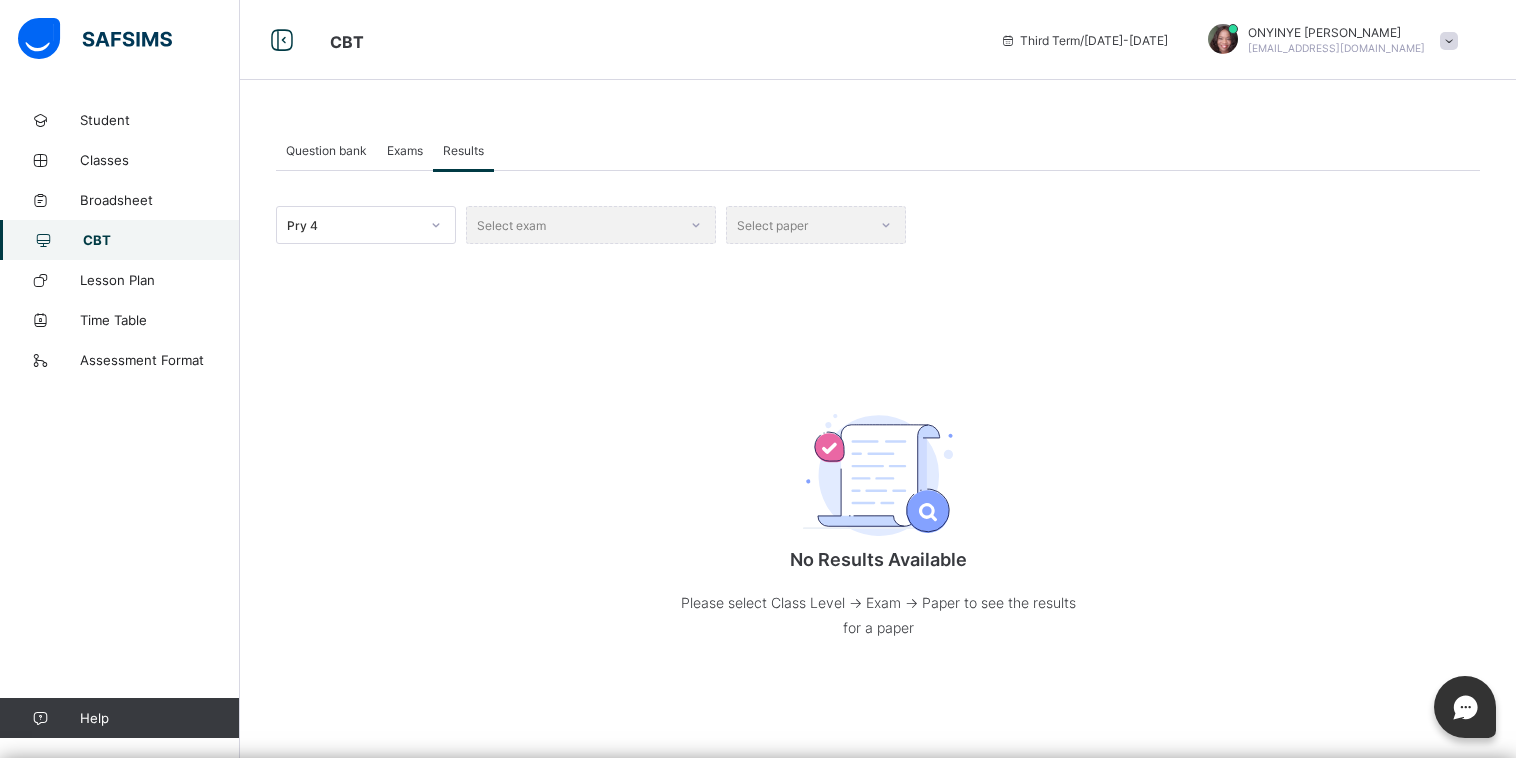click on "Select exam" at bounding box center [591, 225] 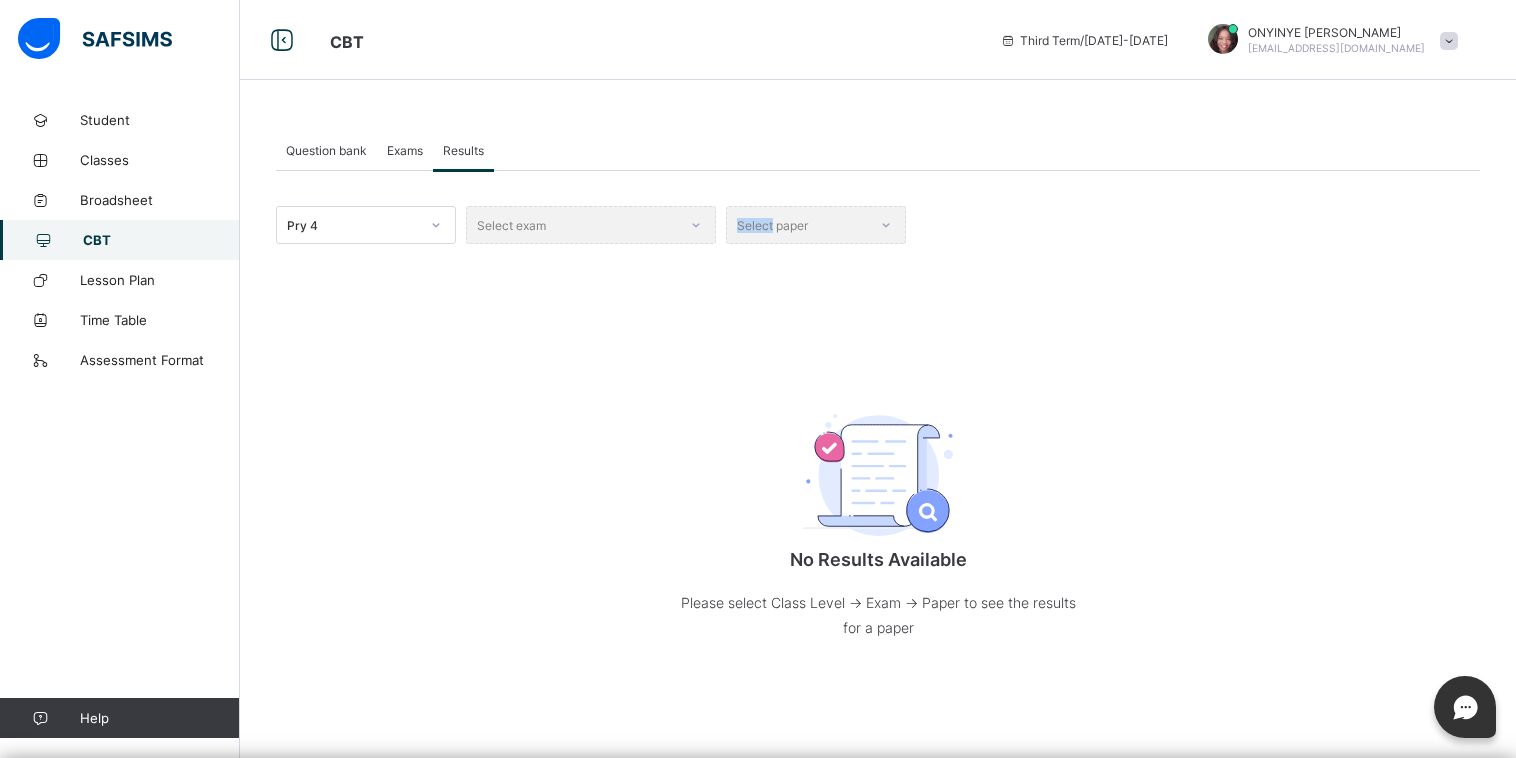click on "Select exam" at bounding box center (591, 225) 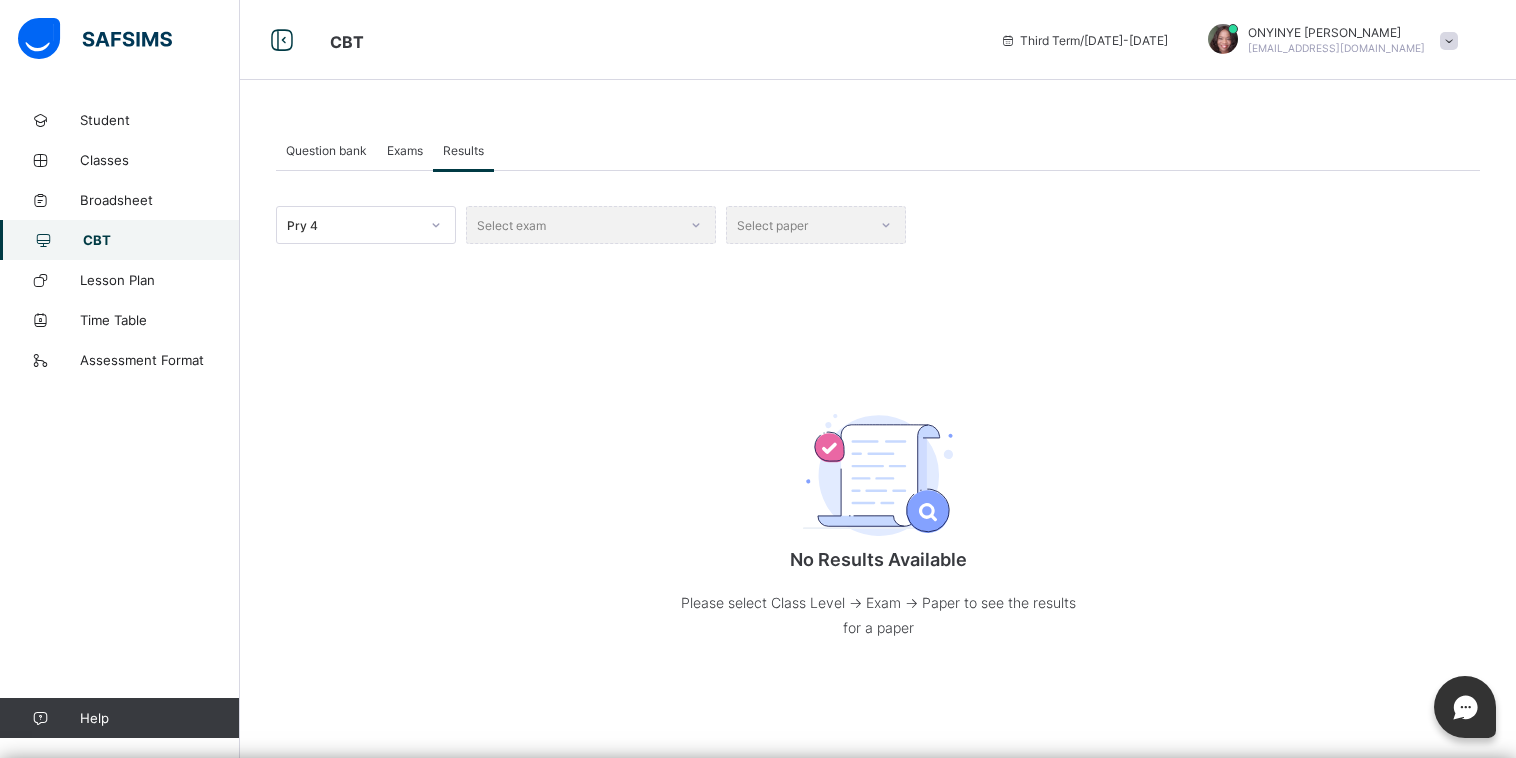 click on "Select exam" at bounding box center [591, 225] 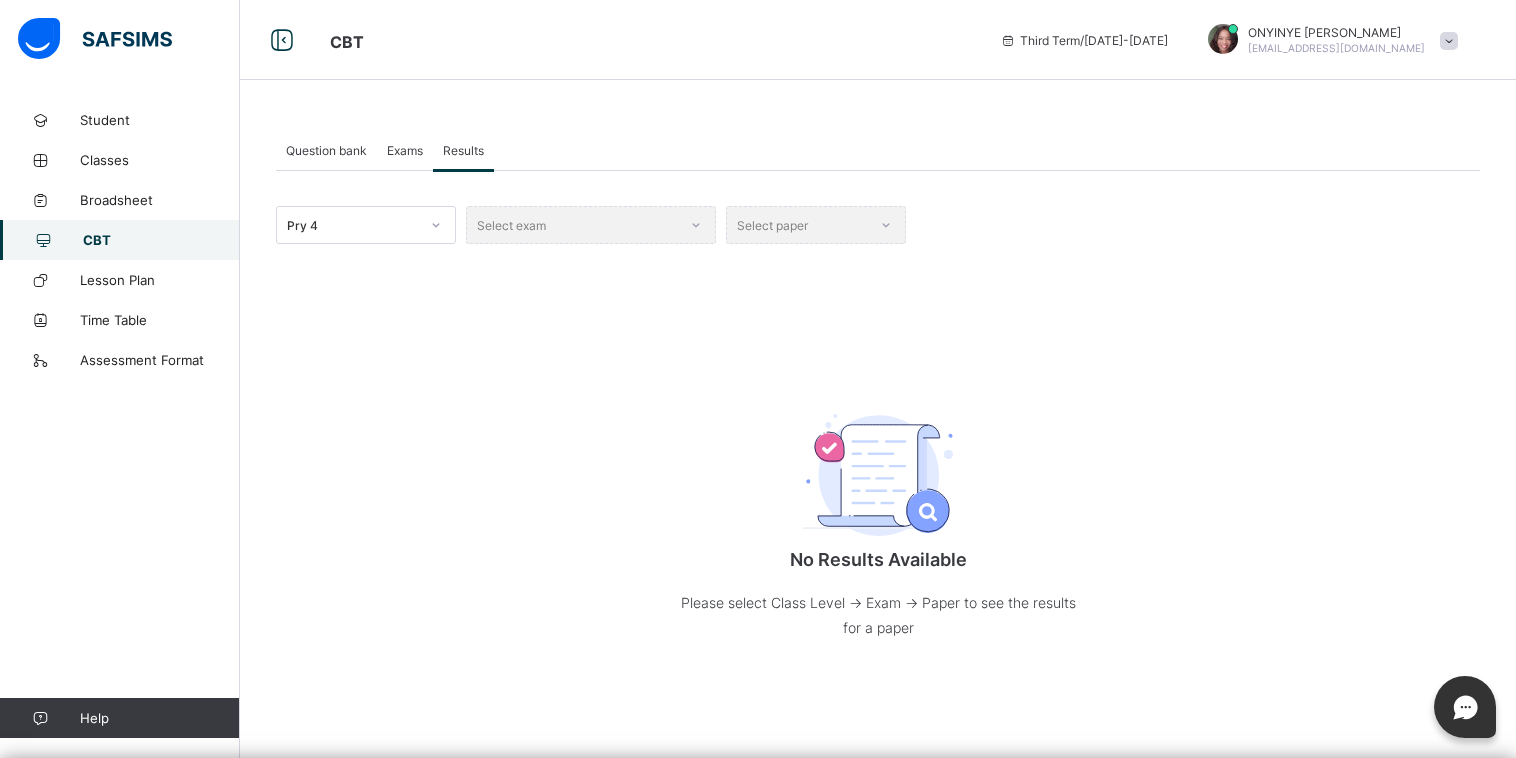 click on "CBT" at bounding box center (161, 240) 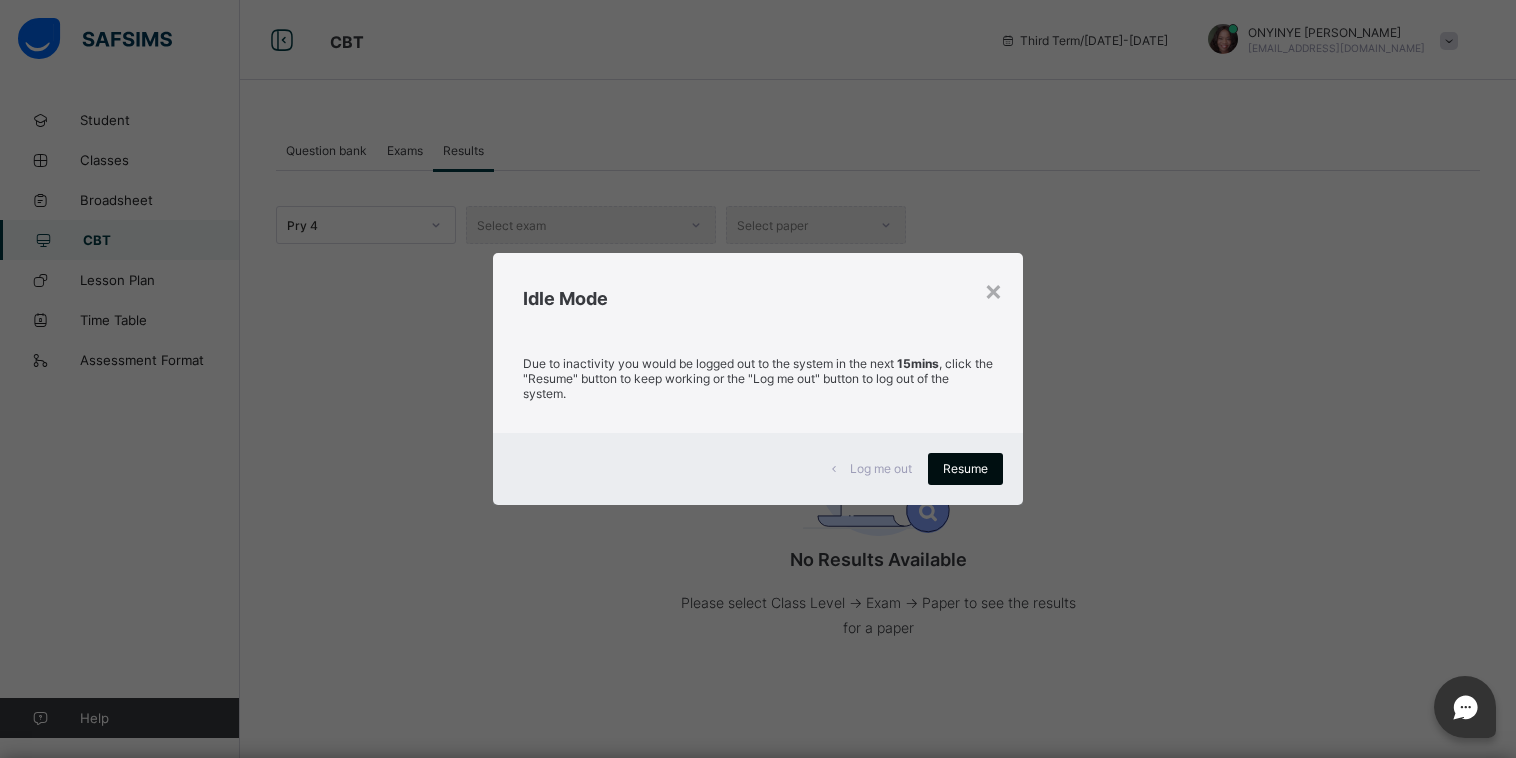 click on "Resume" at bounding box center [965, 469] 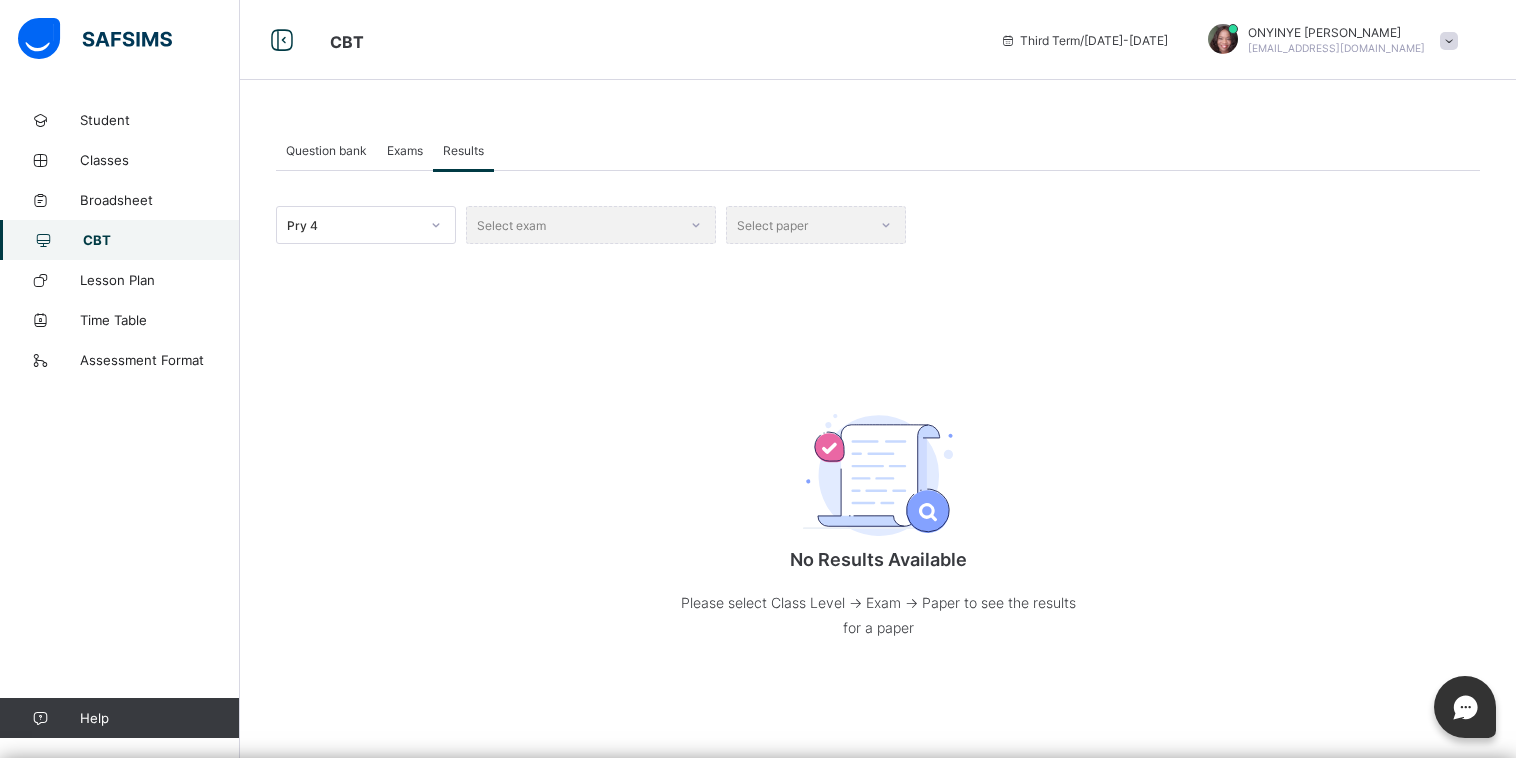 click on "CBT" at bounding box center [161, 240] 